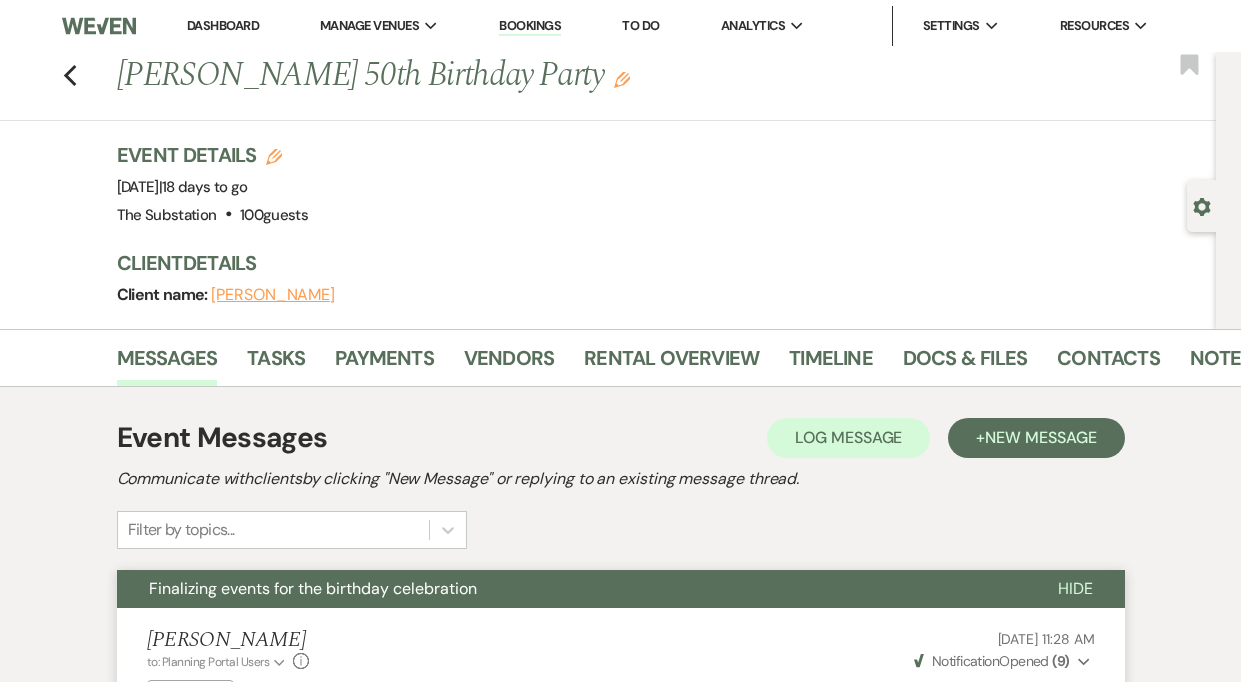 scroll, scrollTop: 3889, scrollLeft: 0, axis: vertical 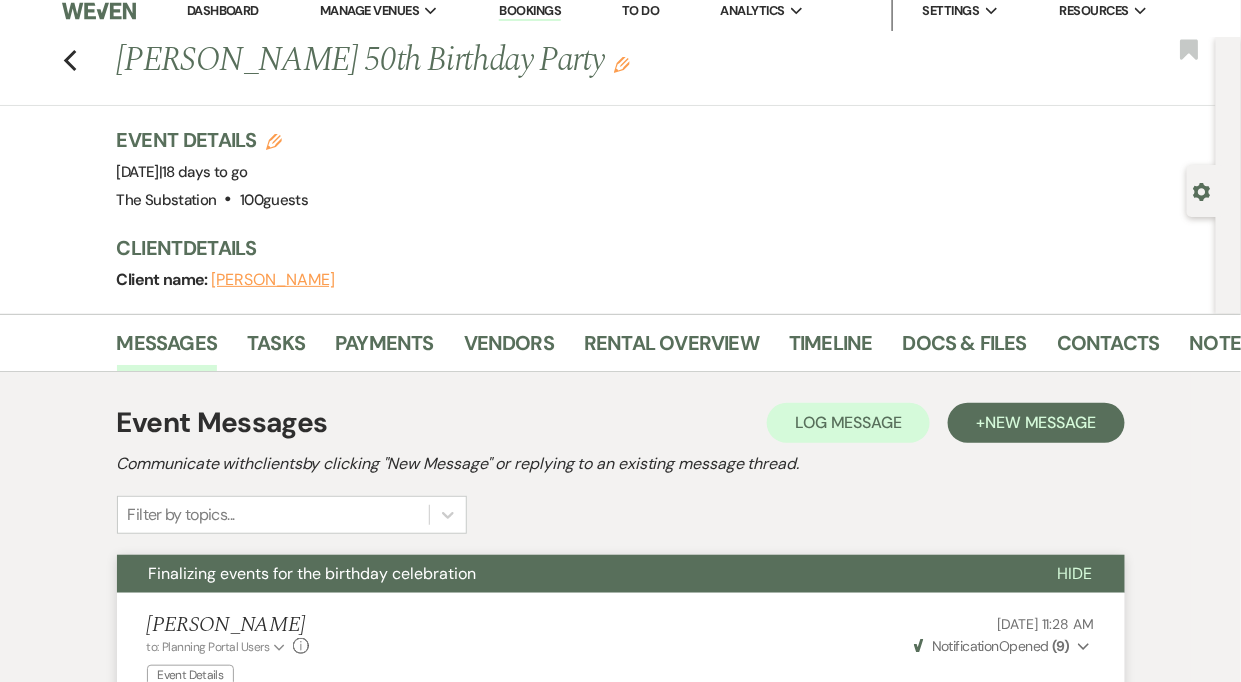 click on "Dashboard" at bounding box center (223, 10) 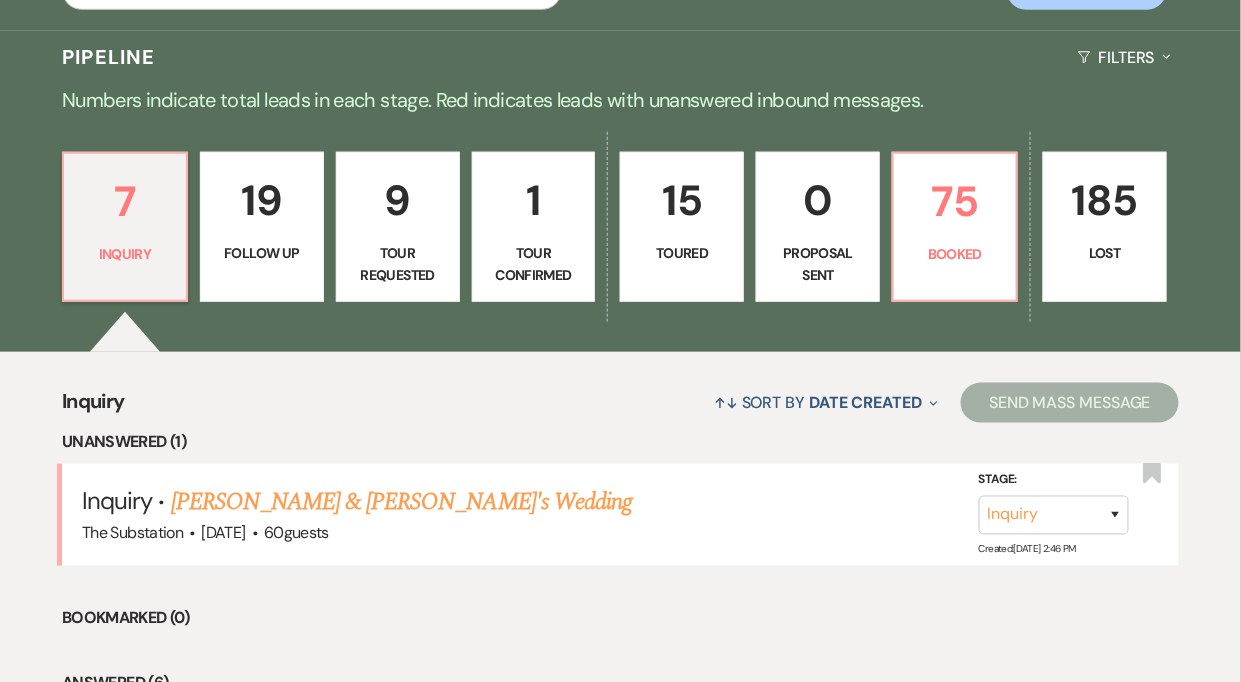 scroll, scrollTop: 432, scrollLeft: 0, axis: vertical 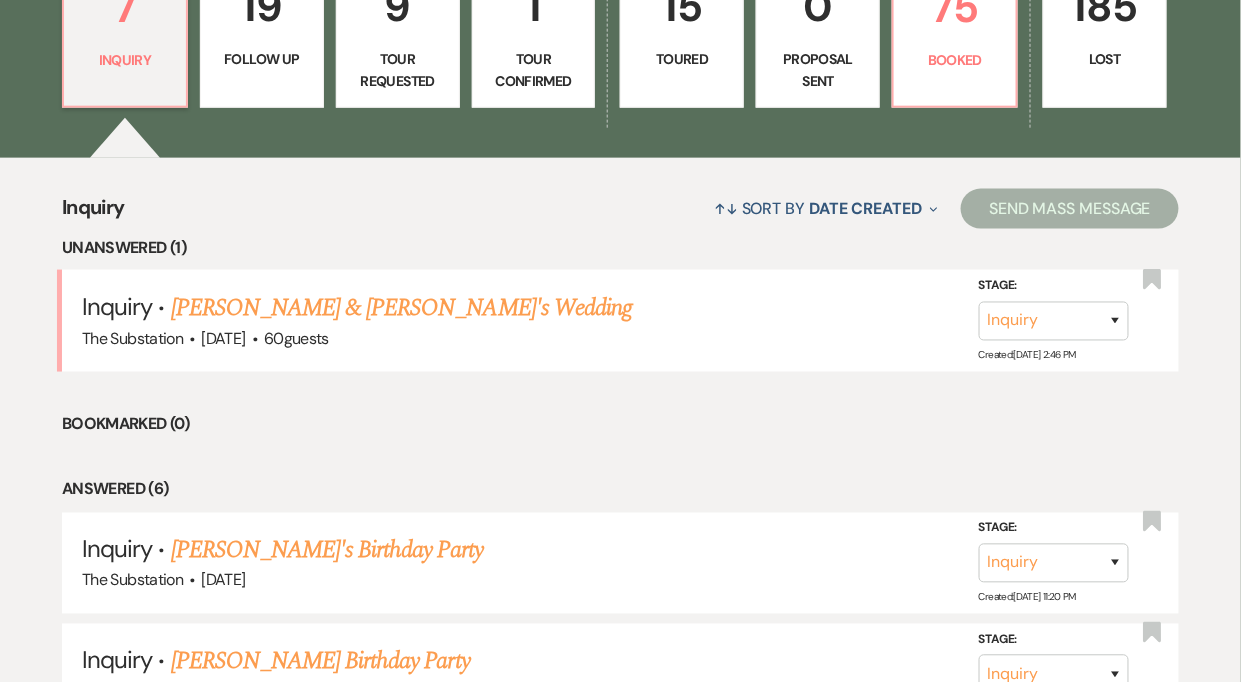 click on "19 Follow Up" at bounding box center [262, 33] 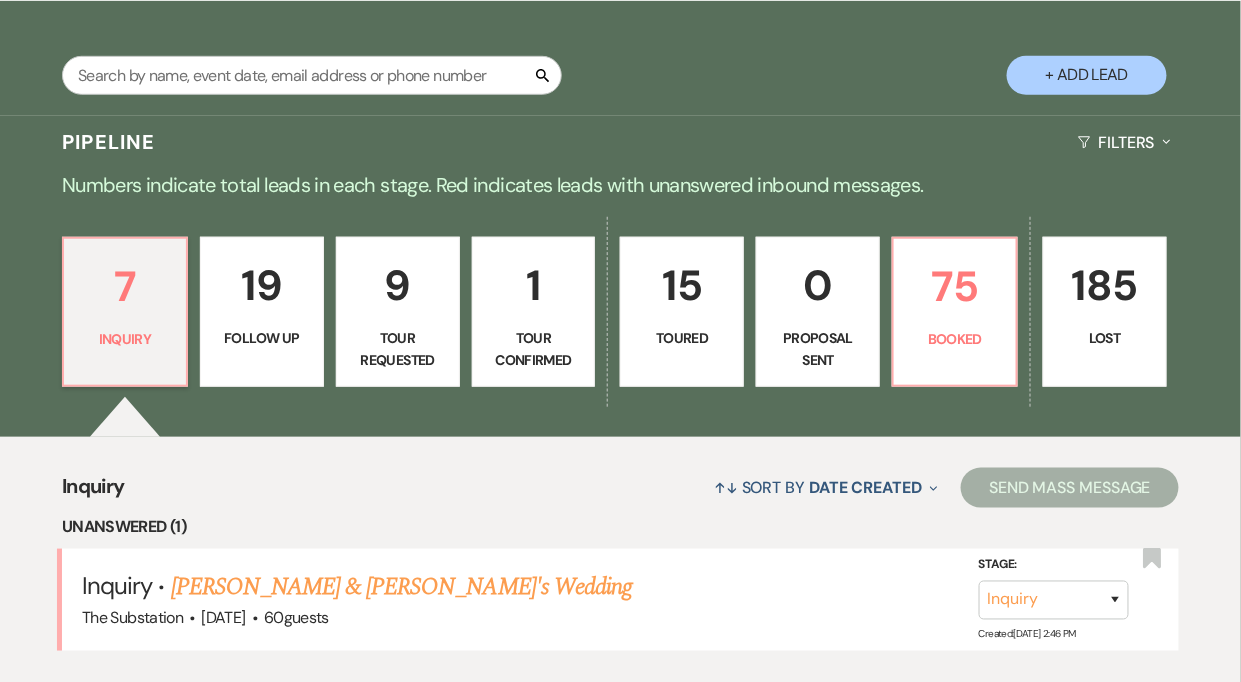 select on "9" 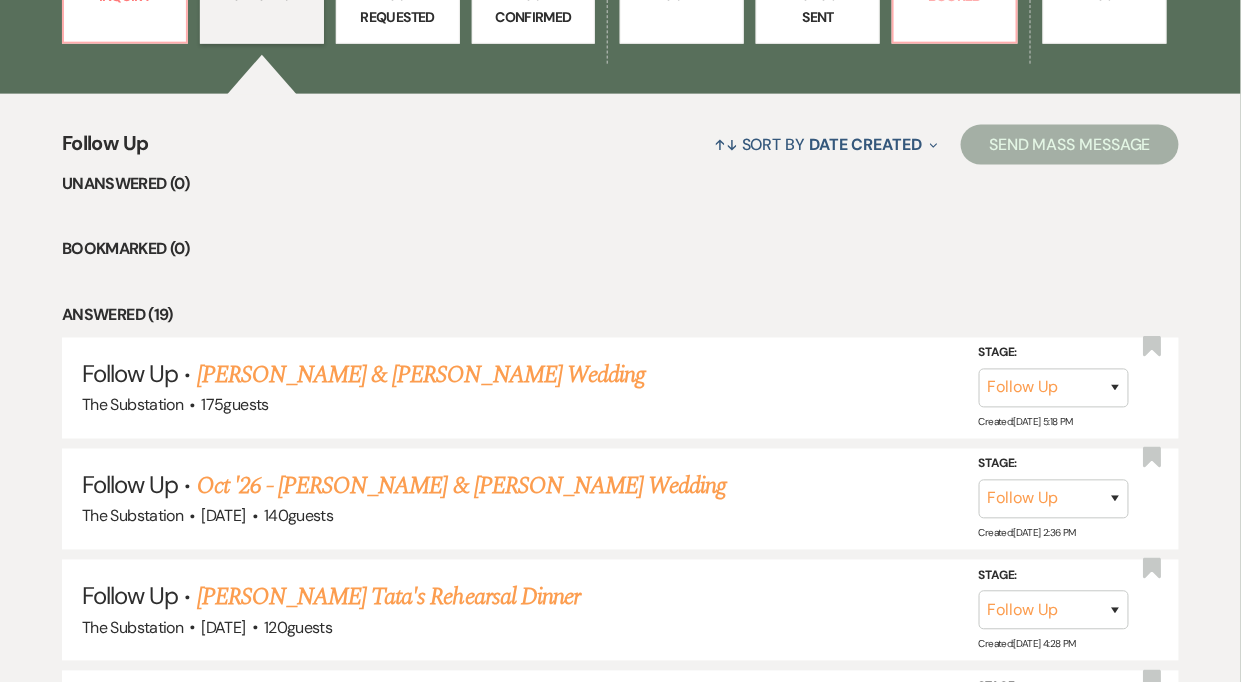 click on "75 Booked" at bounding box center [955, -31] 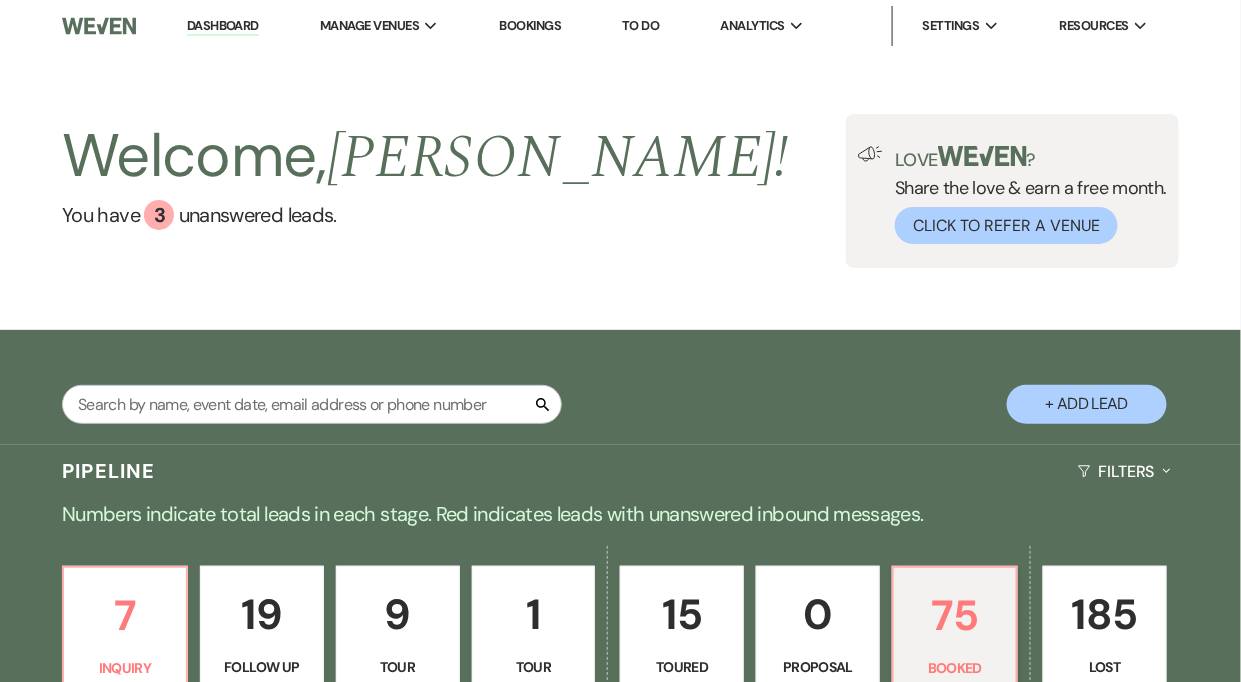 scroll, scrollTop: 76, scrollLeft: 0, axis: vertical 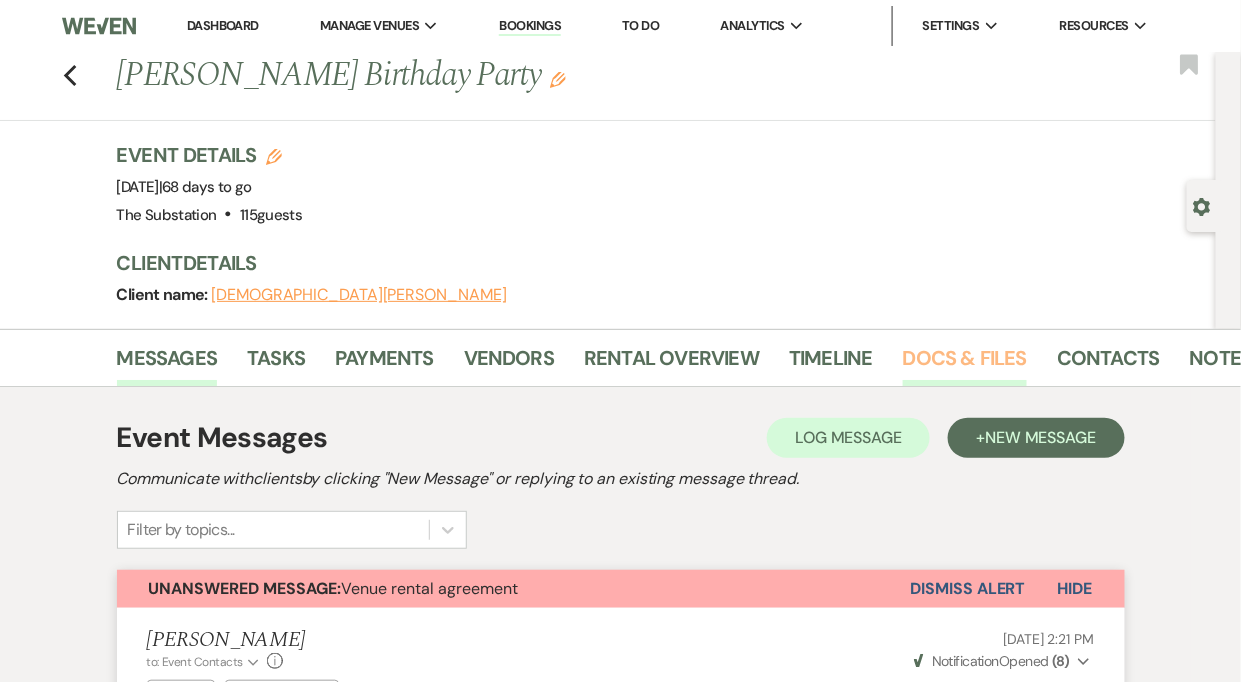 click on "Docs & Files" at bounding box center [965, 364] 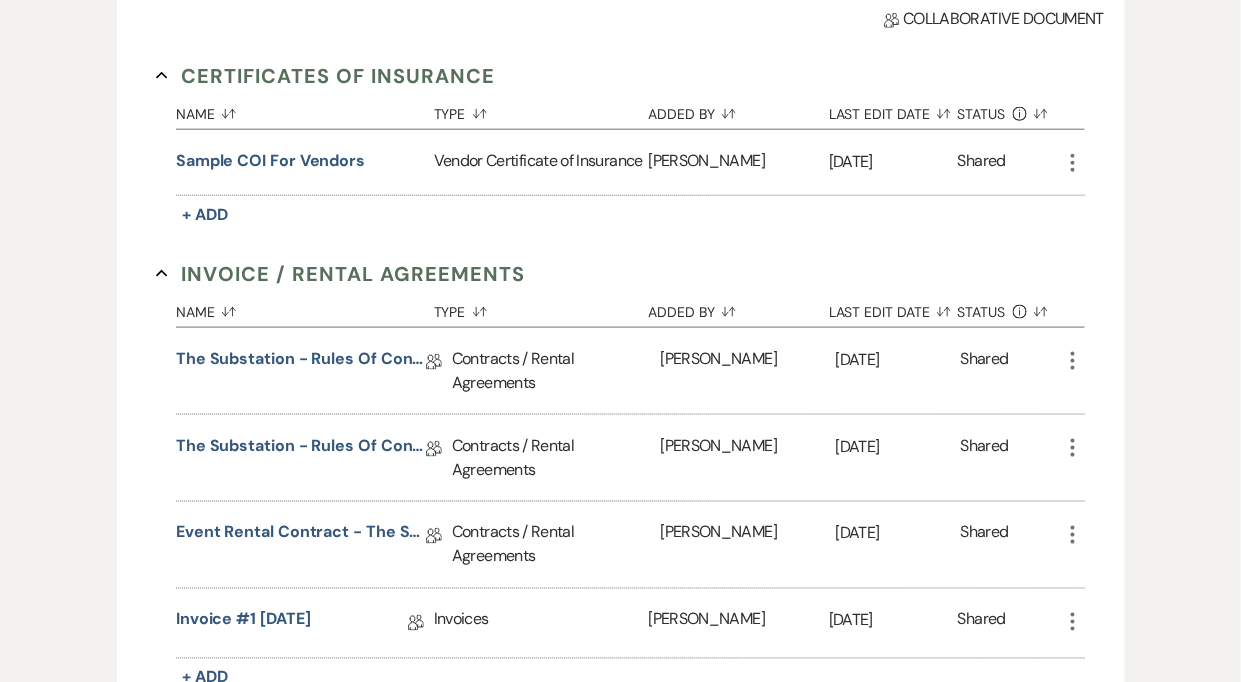 scroll, scrollTop: 620, scrollLeft: 0, axis: vertical 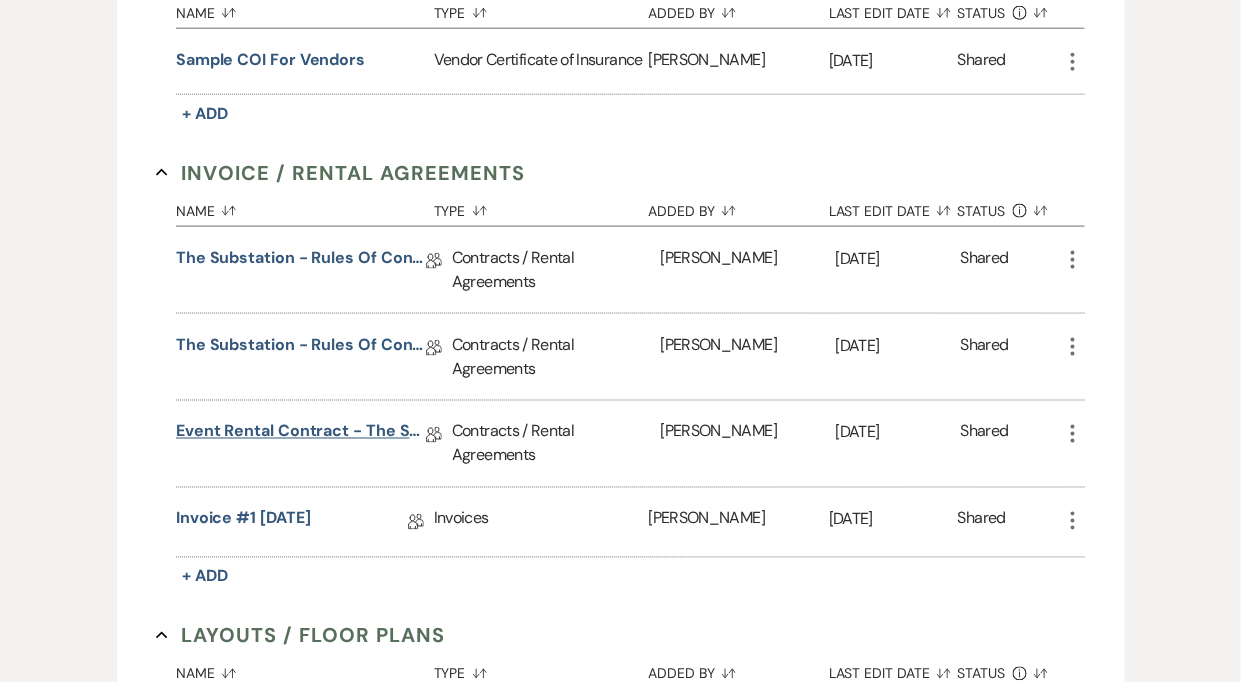 click on "Event Rental Contract - The Substation, Main Level (2025)" at bounding box center (301, 435) 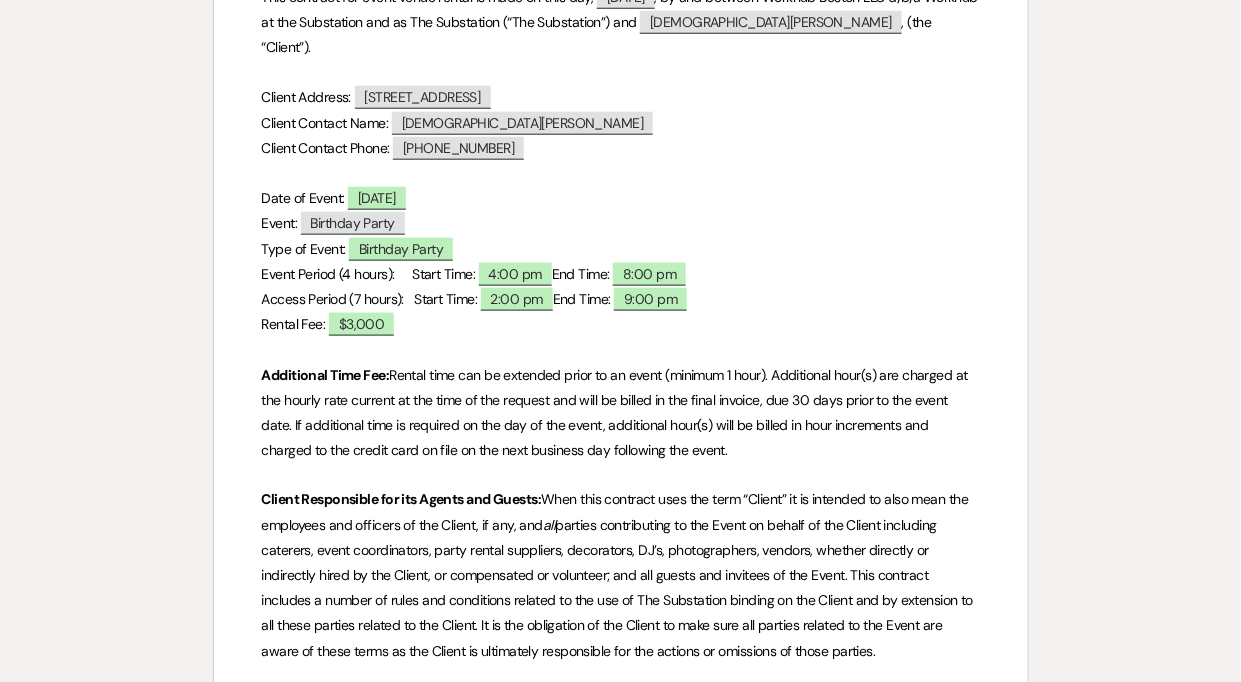scroll, scrollTop: 0, scrollLeft: 0, axis: both 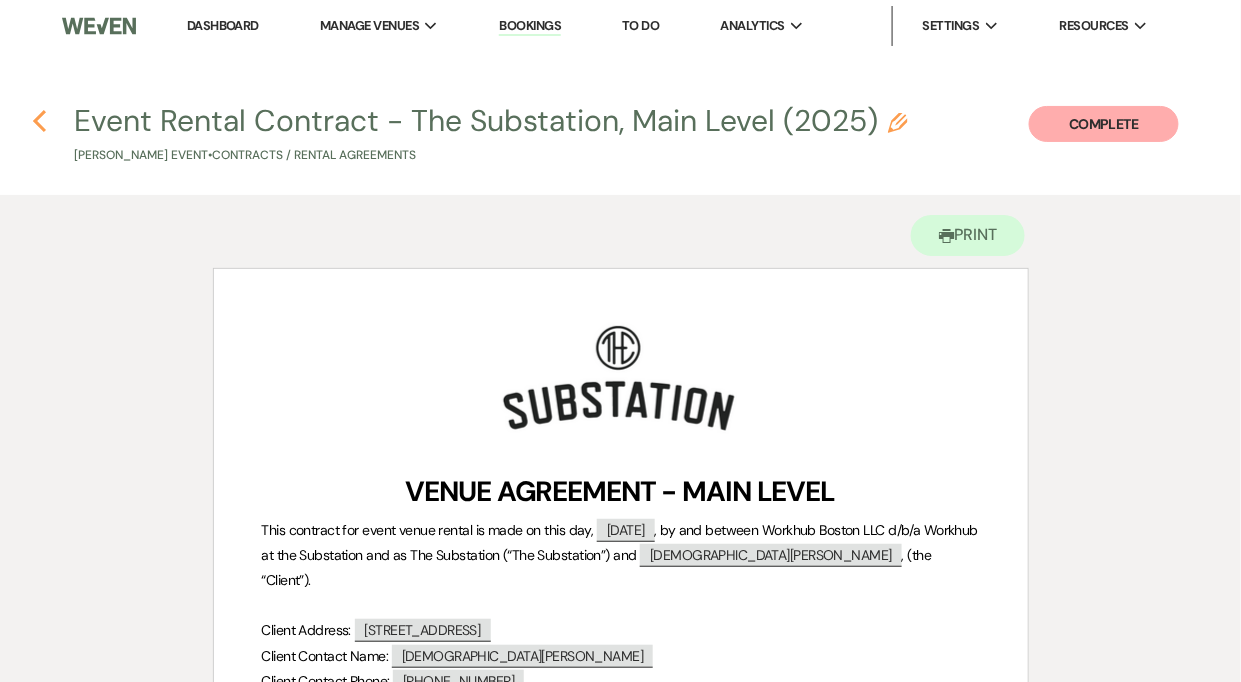 click on "Previous" 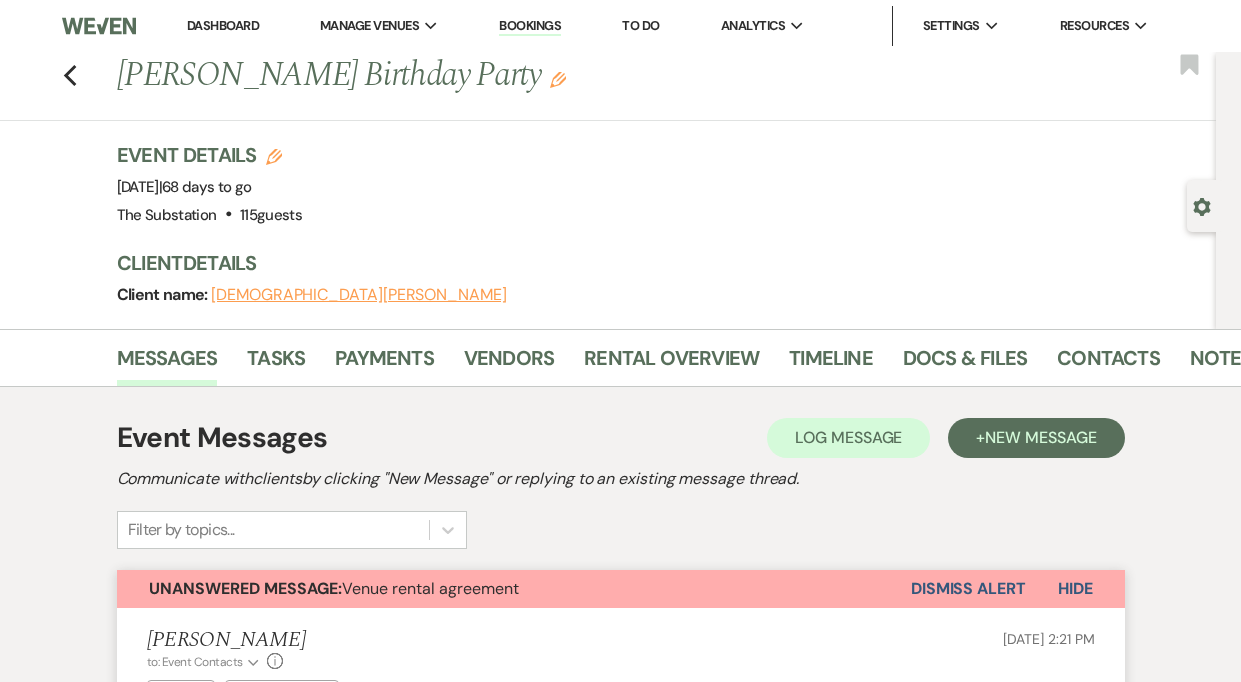 scroll, scrollTop: 0, scrollLeft: 0, axis: both 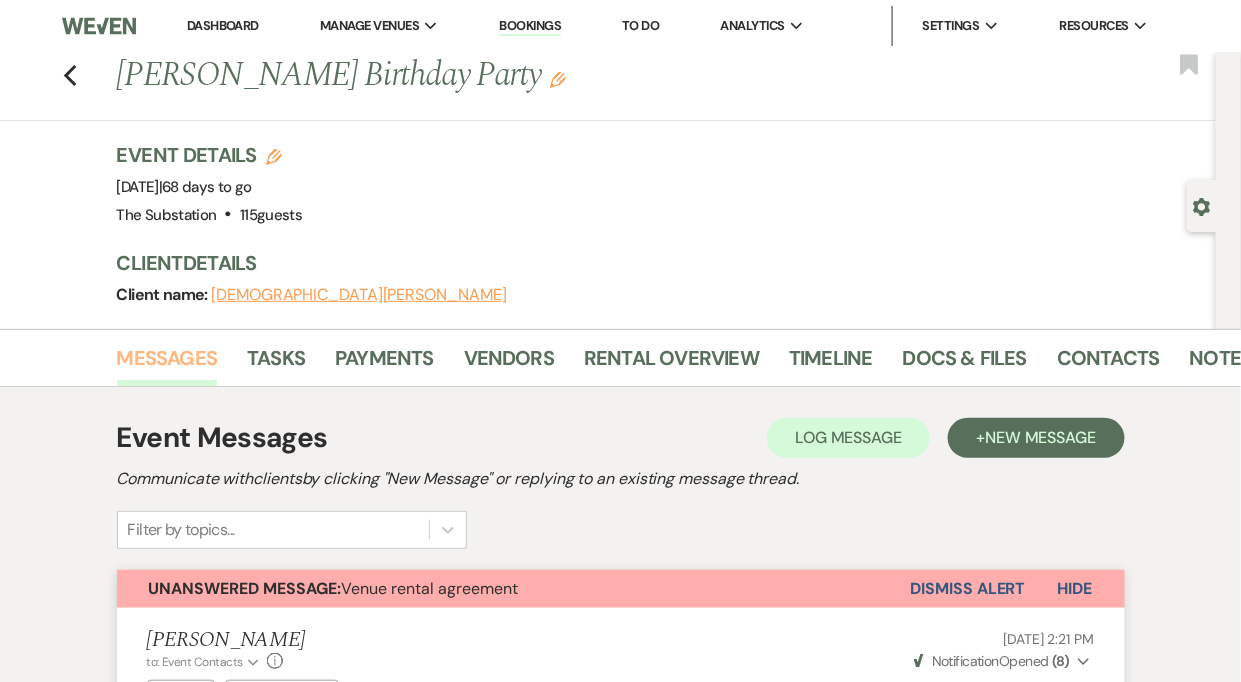 click on "Messages" at bounding box center (167, 364) 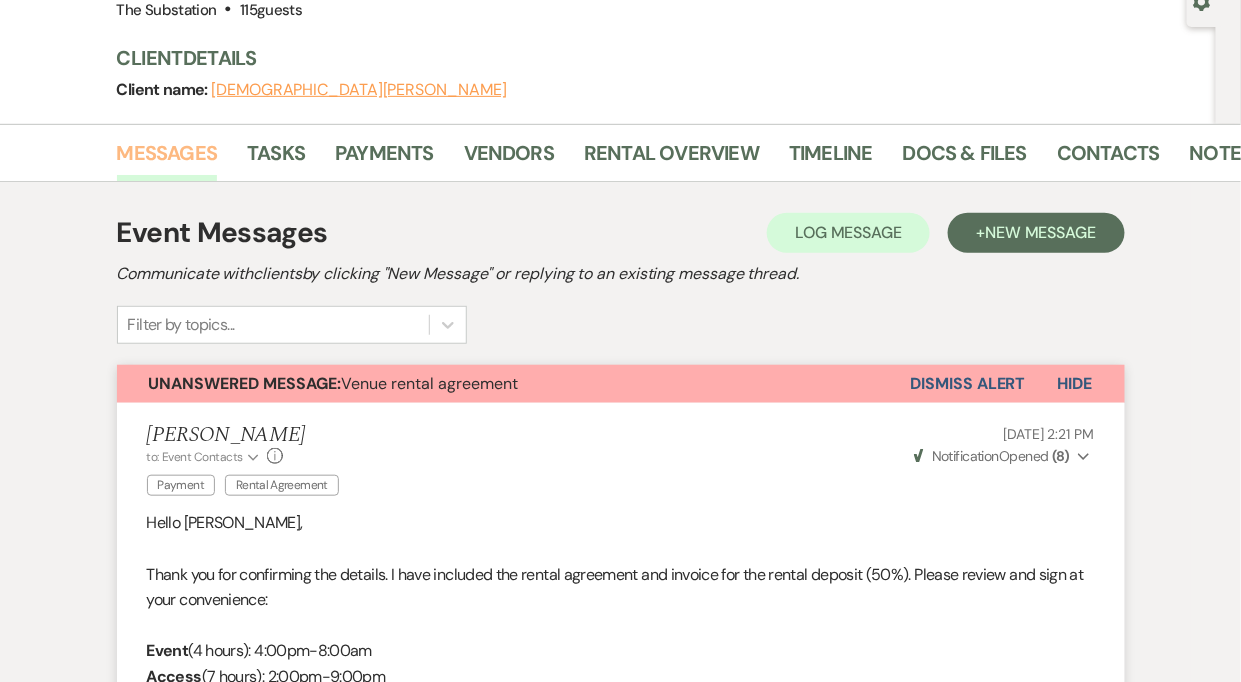 scroll, scrollTop: 223, scrollLeft: 0, axis: vertical 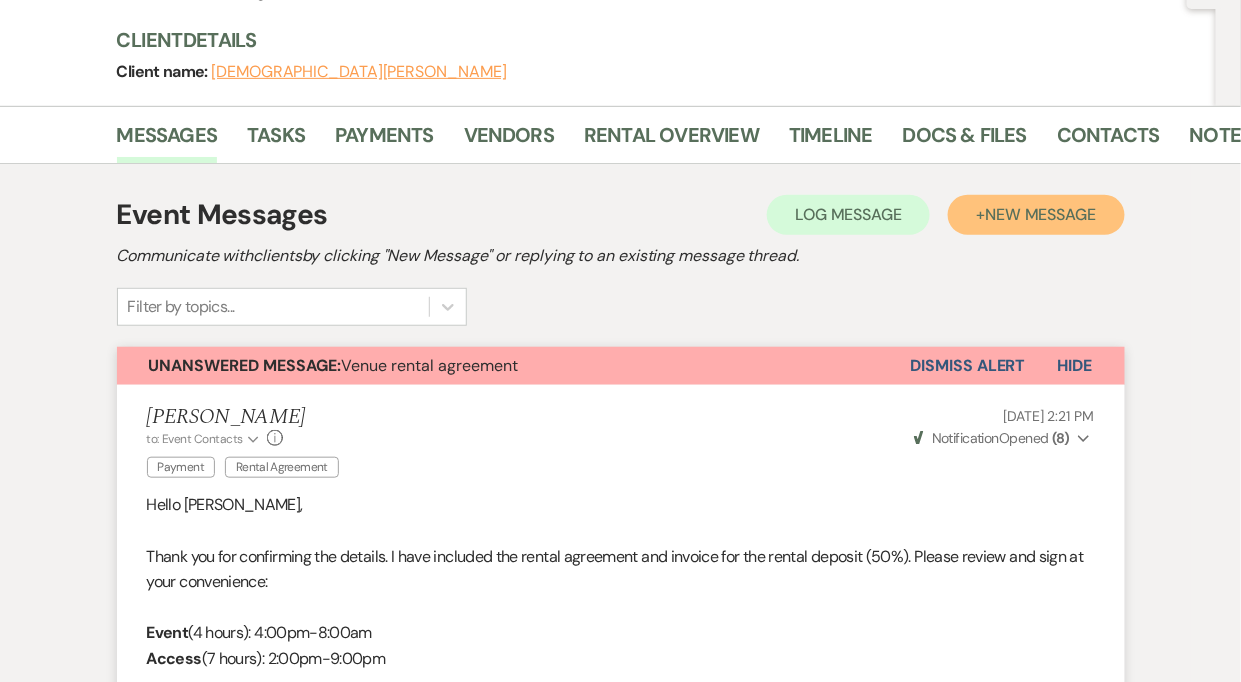 click on "New Message" at bounding box center (1040, 214) 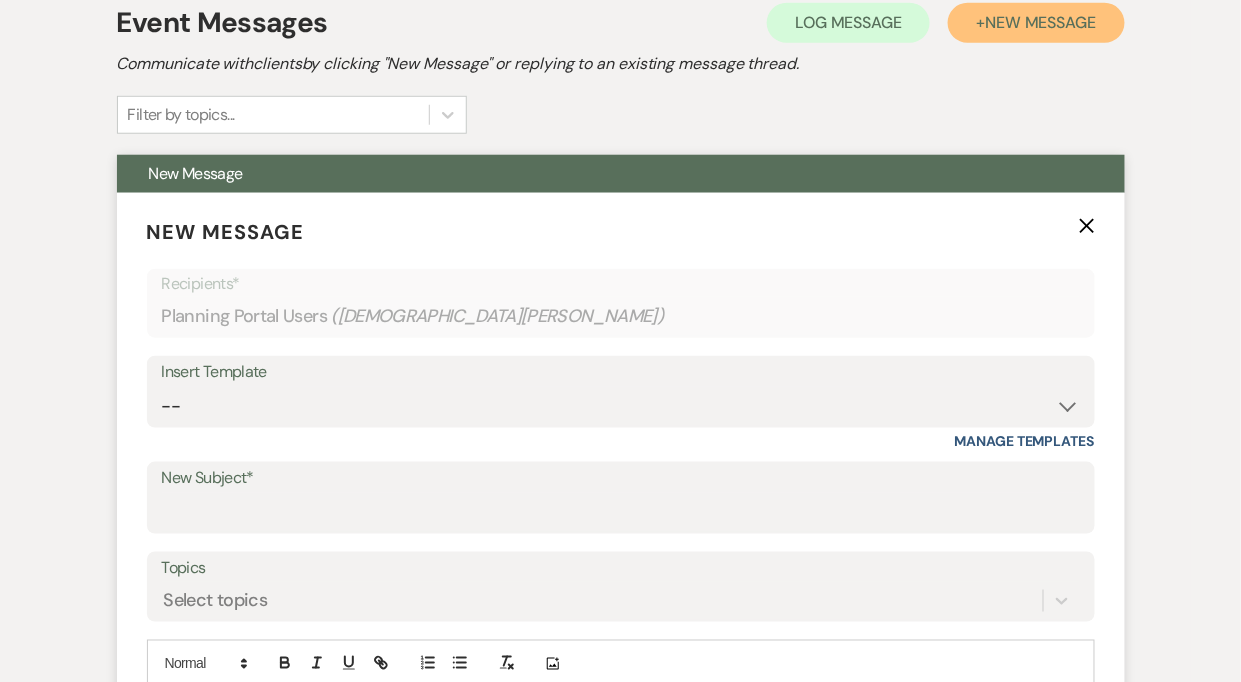 scroll, scrollTop: 444, scrollLeft: 0, axis: vertical 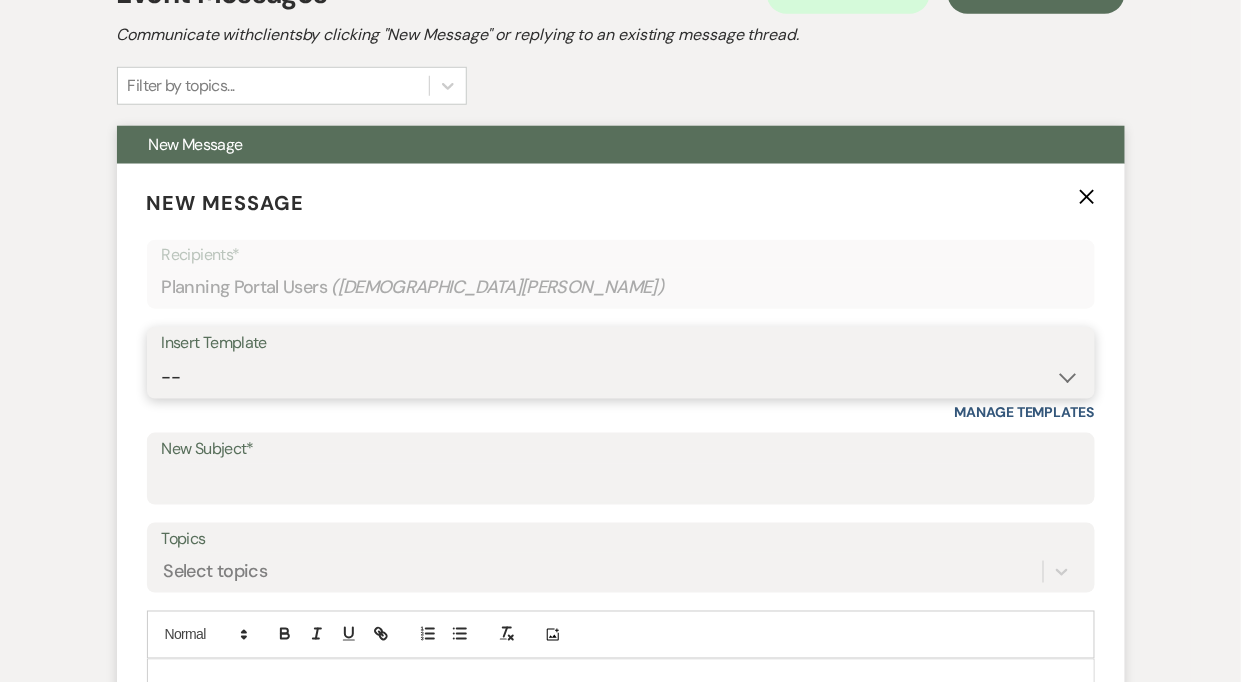 click on "-- Weven Planning Portal Introduction (Booked Events) Follow Up Contract (Pre-Booked Leads) Welcome to The Substation Planning Portal & Welcome Packet Initial Inquiry Response Tour Request Response Email from [PERSON_NAME] Rules of Conduct & Site Visit (90-60 days out) Finalizing Details for Your Upcoming Event (1+ week prior to event date) Additional Services to Event - Send invoice for payment 30 days Request for Credit Card on File Introduction after booking 60-90 Day Re-Introduction Email Inquiry 1st Response ([PERSON_NAME]) Touch Point / Checkin - [PERSON_NAME] Touch Point #2+  Celebrate at the Substation: Partner Showcase Weven Closure Notification to Booked Clients" at bounding box center [621, 377] 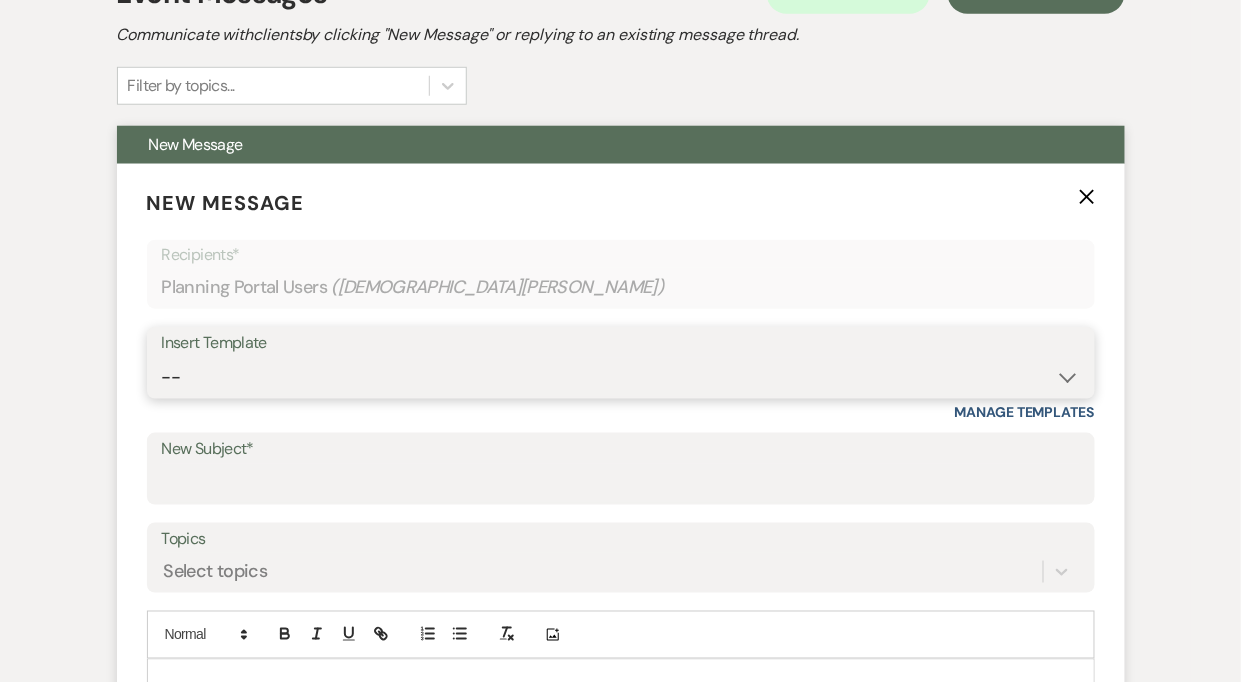 select on "4505" 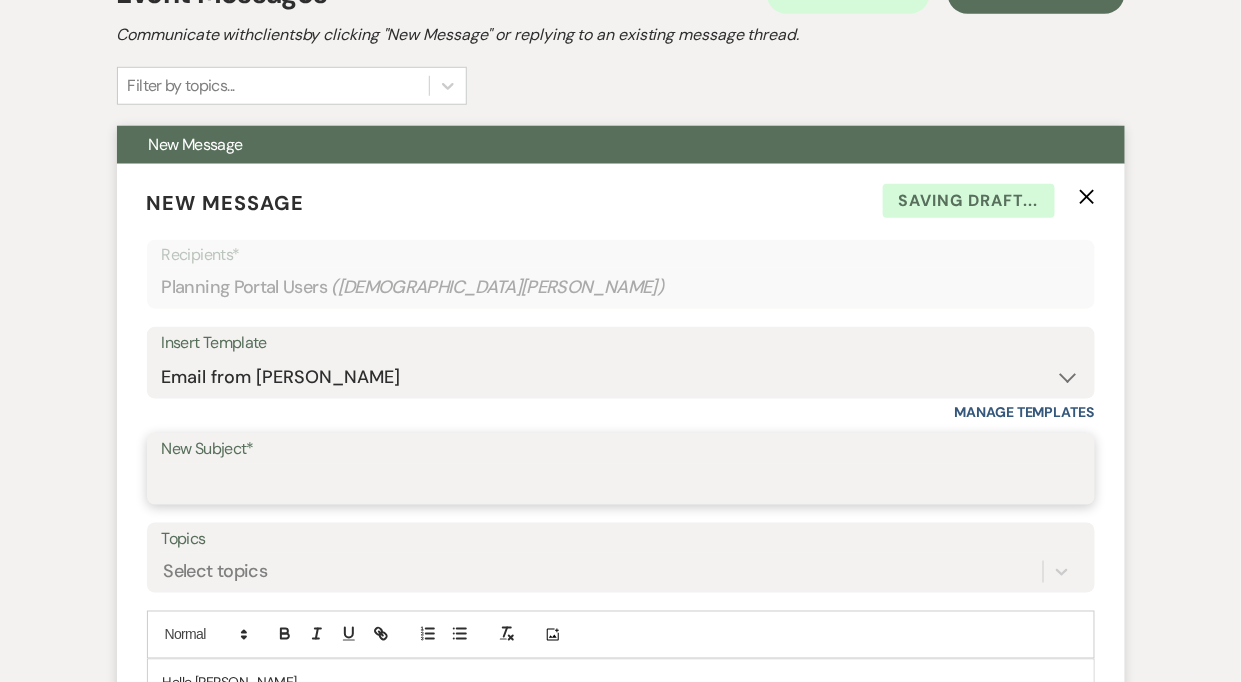 click on "New Subject*" at bounding box center [621, 483] 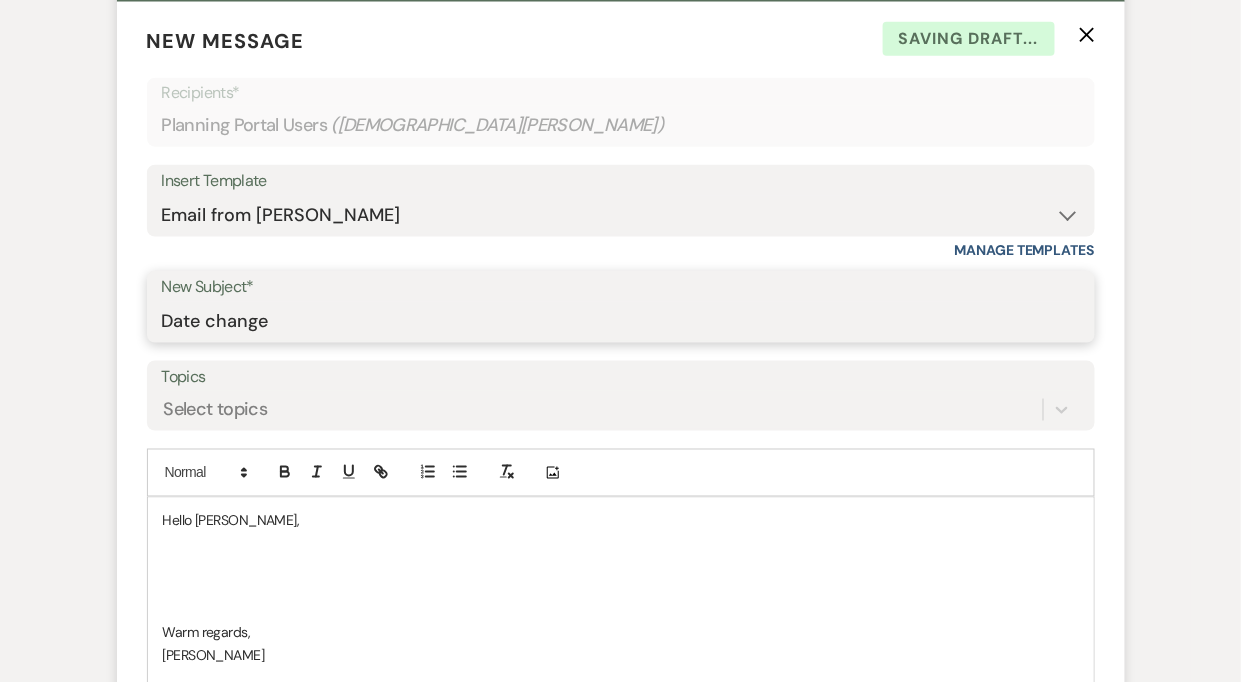 scroll, scrollTop: 611, scrollLeft: 0, axis: vertical 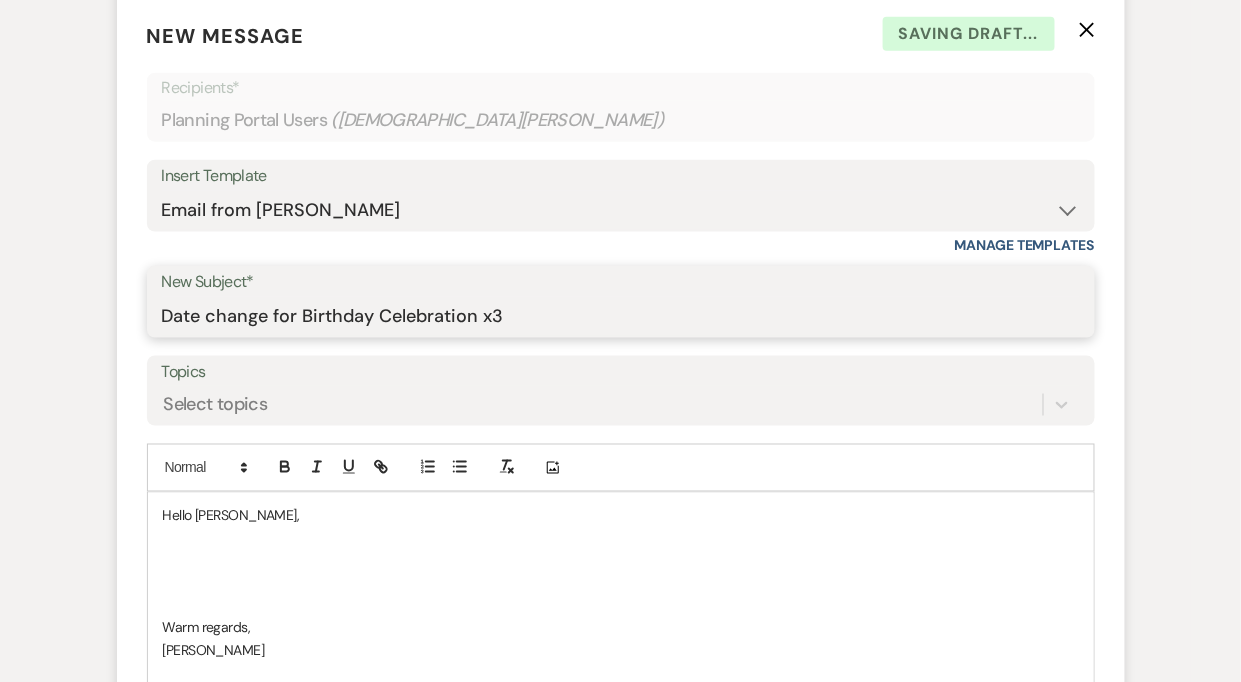 type on "Date change for Birthday Celebration x3" 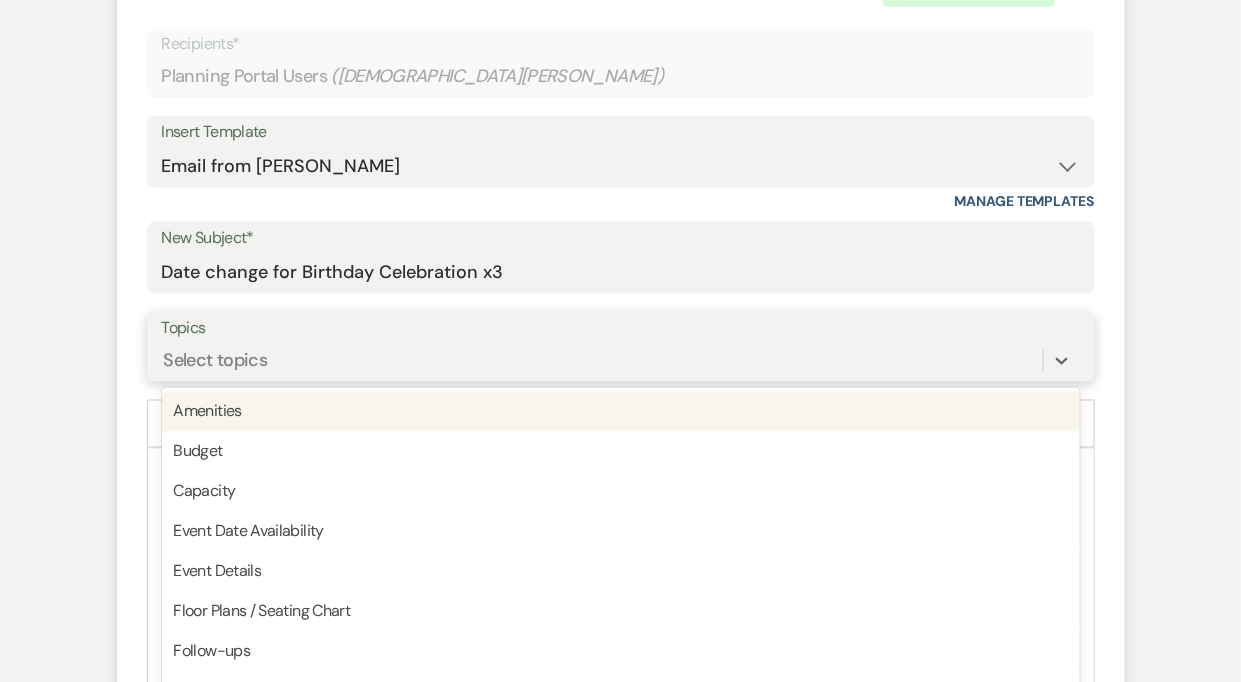 click on "option Amenities focused, 1 of 20. 20 results available. Use Up and Down to choose options, press Enter to select the currently focused option, press Escape to exit the menu, press Tab to select the option and exit the menu. Select topics Amenities Budget Capacity Event Date Availability Event Details Floor Plans / Seating Chart Follow-ups Guest Count Home rental Insurance Local accommodations Mandatory rentals Menu Payment Policies Price Rental Agreement Touring Vendors Other" at bounding box center (621, 361) 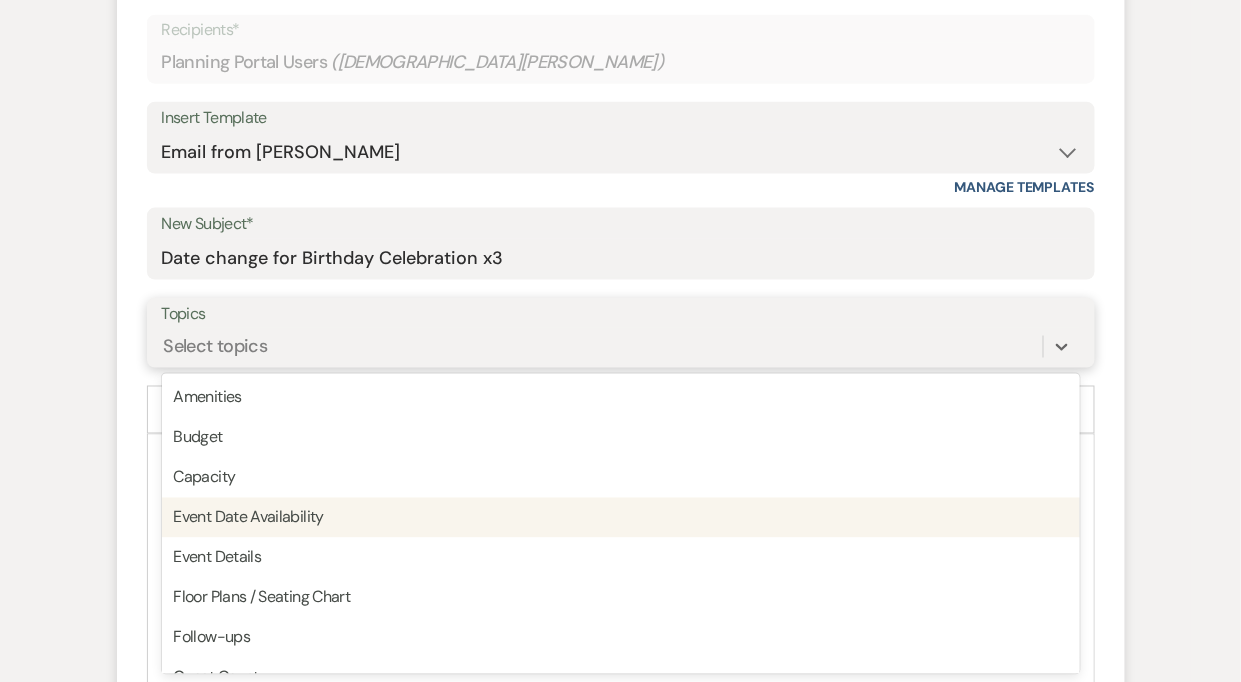 click on "Event Date Availability" at bounding box center (621, 518) 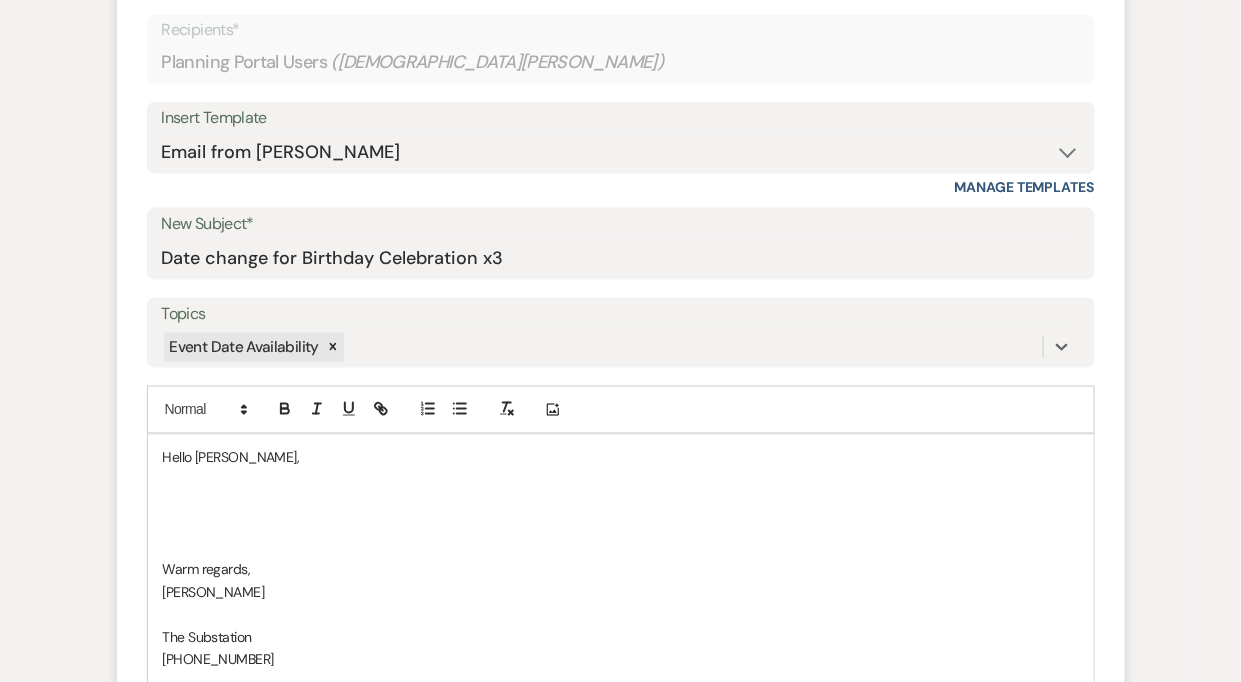 click at bounding box center (621, 503) 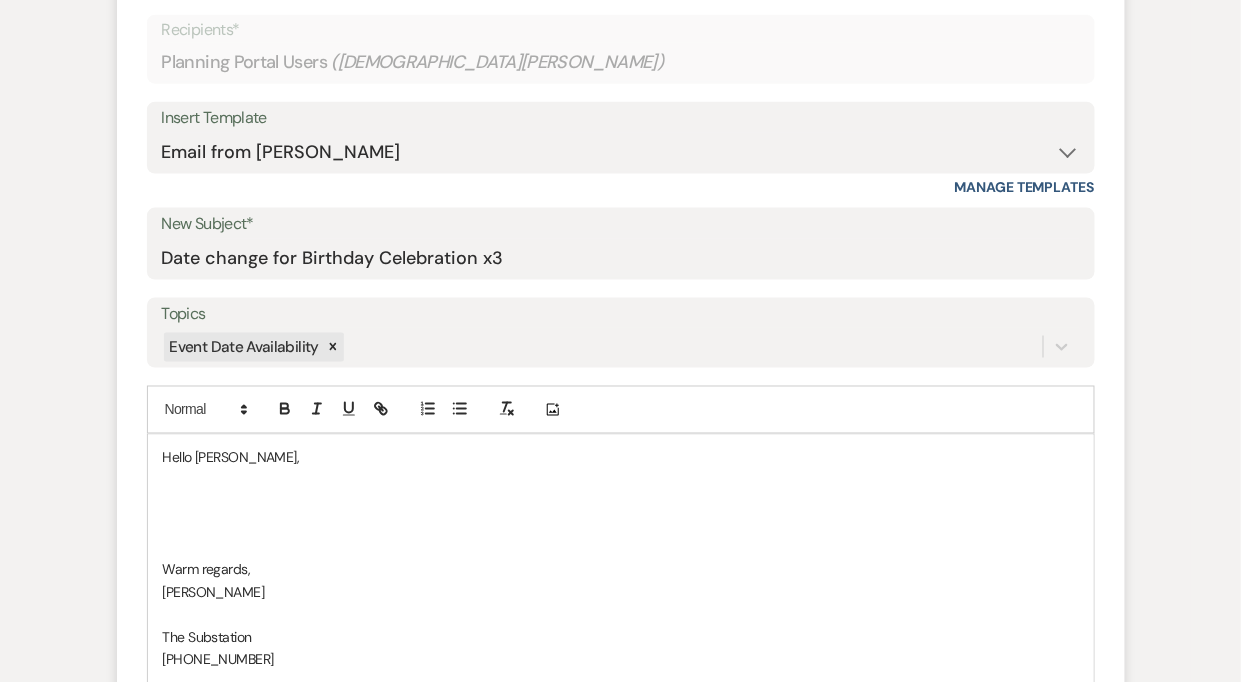 type 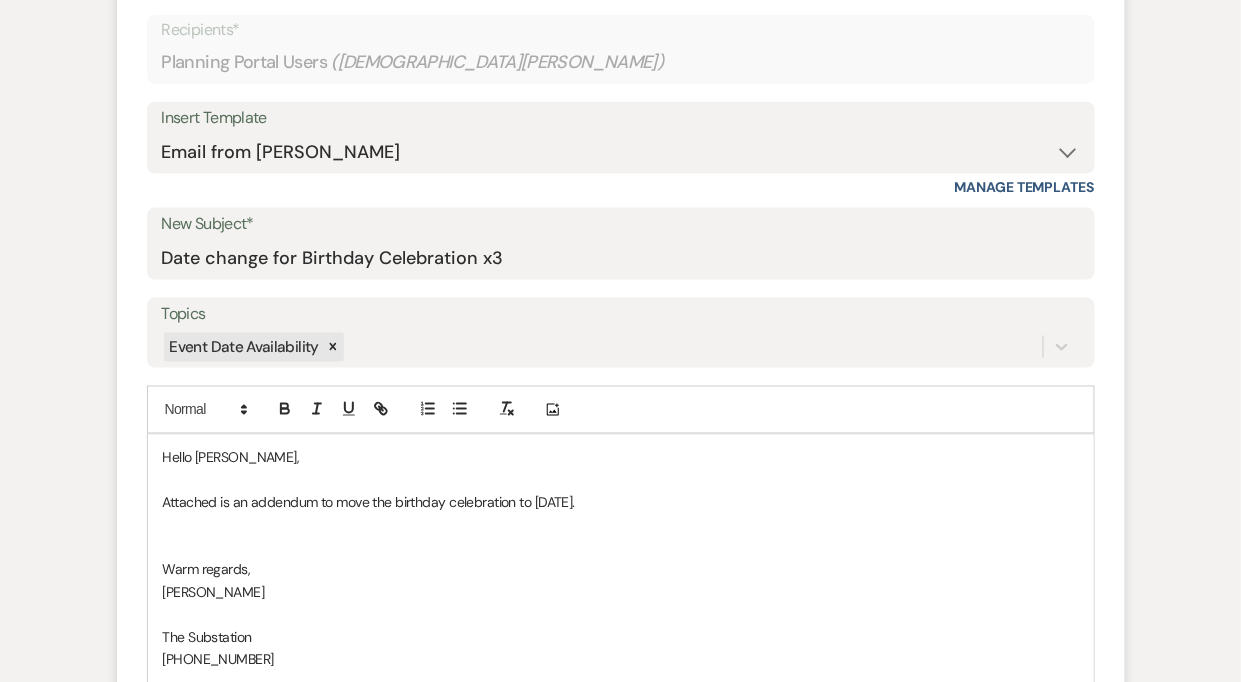click on "Hello [PERSON_NAME], Attached is an addendum to move the birthday celebration to [DATE].   Warm regards, [PERSON_NAME] The Substation [PHONE_NUMBER]" at bounding box center [621, 559] 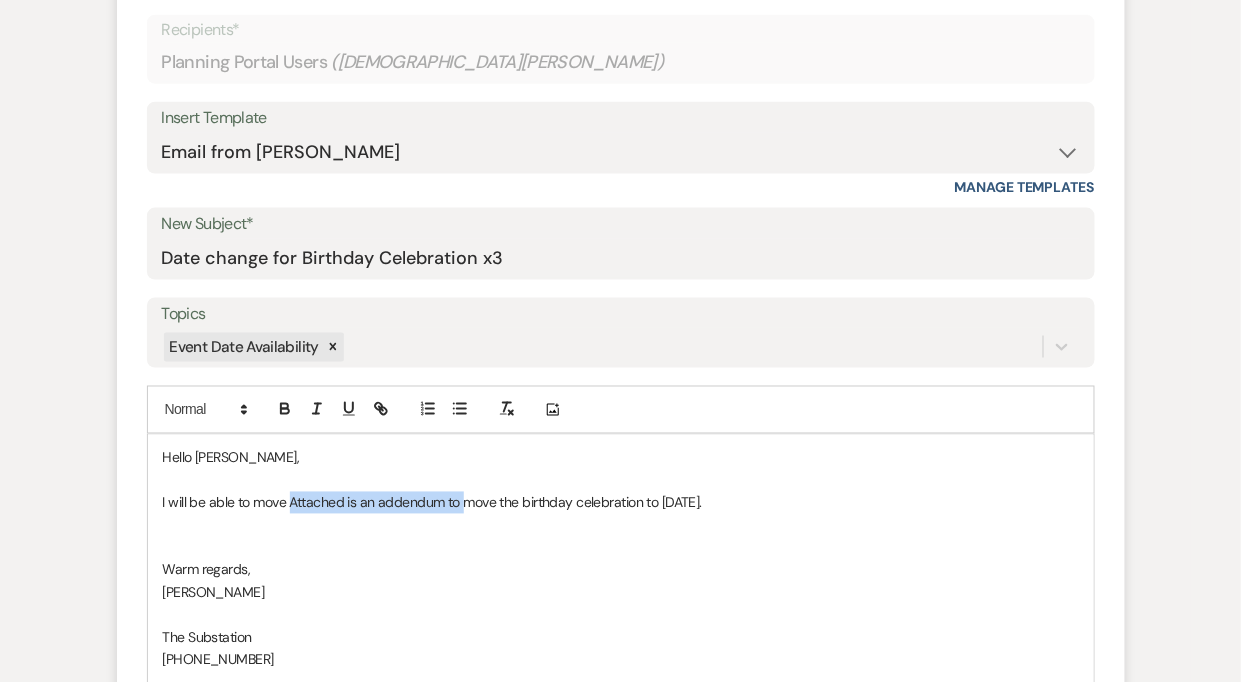 drag, startPoint x: 290, startPoint y: 502, endPoint x: 466, endPoint y: 507, distance: 176.07101 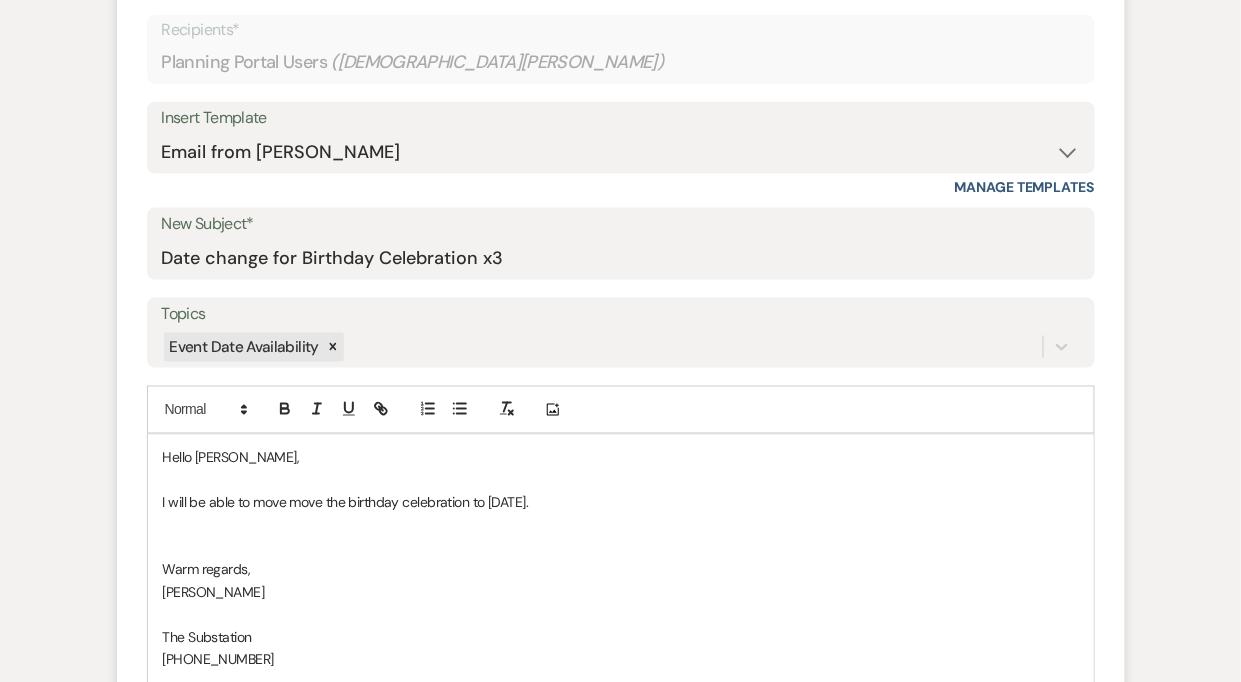 click on "I will be able to move move the birthday celebration to [DATE]." at bounding box center [621, 503] 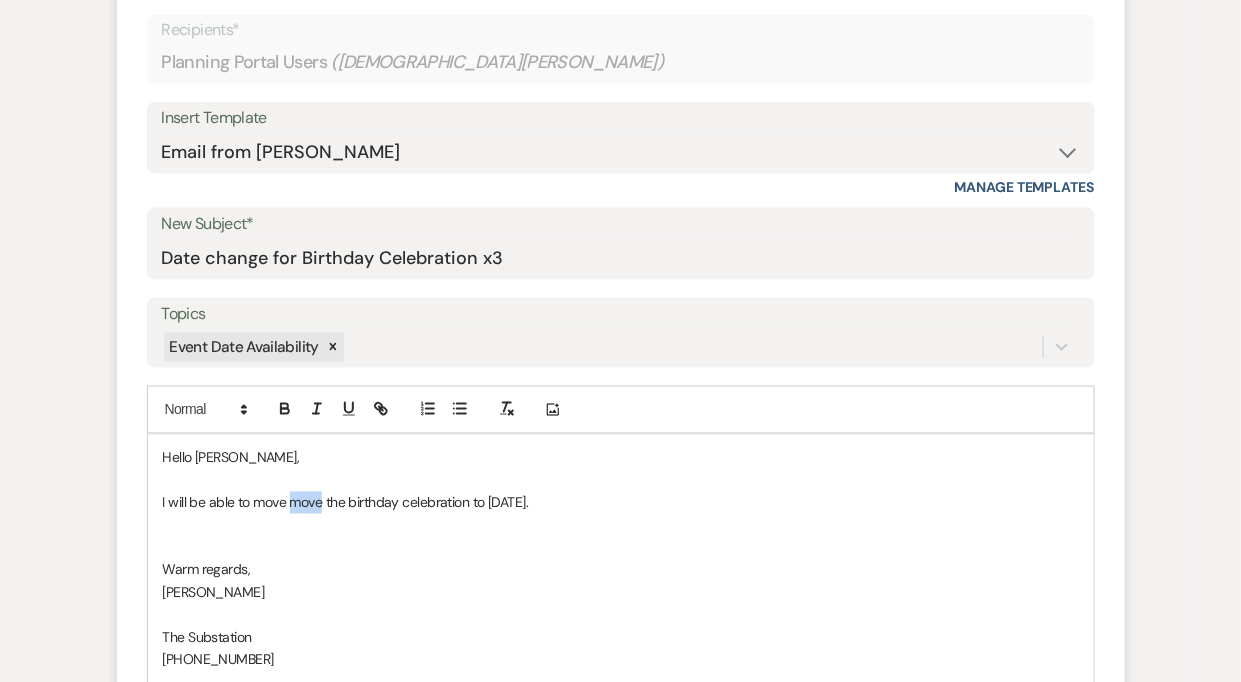 click on "I will be able to move move the birthday celebration to [DATE]." at bounding box center [621, 503] 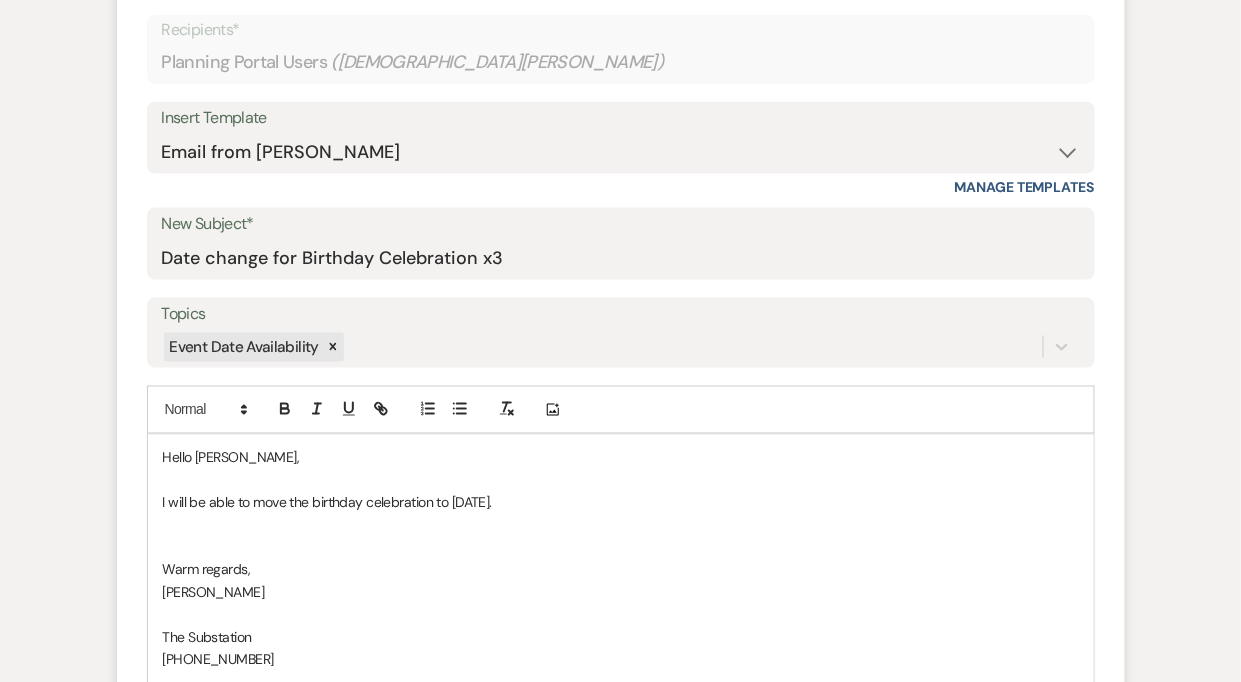 click on "I will be able to move the birthday celebration to [DATE]." at bounding box center (621, 503) 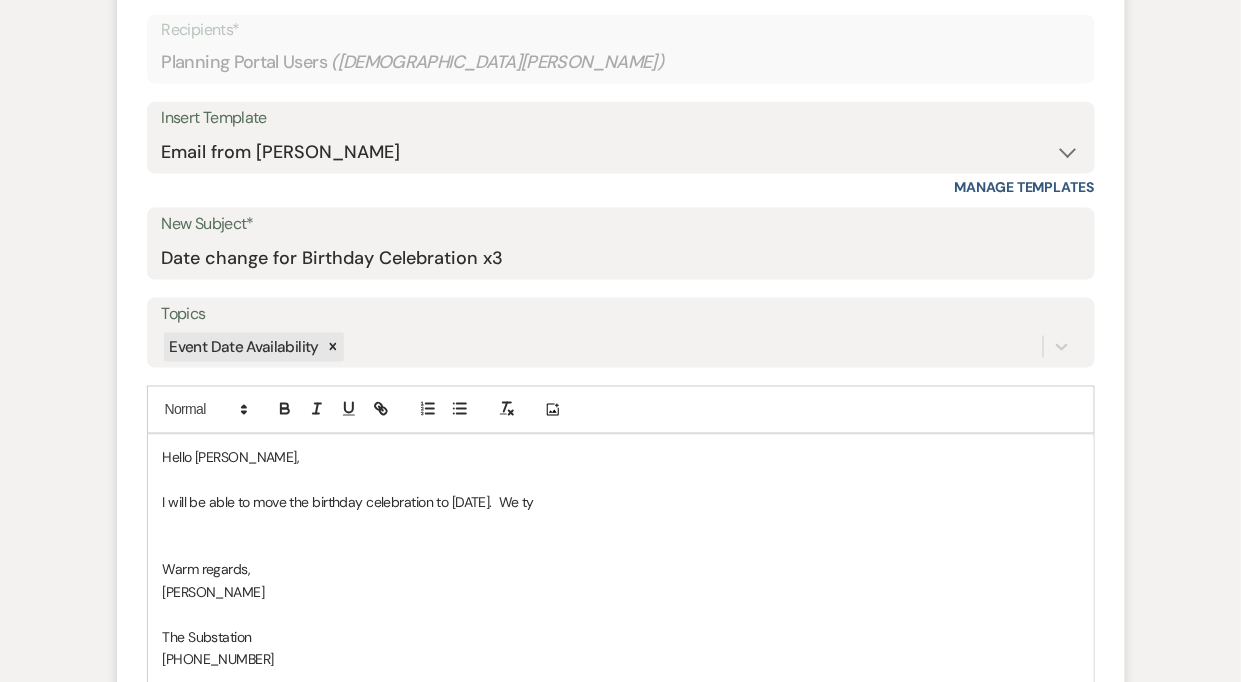 scroll, scrollTop: 670, scrollLeft: 0, axis: vertical 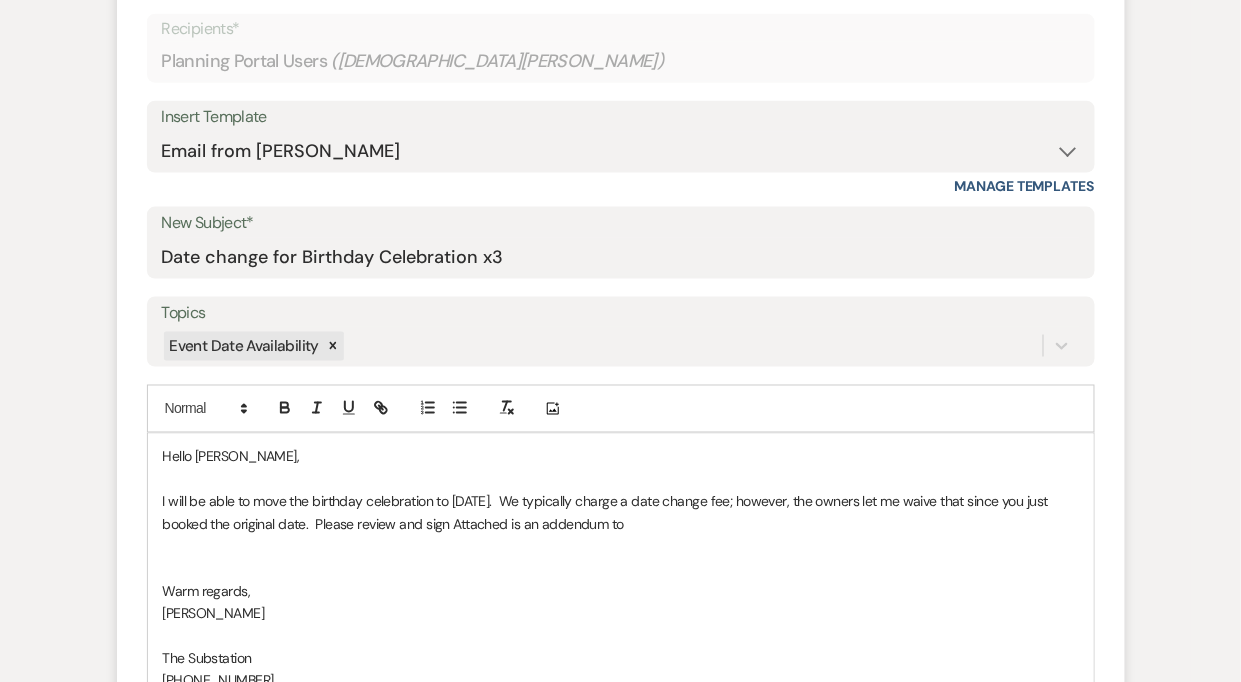 click on "I will be able to move the birthday celebration to [DATE].  We typically charge a date change fee; however, the owners let me waive that since you just booked the original date.  Please review and sign Attached is an addendum to" at bounding box center (621, 513) 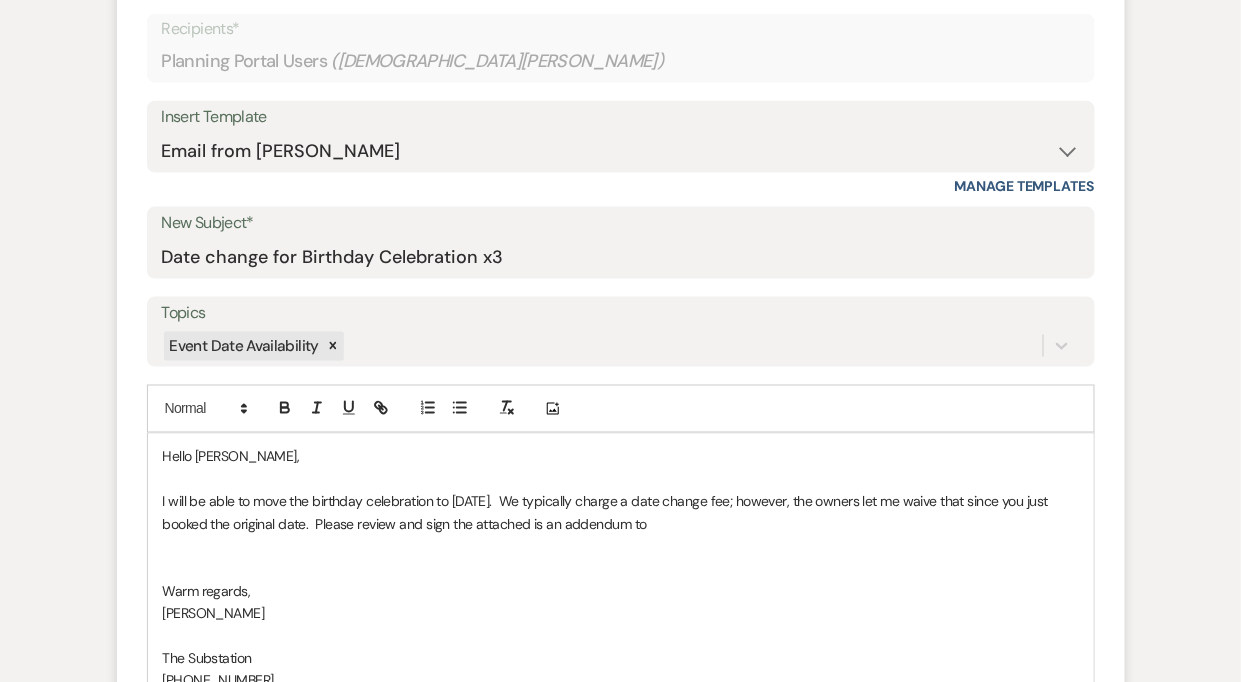 click on "I will be able to move the birthday celebration to [DATE].  We typically charge a date change fee; however, the owners let me waive that since you just booked the original date.  Please review and sign the attached is an addendum to" at bounding box center (621, 513) 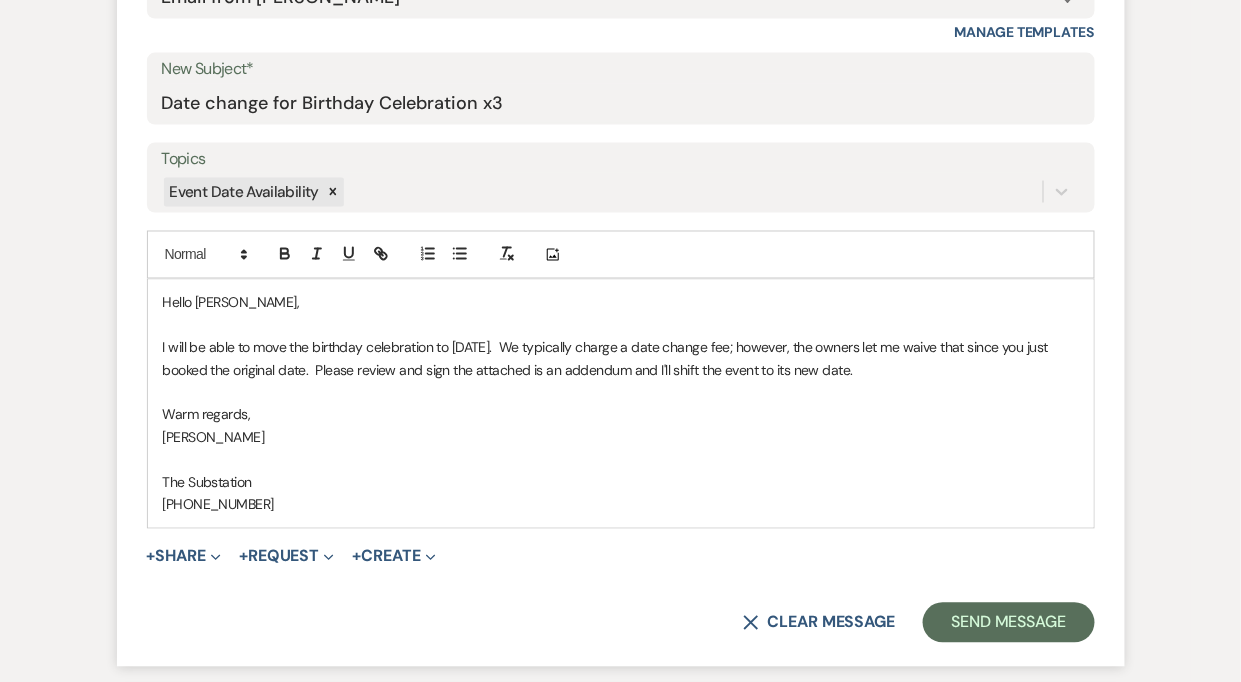 scroll, scrollTop: 921, scrollLeft: 0, axis: vertical 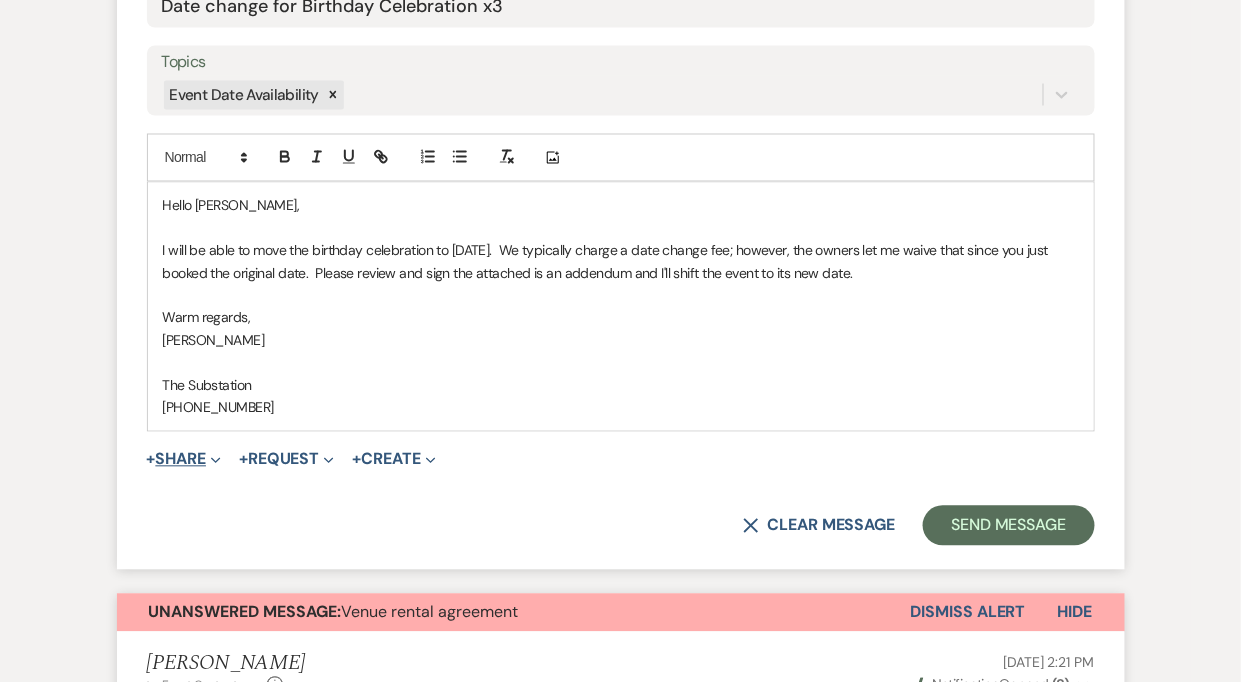 click on "+  Share Expand" at bounding box center [184, 460] 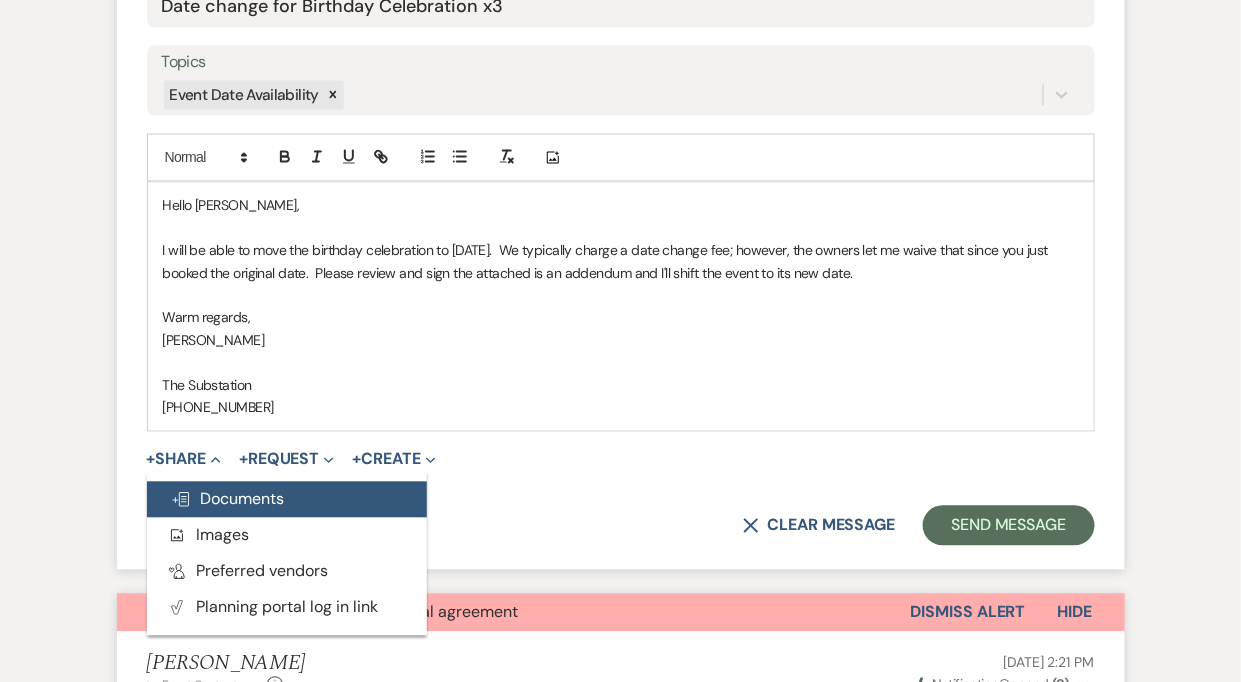 click on "Doc Upload Documents" at bounding box center (287, 500) 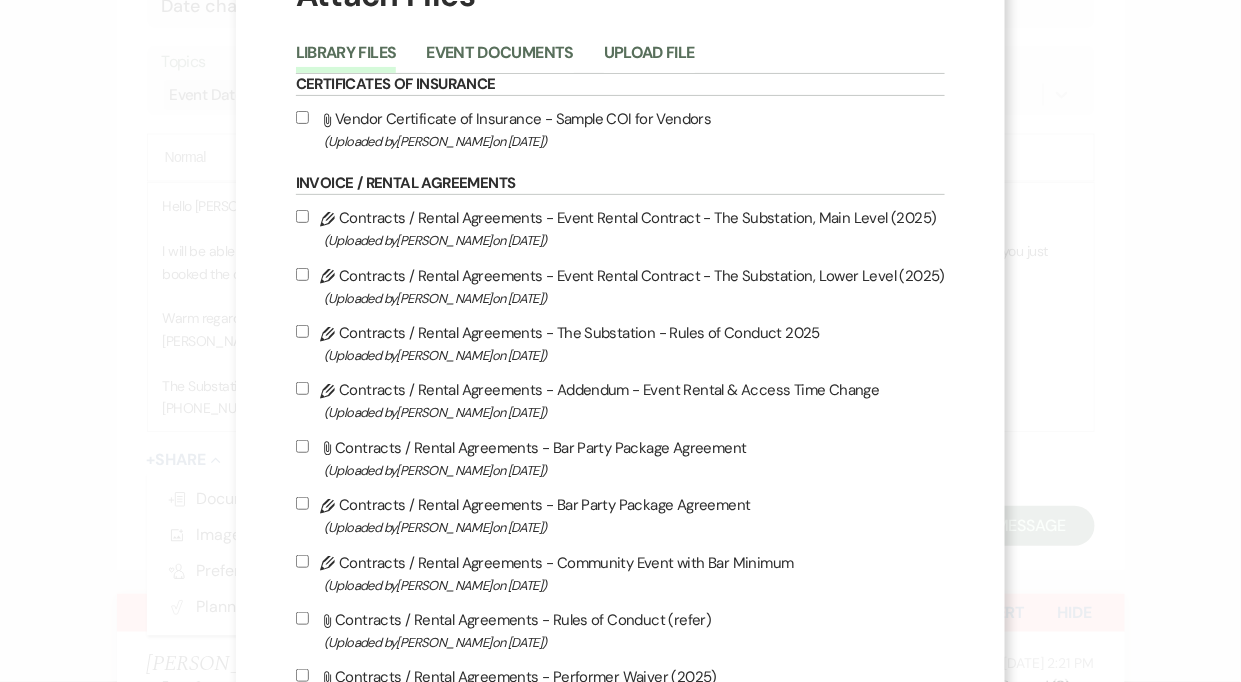 scroll, scrollTop: 141, scrollLeft: 0, axis: vertical 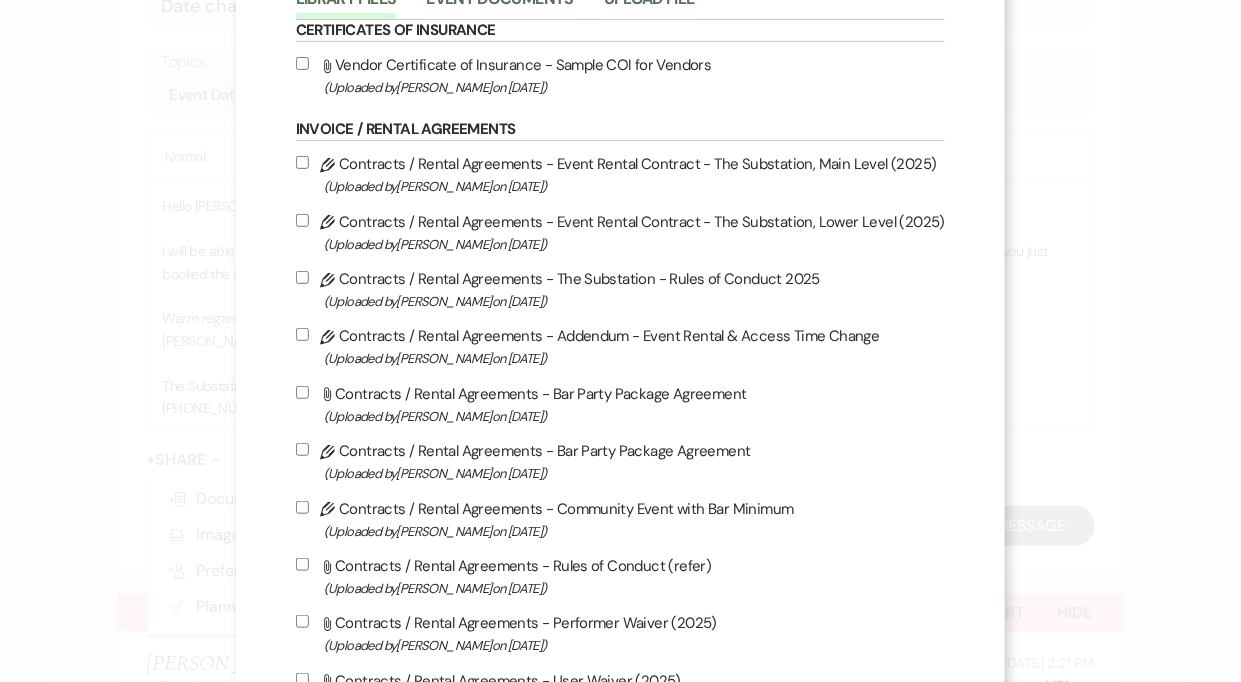 click on "Pencil Contracts / Rental Agreements - Addendum - Event Rental & Access Time Change (Uploaded by  [PERSON_NAME]  on   [DATE] )" at bounding box center [620, 346] 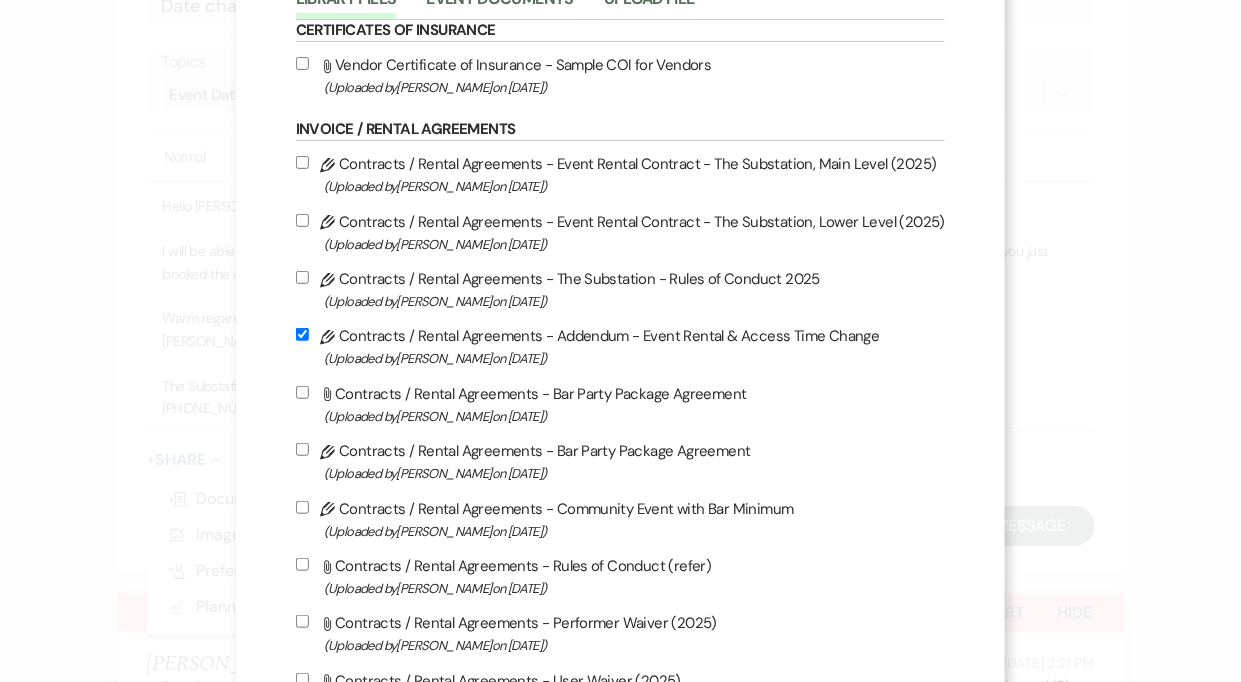 checkbox on "true" 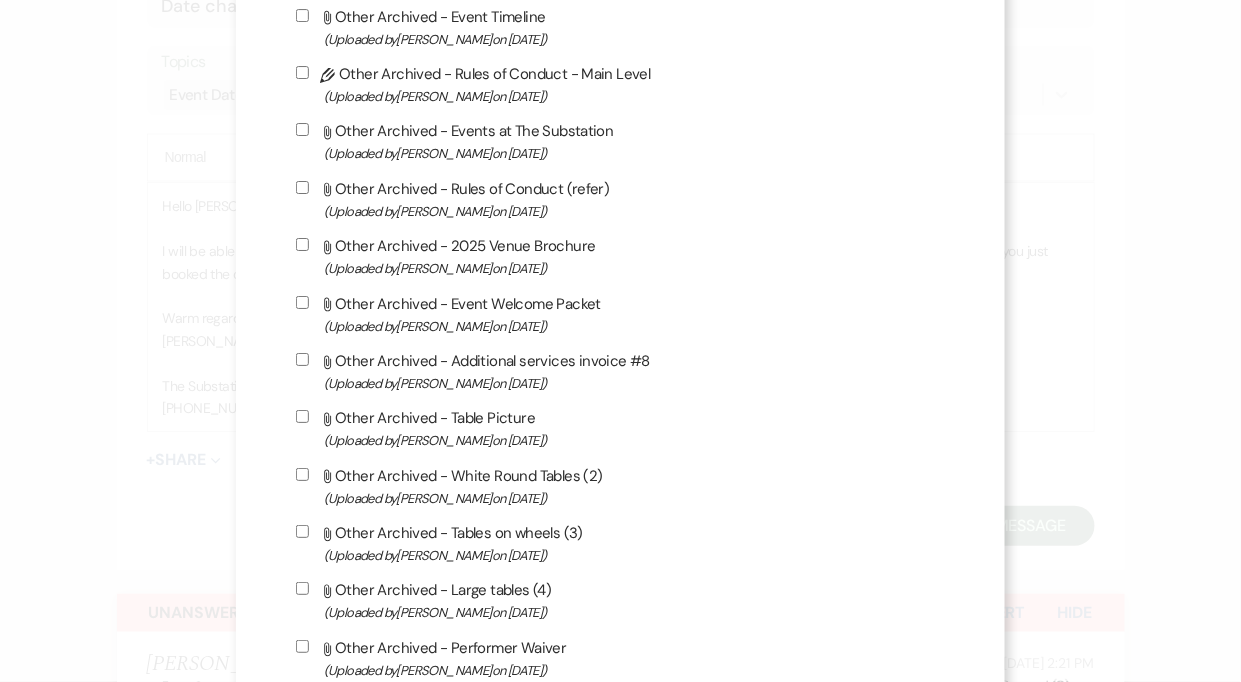 scroll, scrollTop: 2124, scrollLeft: 0, axis: vertical 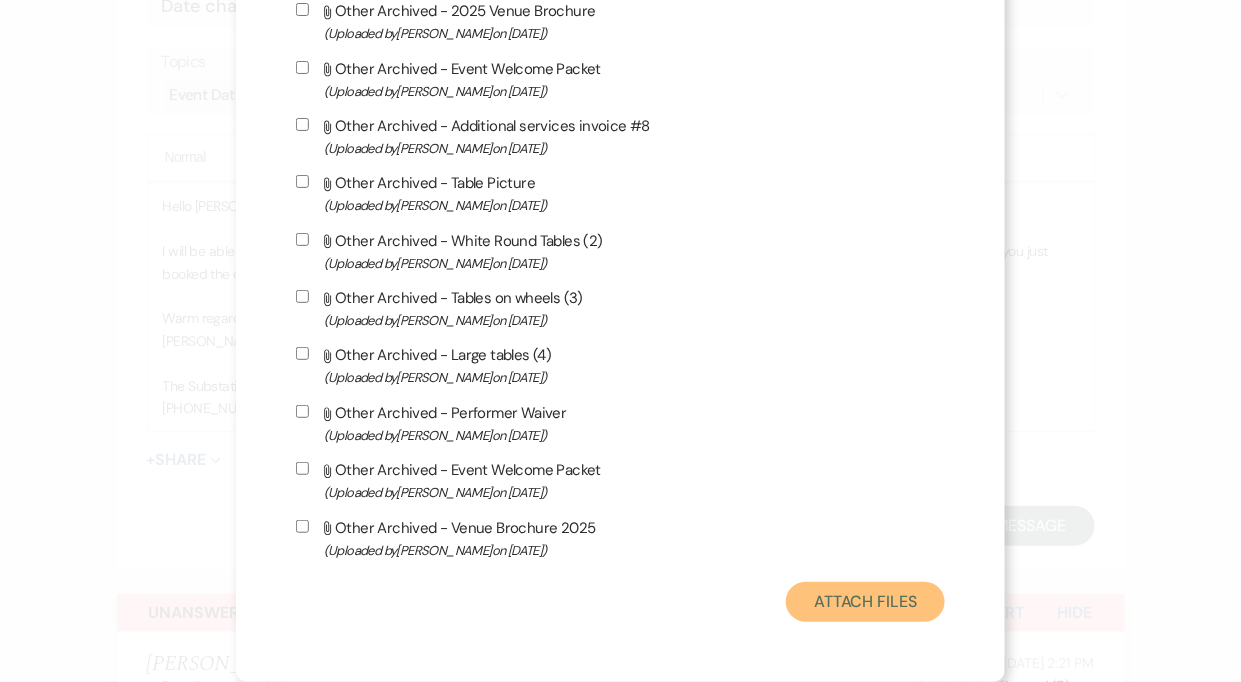 click on "Attach Files" at bounding box center (865, 602) 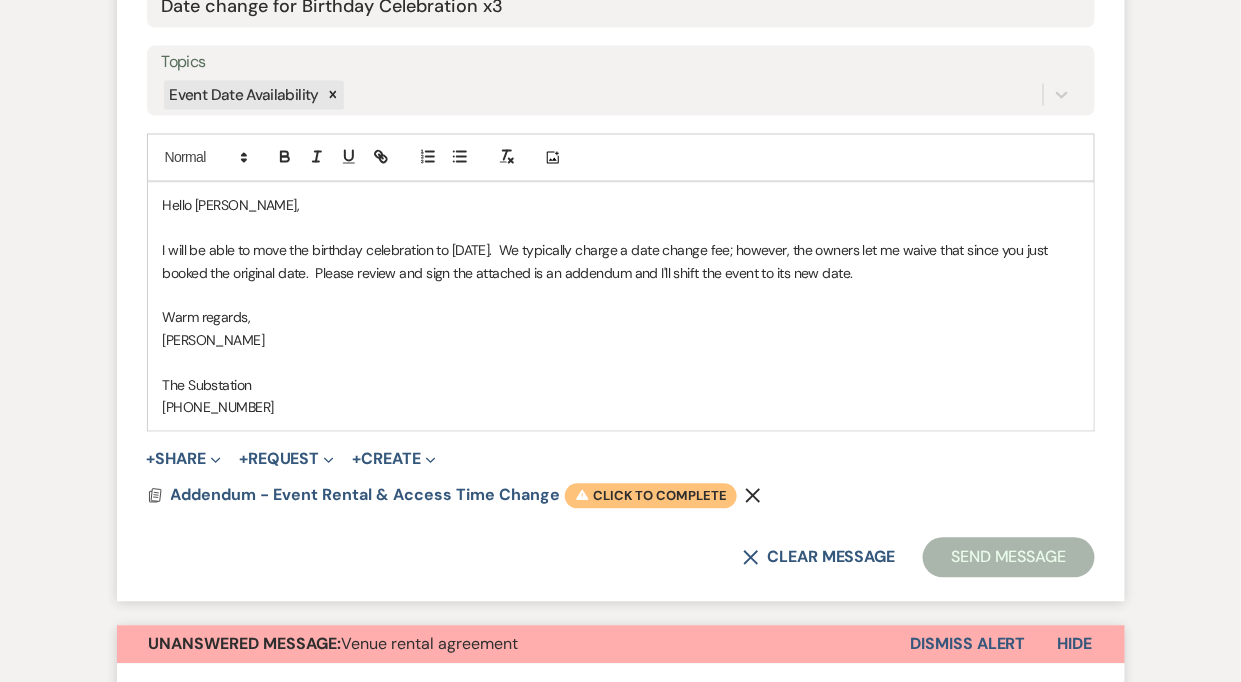 click on "Warning   Click to complete" at bounding box center (651, 497) 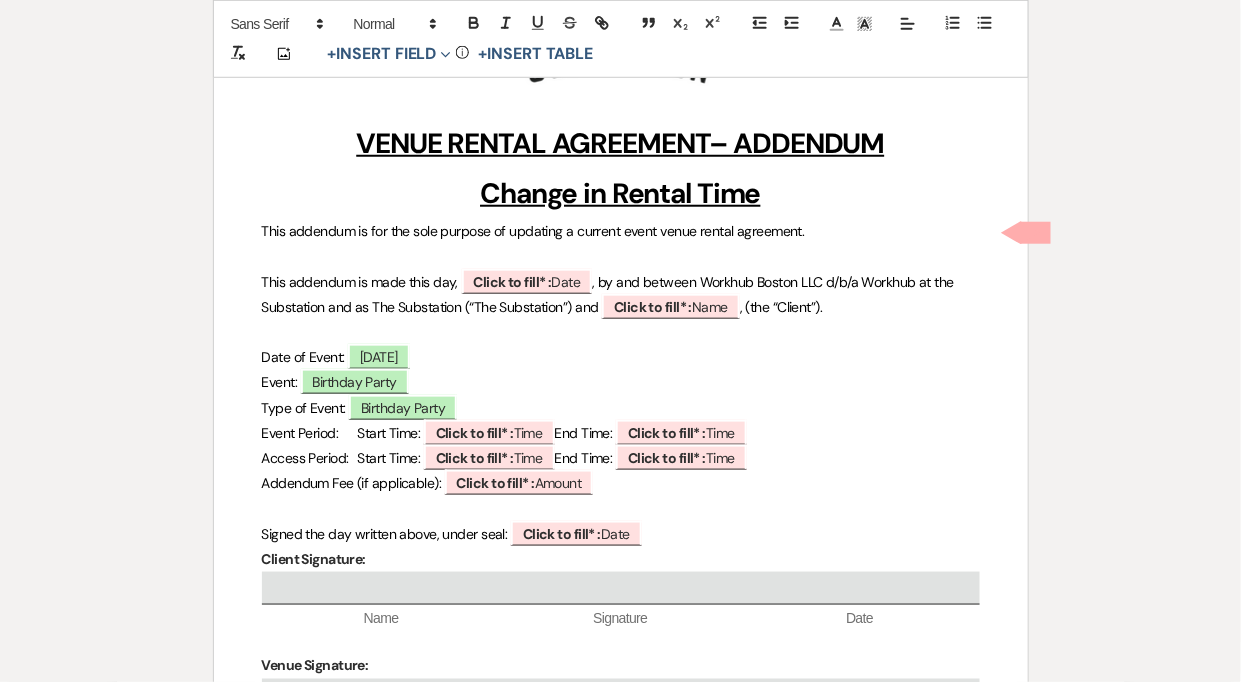 scroll, scrollTop: 386, scrollLeft: 0, axis: vertical 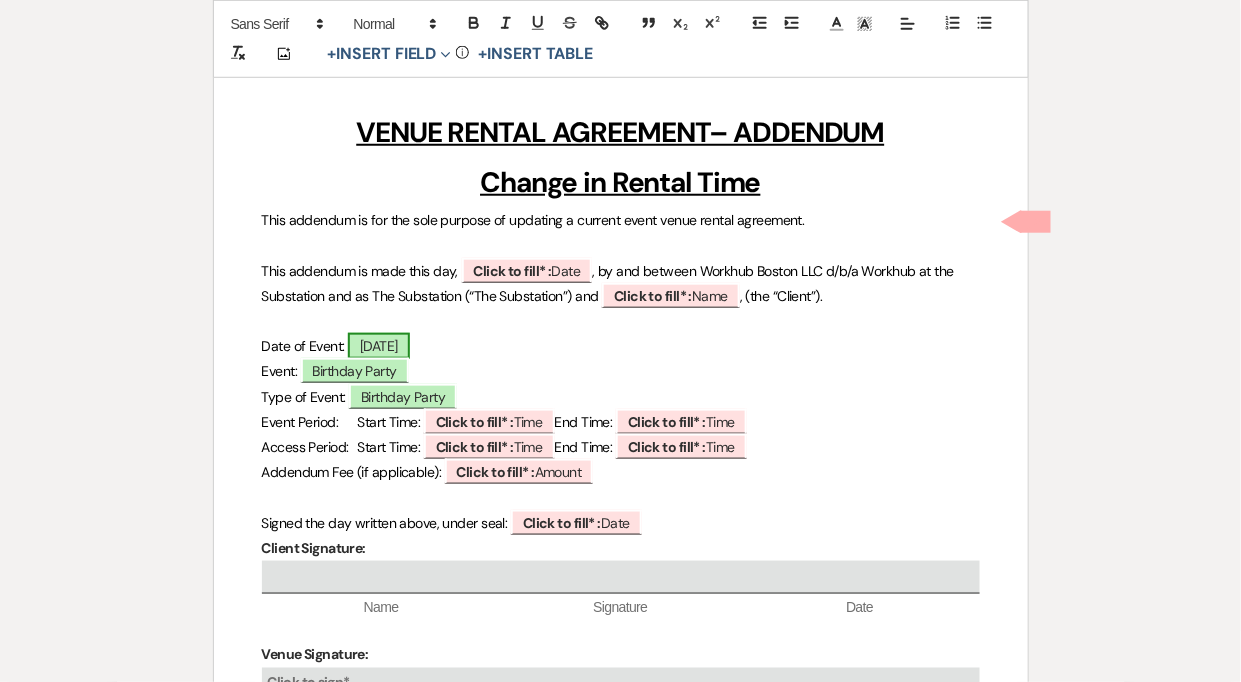 click on "[DATE]" at bounding box center [379, 346] 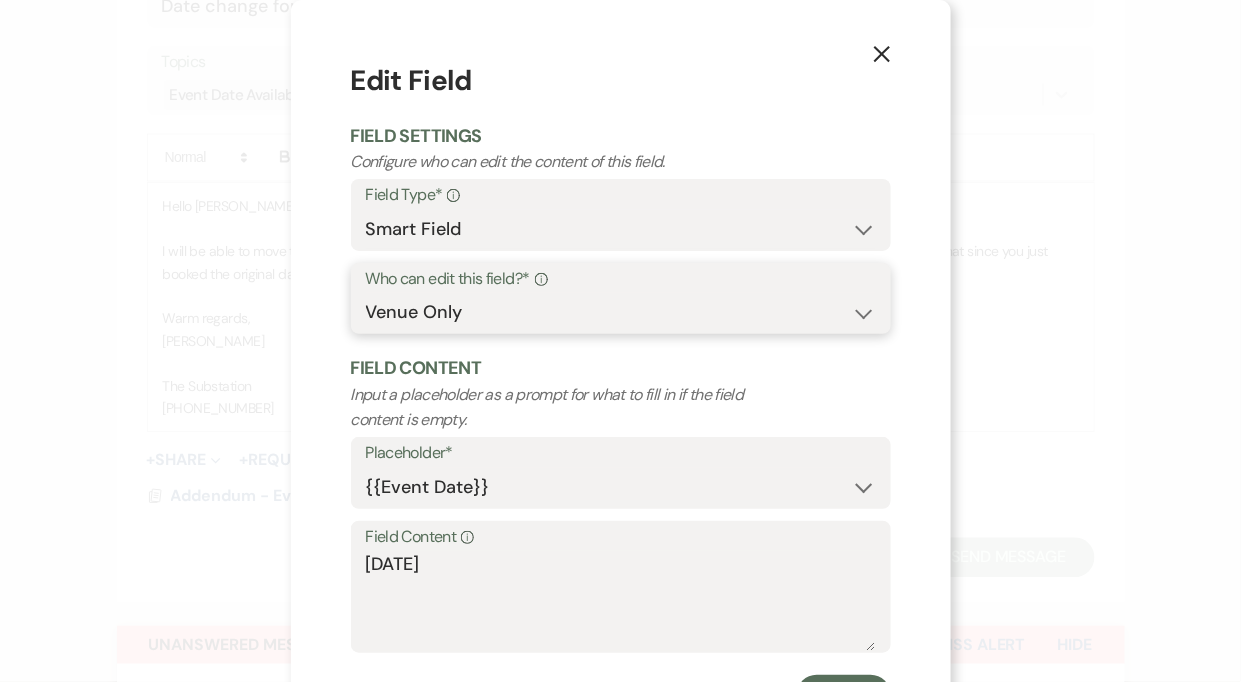 click on "Both Venue & Client Client Only Venue Only" at bounding box center [621, 312] 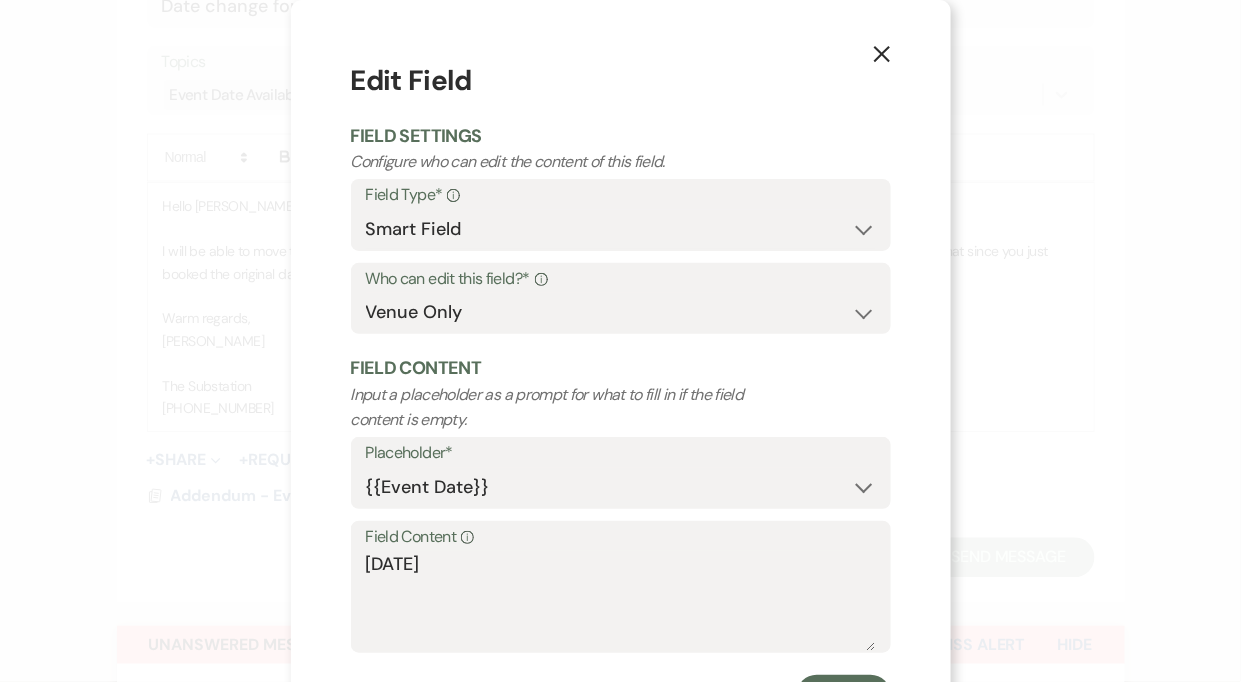 click 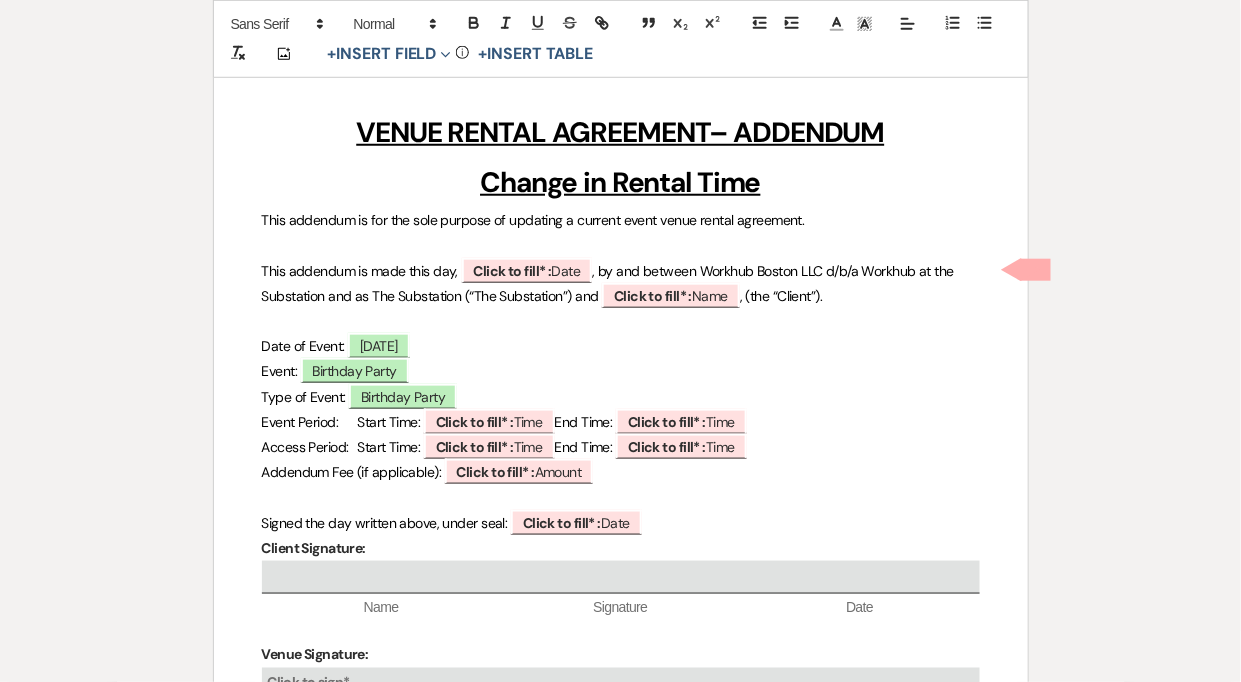 scroll, scrollTop: 0, scrollLeft: 0, axis: both 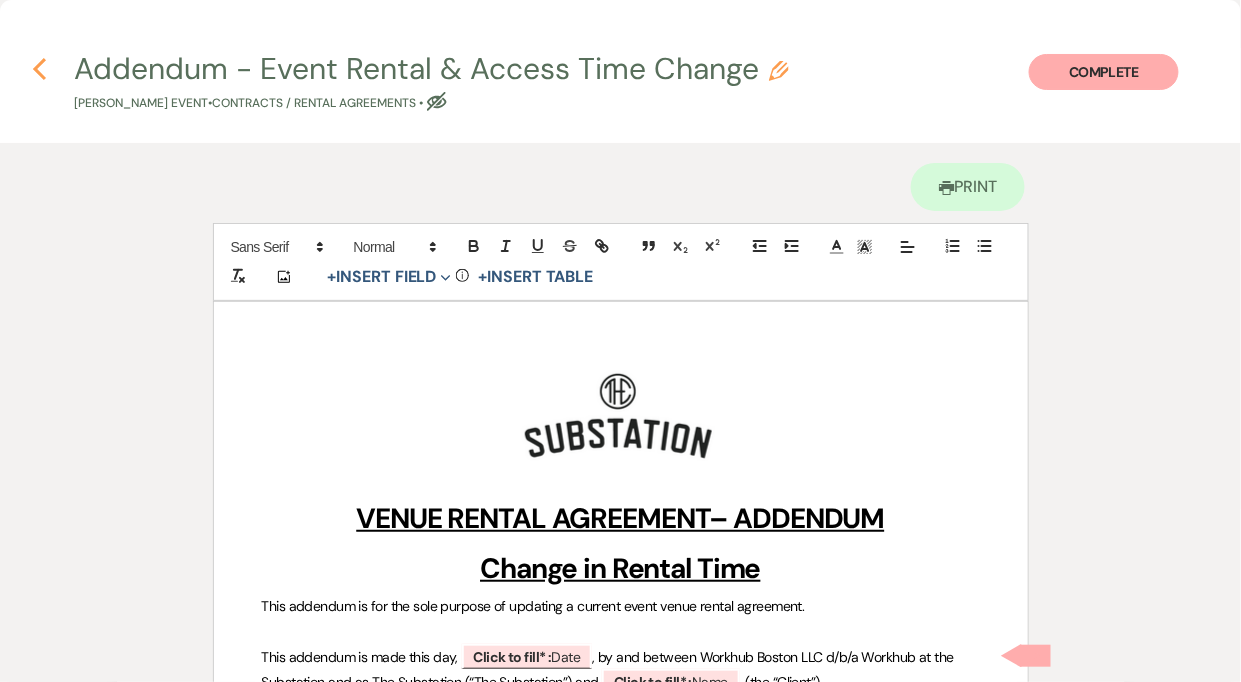 click on "Previous" 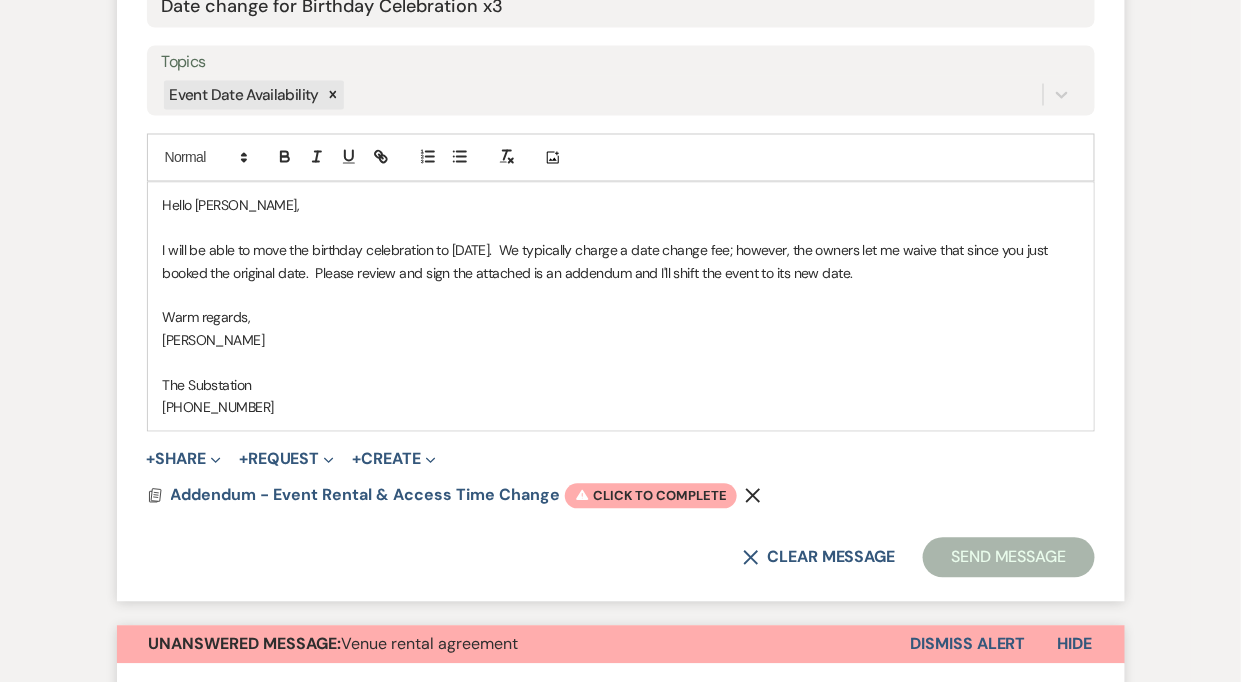 scroll, scrollTop: 0, scrollLeft: 0, axis: both 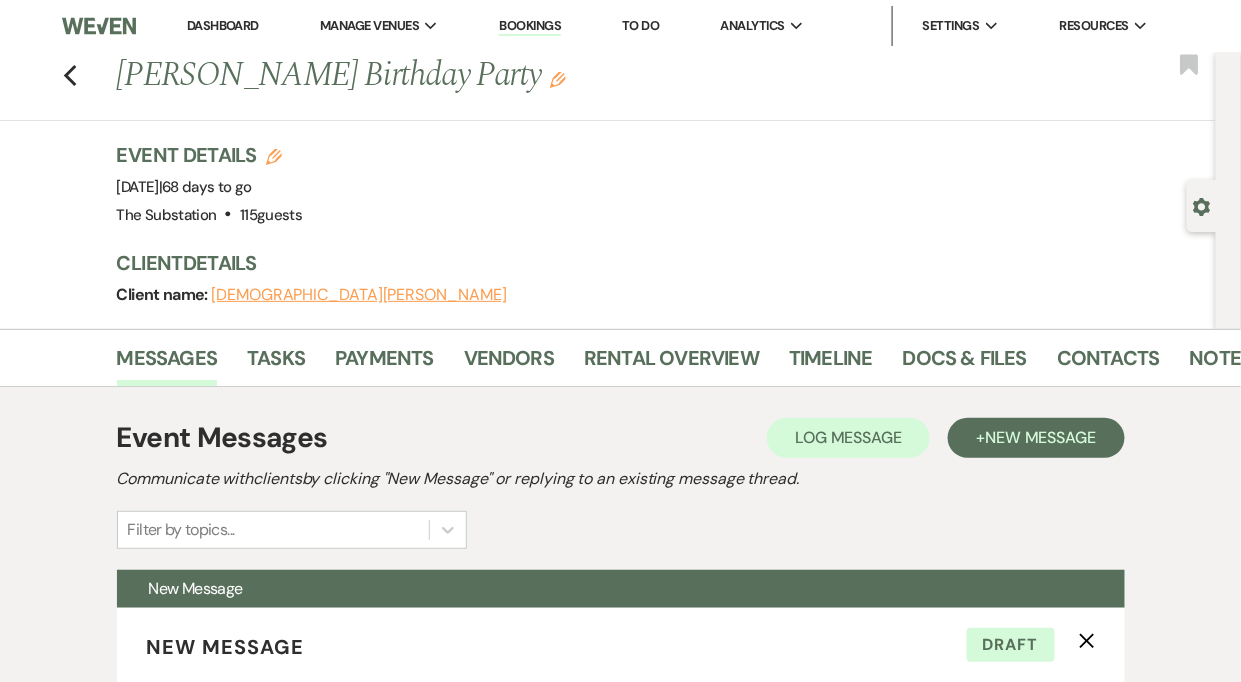 click on "Edit" 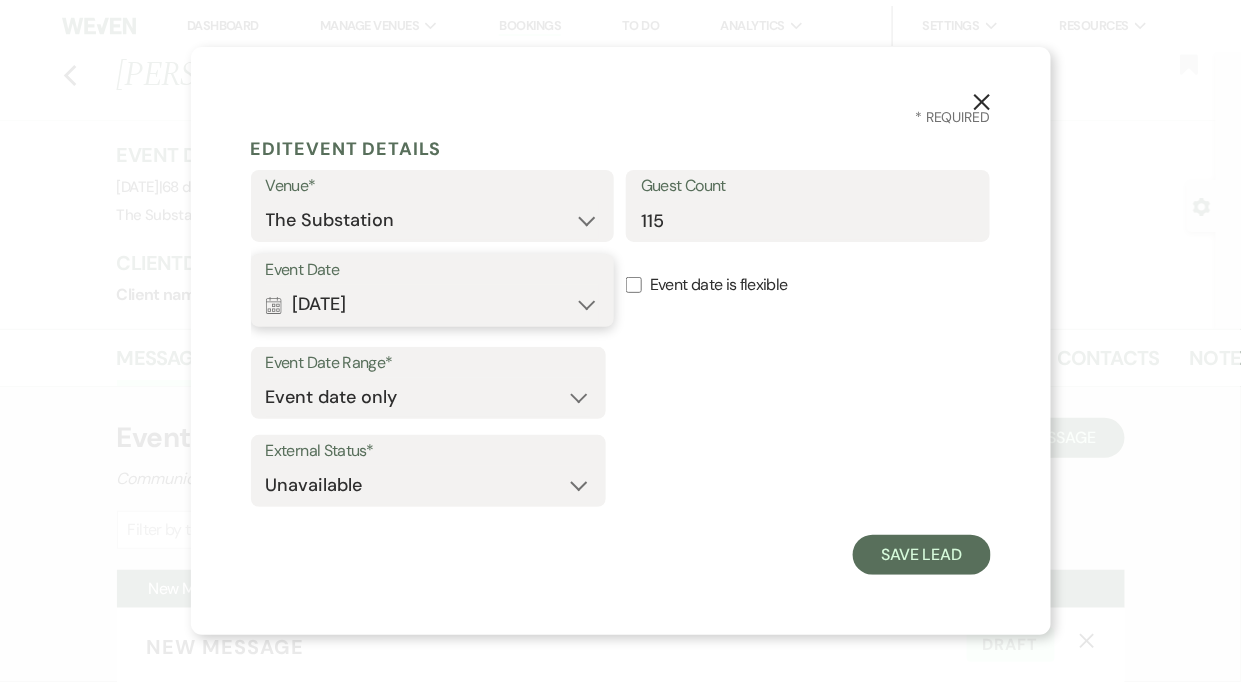 click on "Calendar [DATE] Expand" at bounding box center [433, 305] 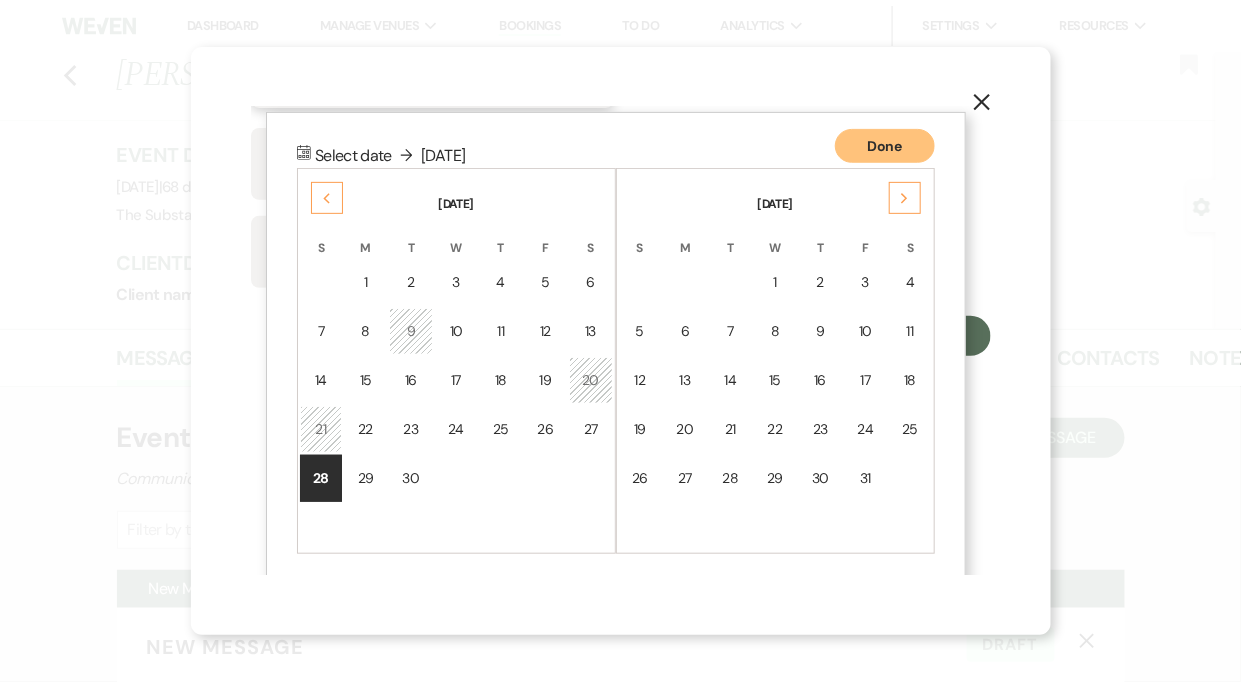 scroll, scrollTop: 225, scrollLeft: 0, axis: vertical 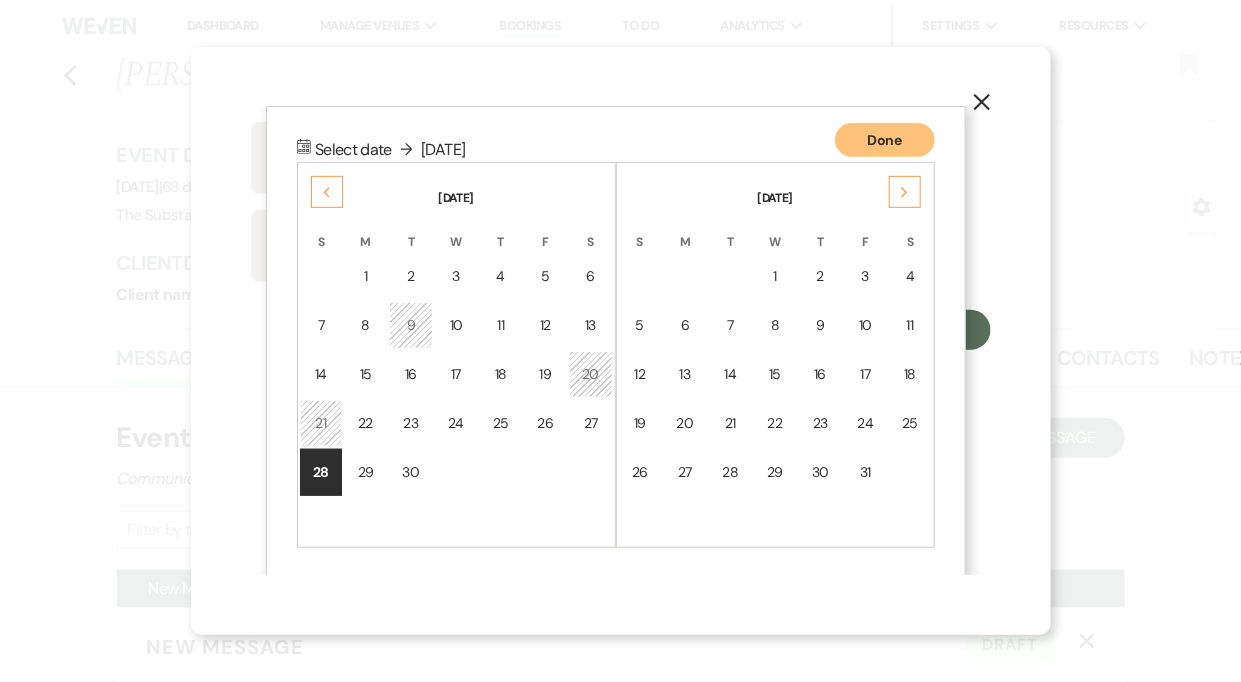 click on "Next" 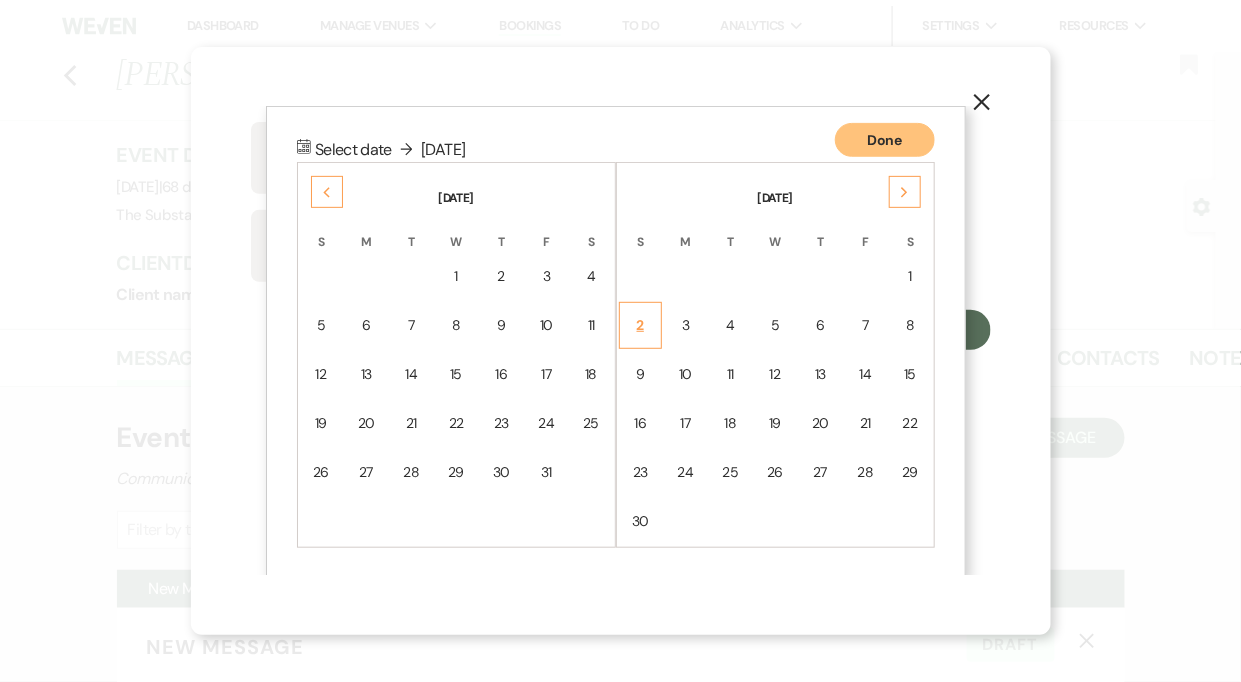 click on "2" at bounding box center (641, 325) 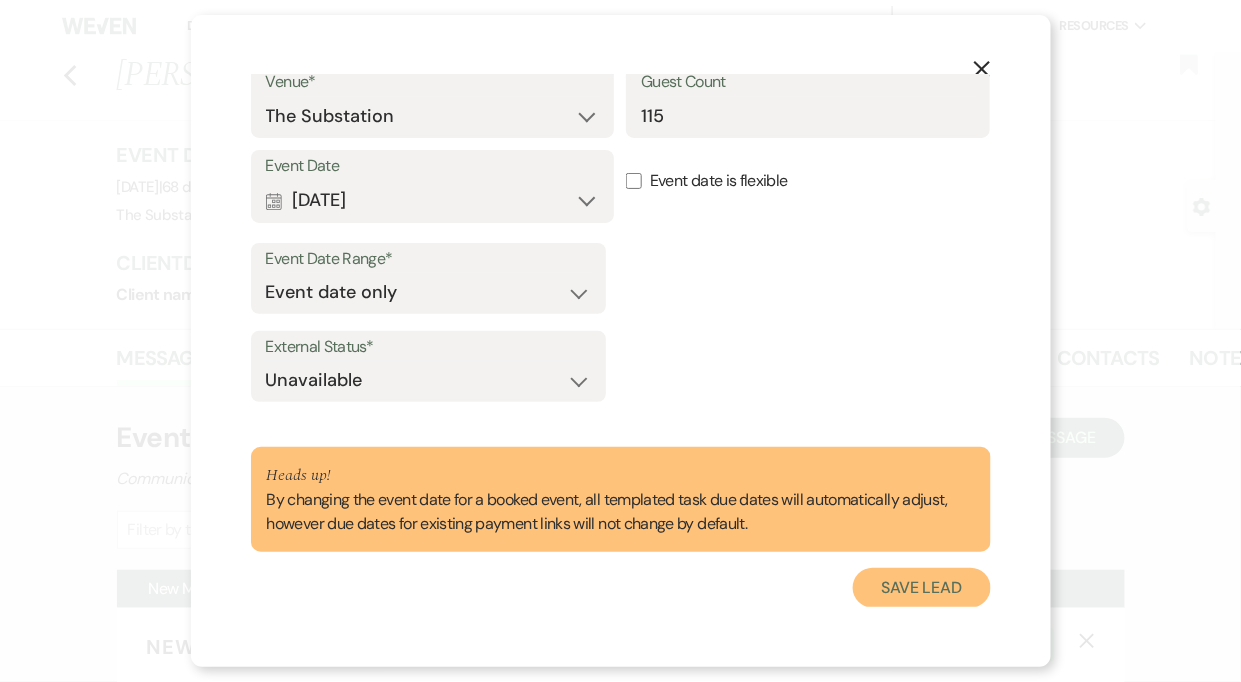click on "Save Lead" at bounding box center [921, 588] 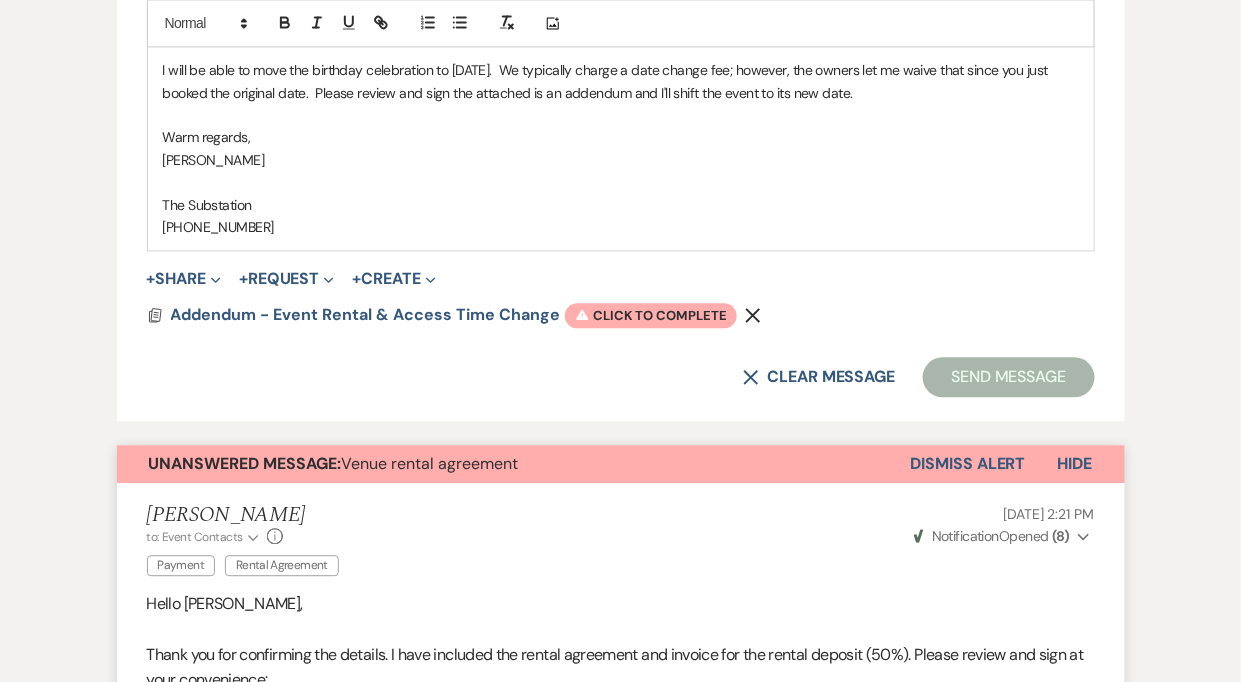 scroll, scrollTop: 1117, scrollLeft: 0, axis: vertical 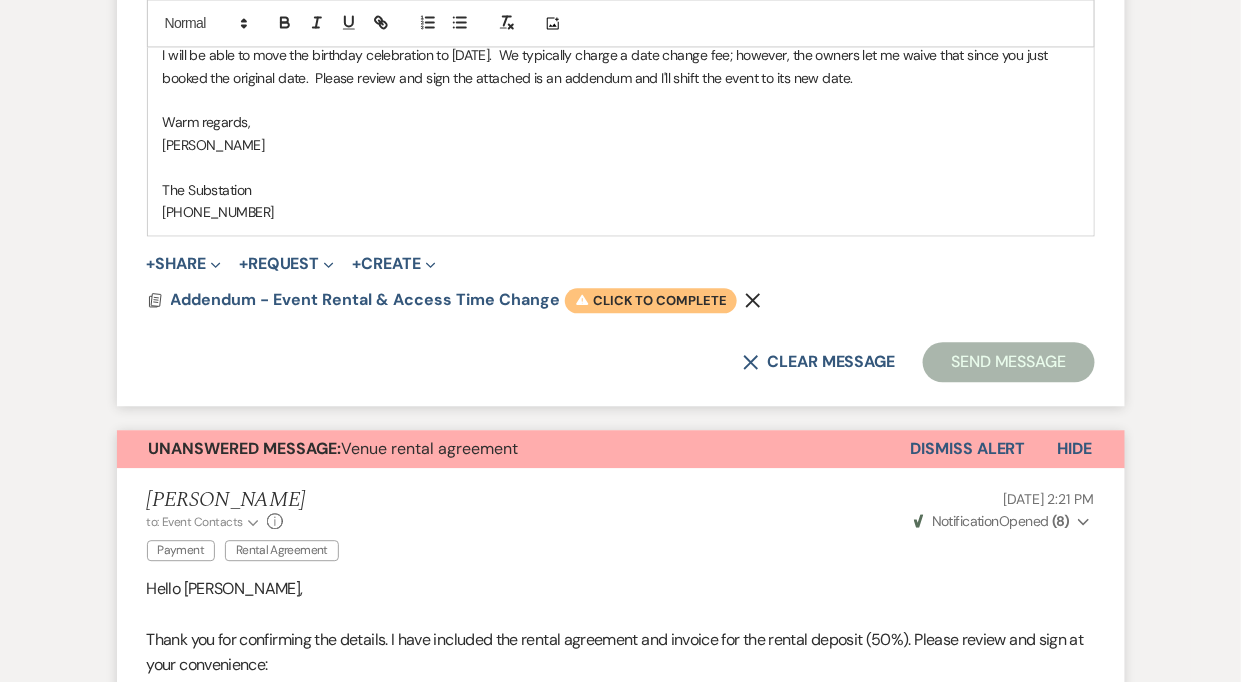 click on "Warning   Click to complete" at bounding box center [651, 301] 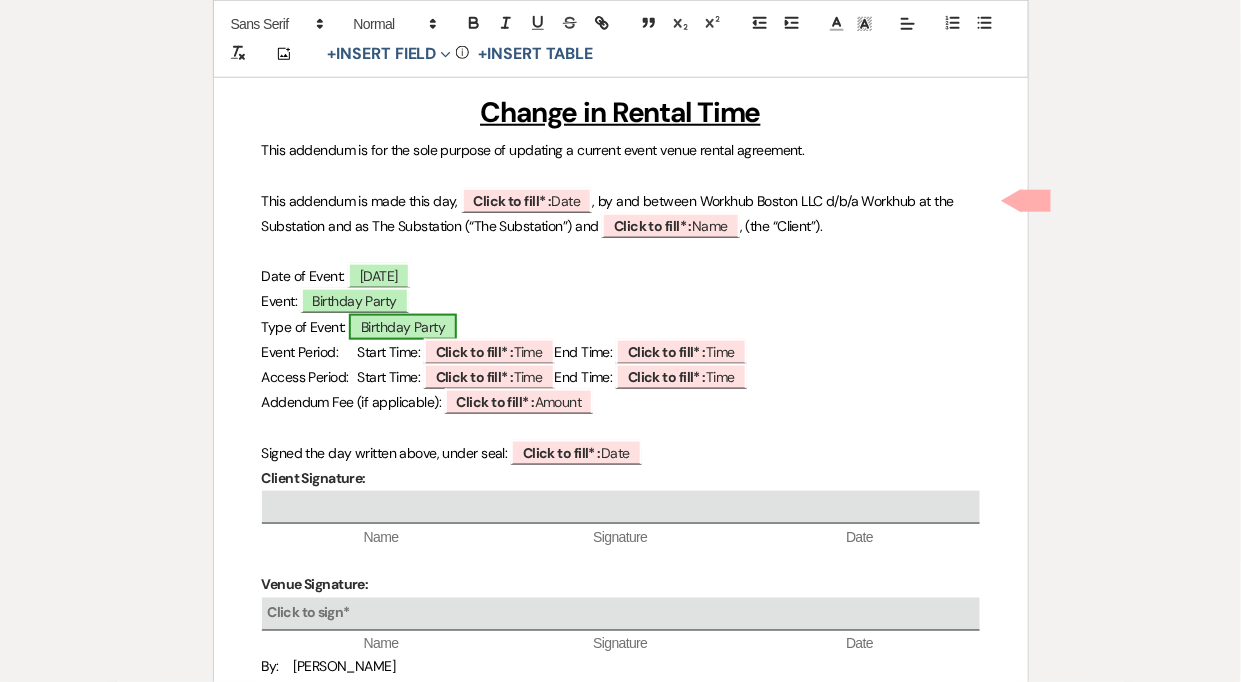 scroll, scrollTop: 458, scrollLeft: 0, axis: vertical 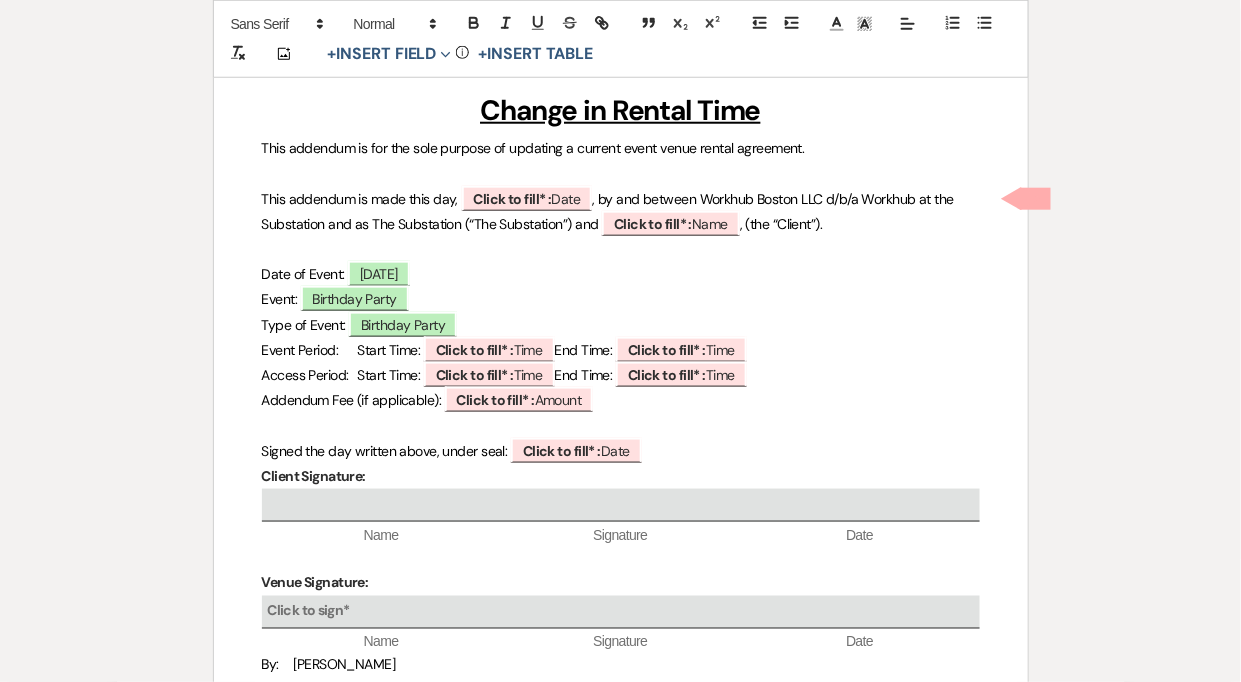 click on "Change in Rental Time" at bounding box center (620, 110) 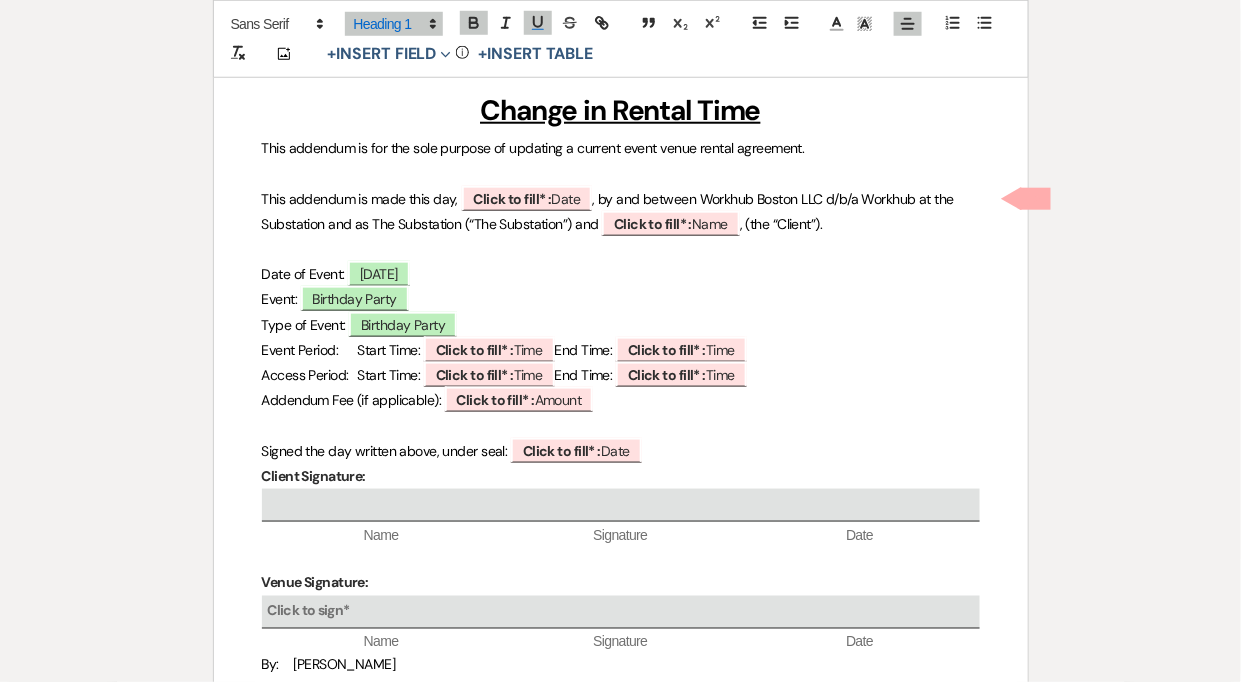 click on "Change in Rental Time" at bounding box center [620, 110] 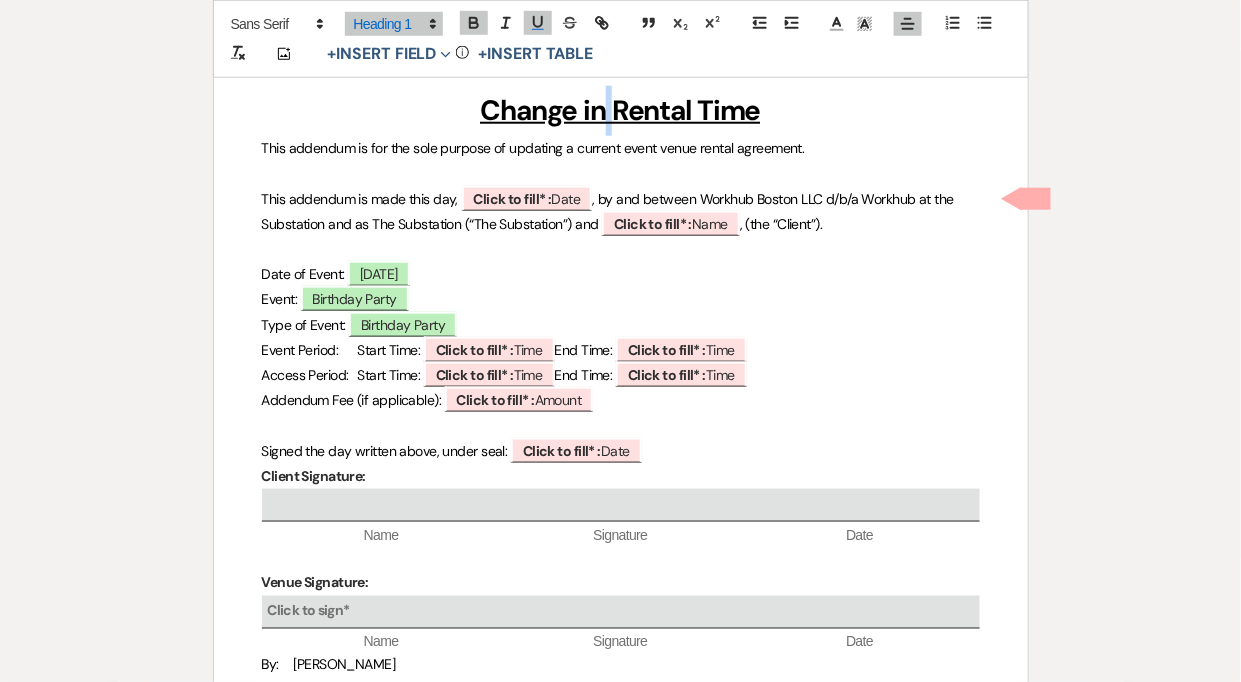 click on "Change in Rental Time" at bounding box center [620, 110] 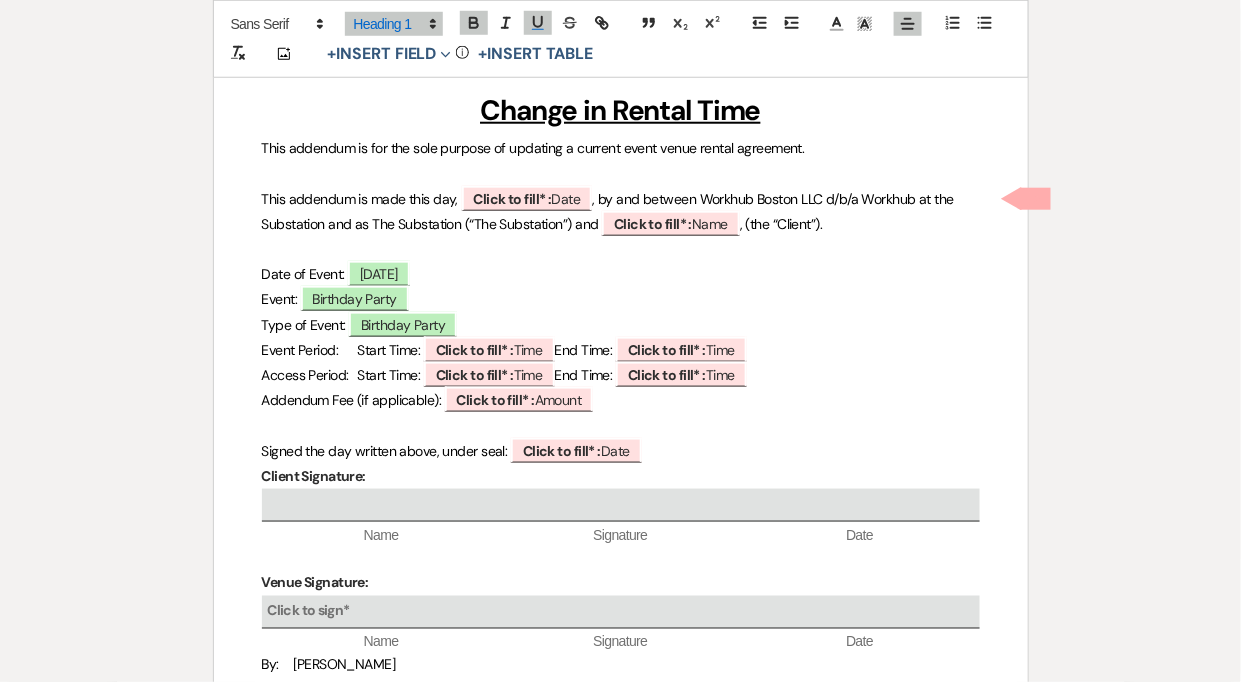 click on "Change in Rental Time" at bounding box center (620, 110) 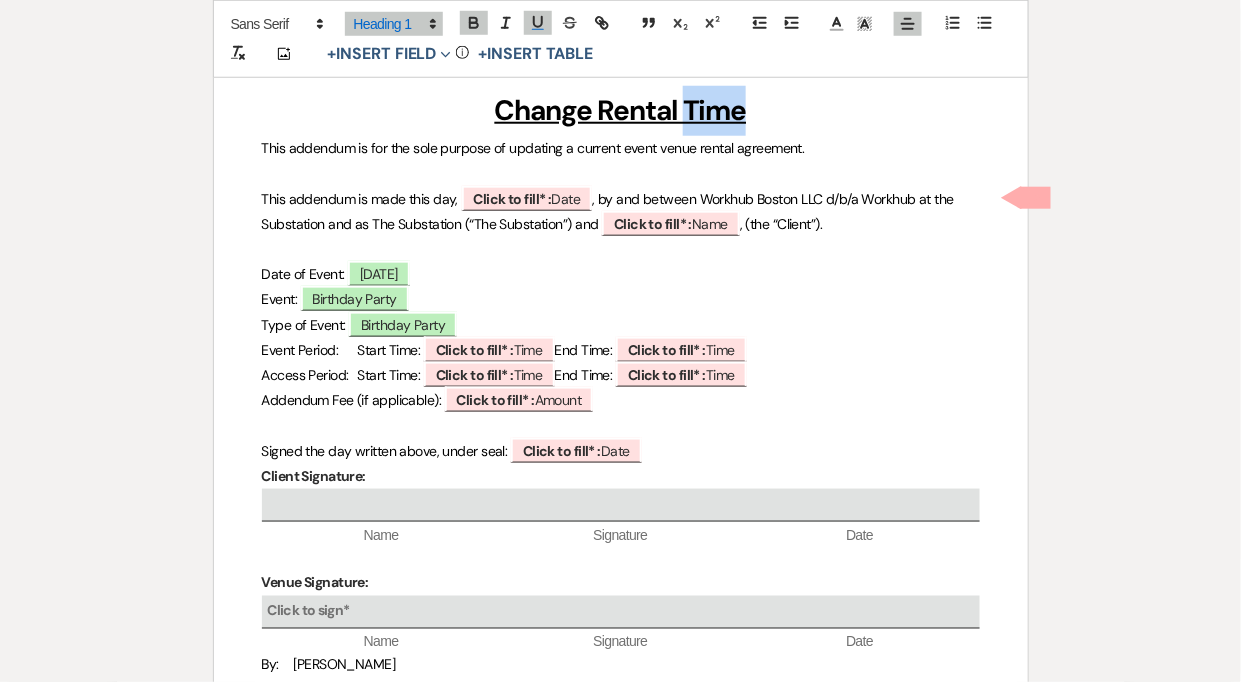 drag, startPoint x: 688, startPoint y: 102, endPoint x: 755, endPoint y: 106, distance: 67.11929 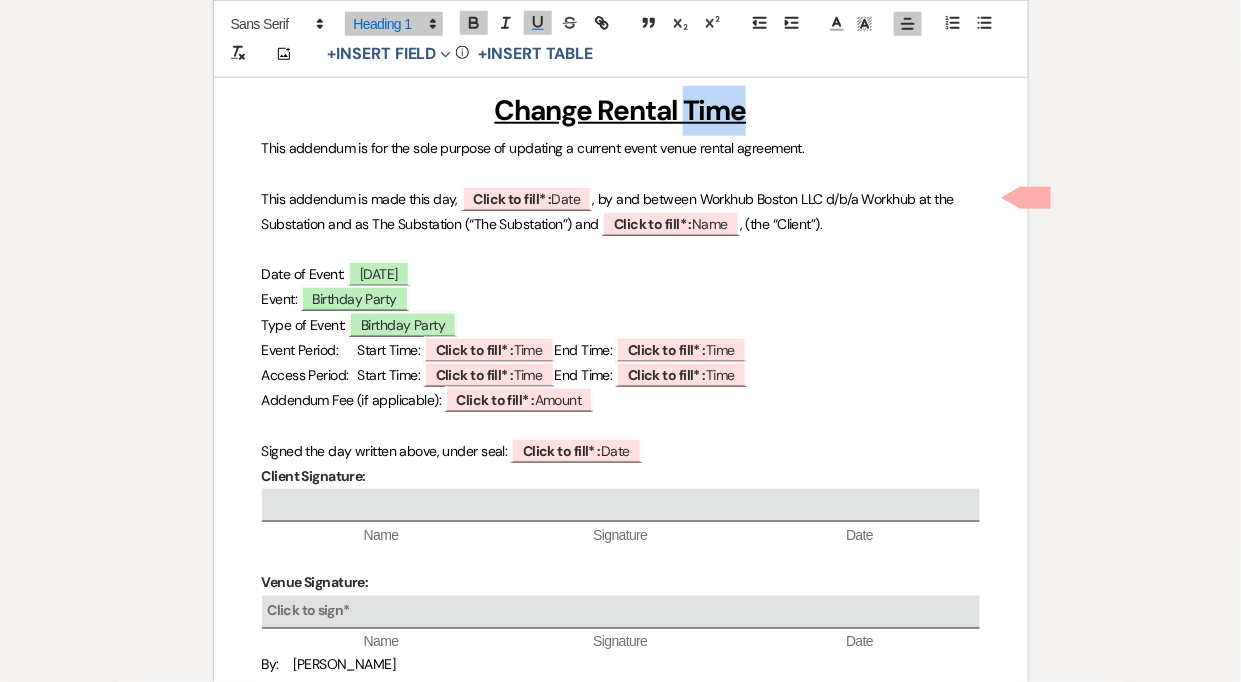 click on "Change Rental Time" at bounding box center [621, 111] 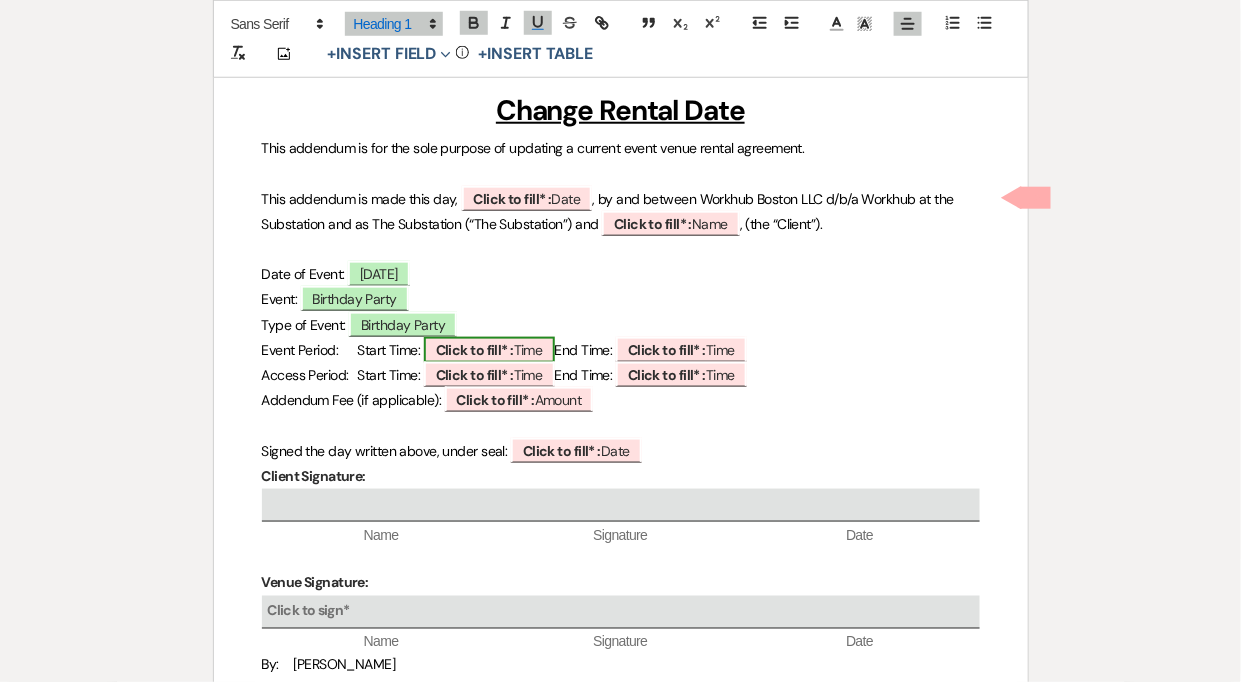 click on "Click to fill* :
Time" at bounding box center (489, 350) 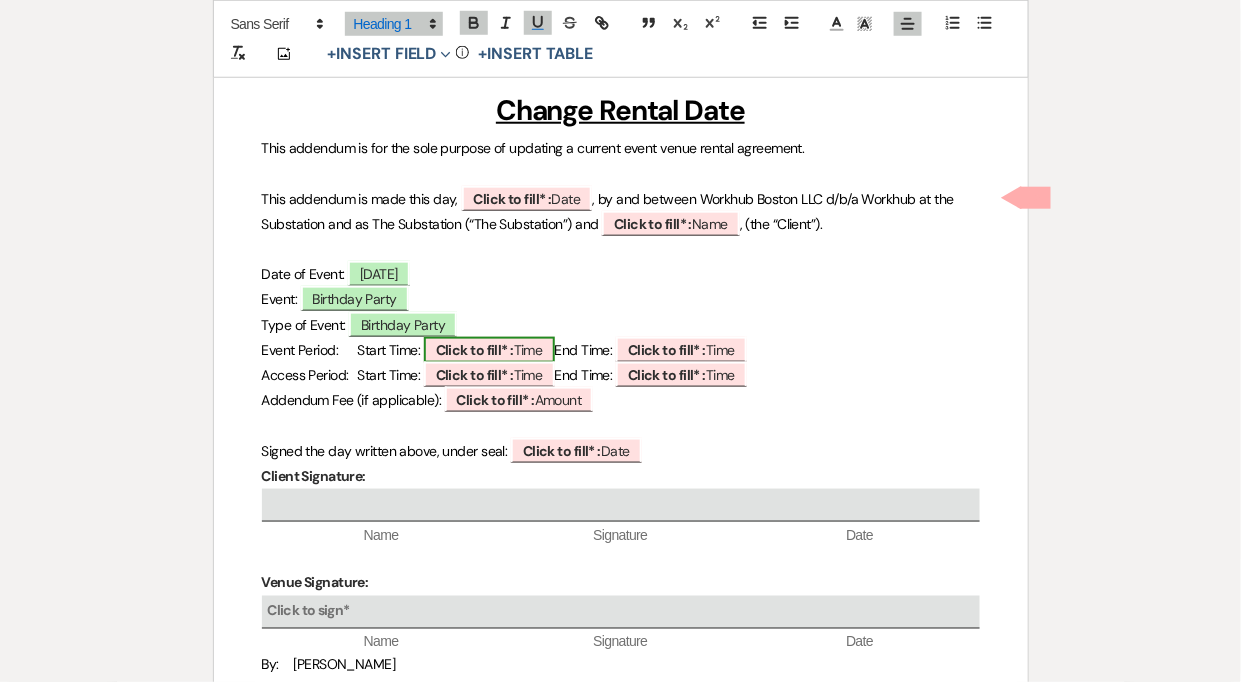 select on "owner" 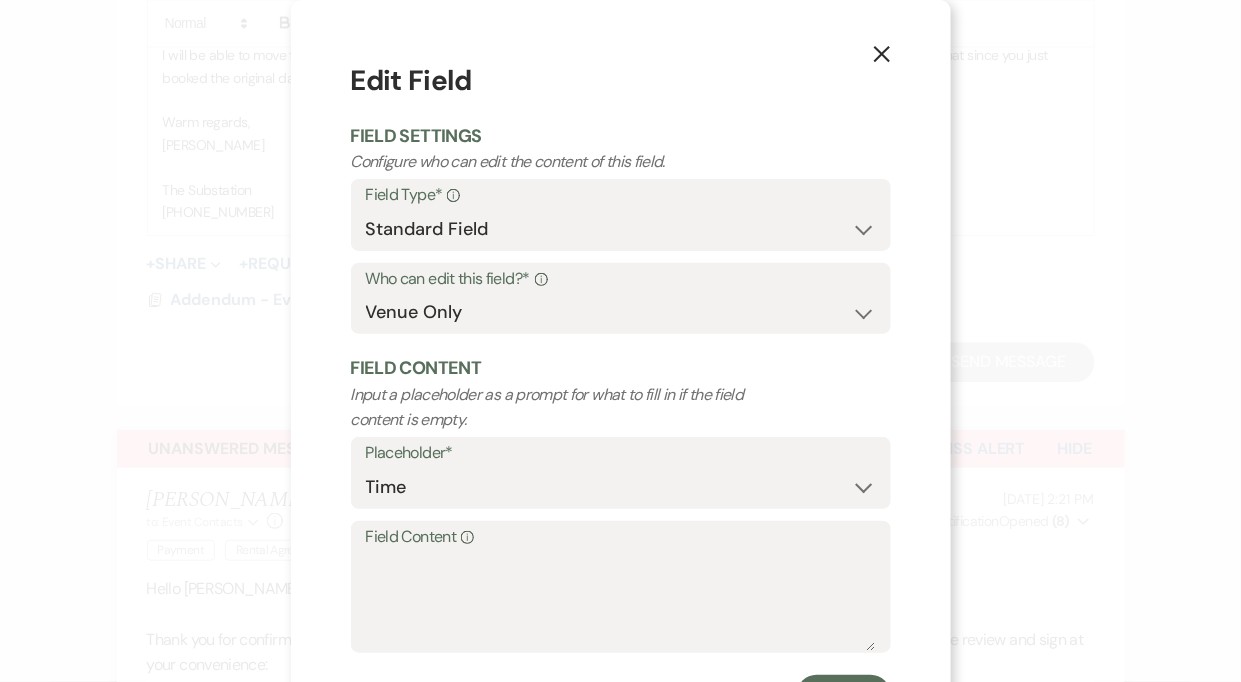 click on "Edit Field Field Settings Configure who can edit the content of this field. Field Type* Info Standard Field Smart Field Who can edit this field?* Info Both Venue & Client Client Only Venue Only Field Content Input a placeholder as a prompt for what to fill in if the field content is empty. Placeholder* Custom Placeholder Date Time Name Location Venue Name Type Number Budget Address Phone Number Email Amount Total Field Content Info Save" at bounding box center [621, 387] 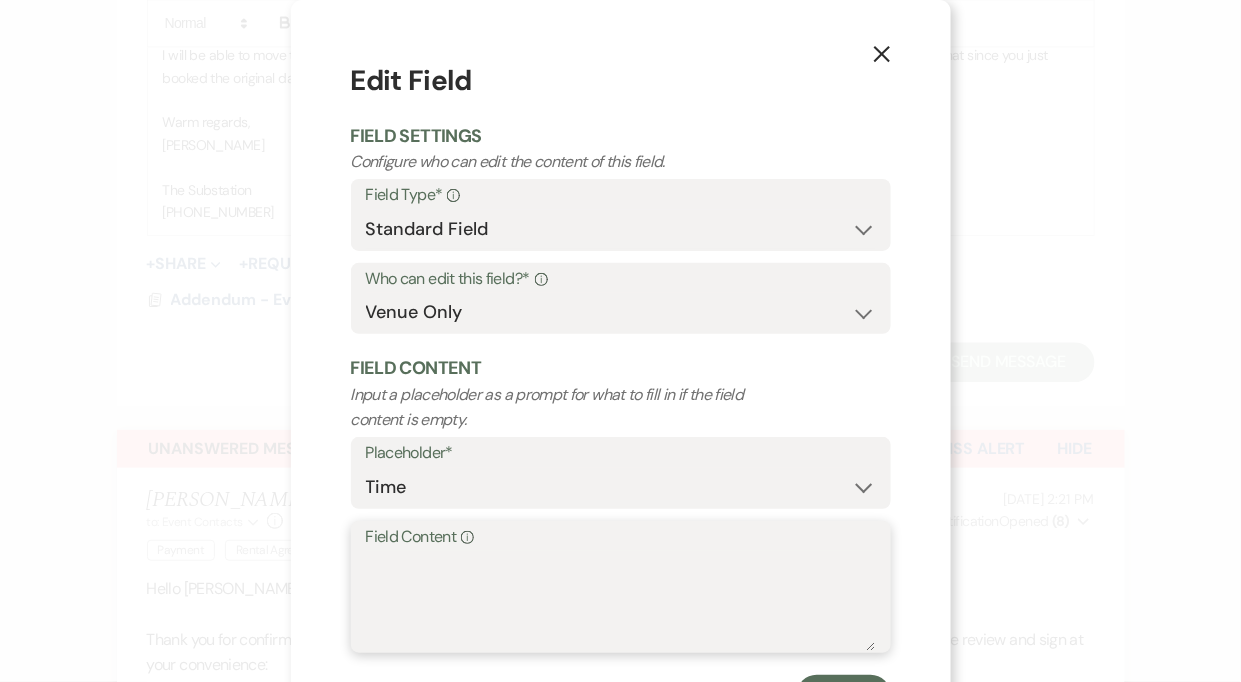 click on "Field Content Info" at bounding box center (621, 601) 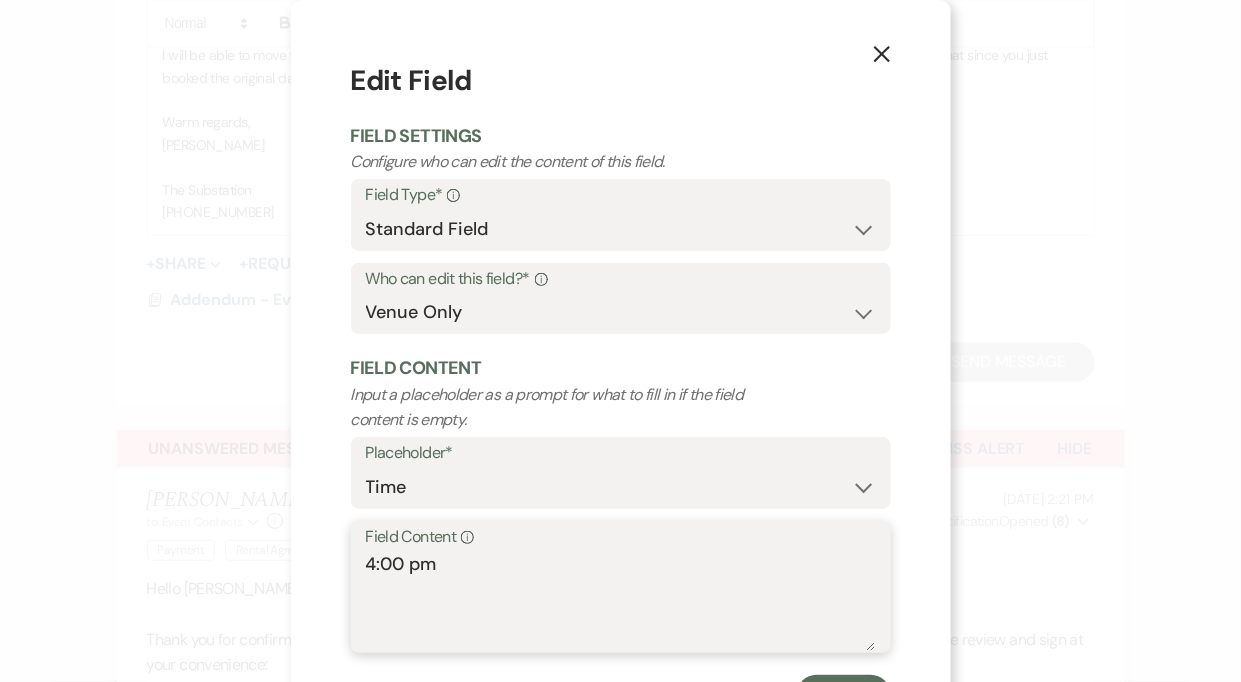 scroll, scrollTop: 93, scrollLeft: 0, axis: vertical 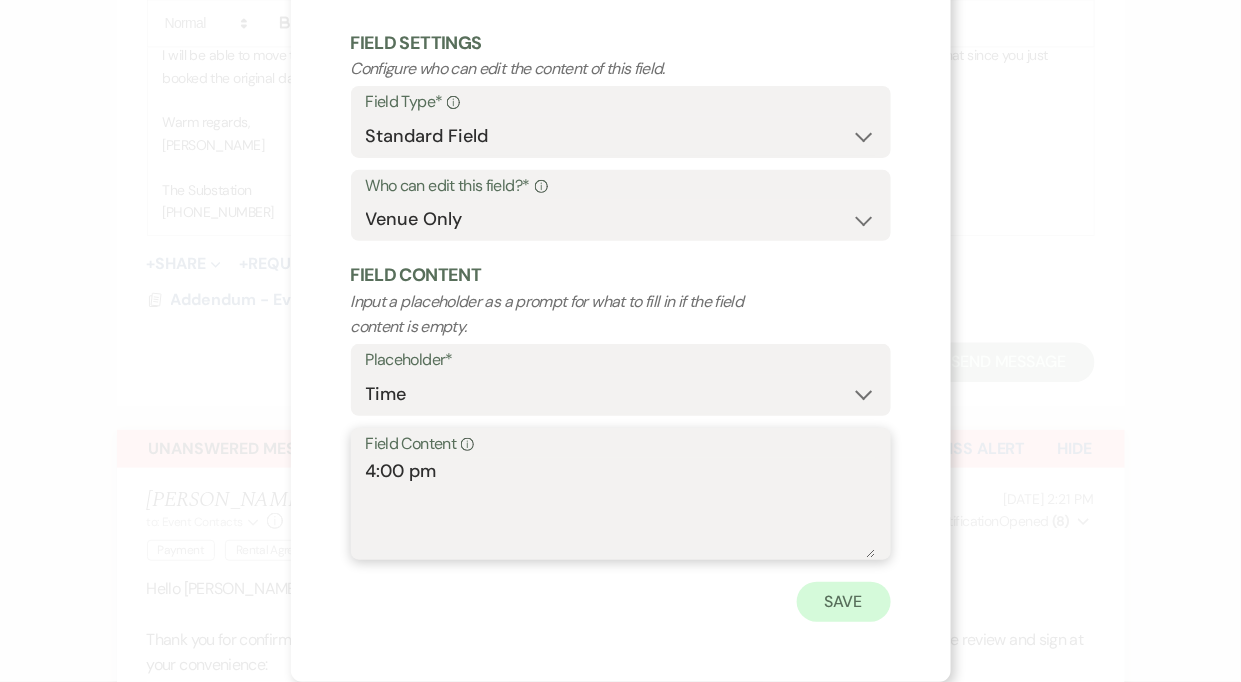 type on "4:00 pm" 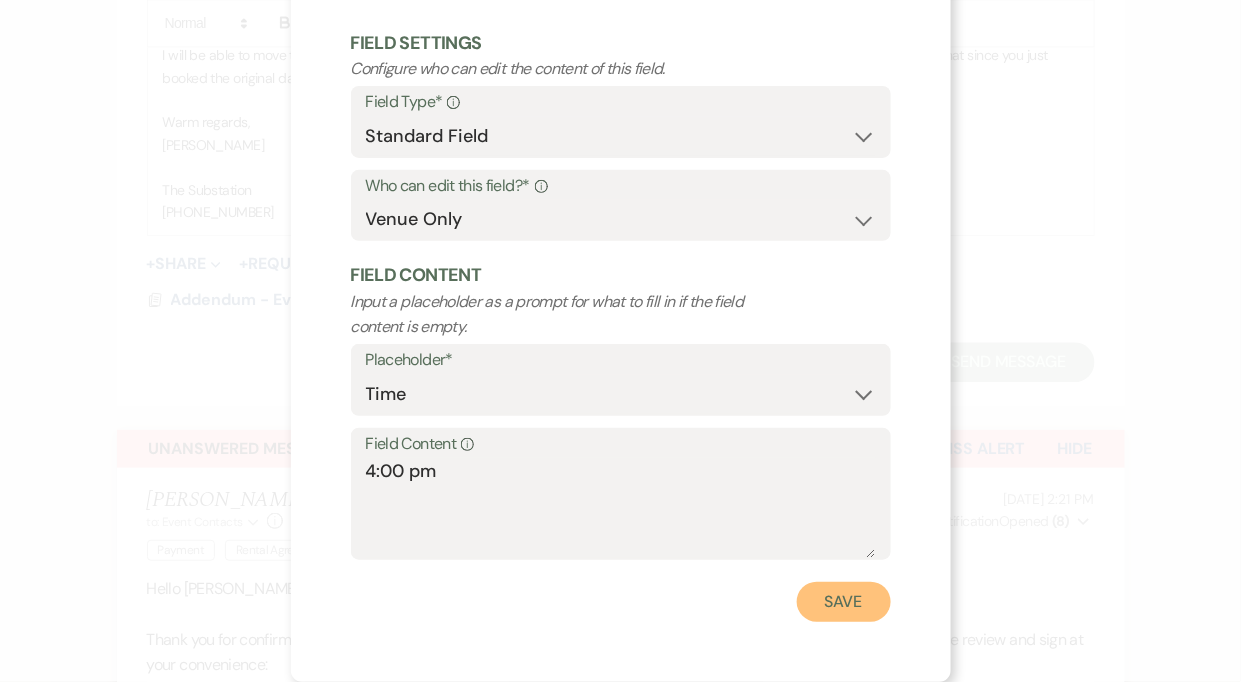 click on "Save" at bounding box center (844, 602) 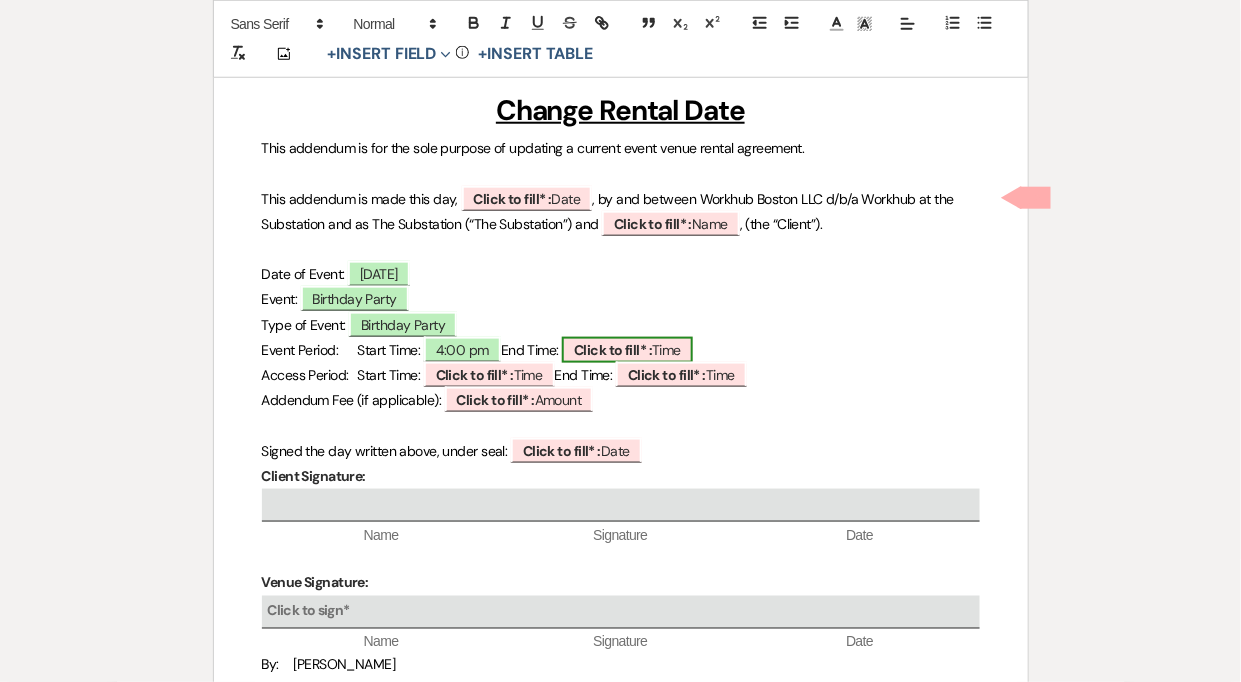 click on "Click to fill* :" at bounding box center [613, 350] 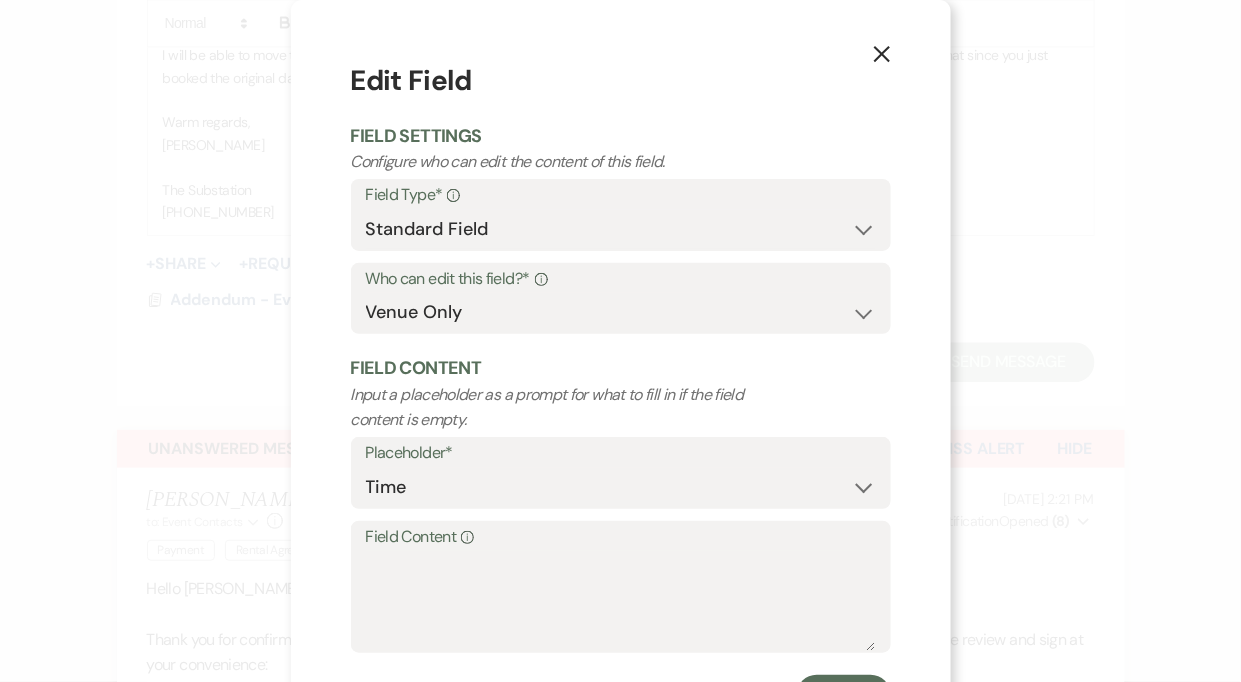 click on "Field Content Info" at bounding box center (621, 537) 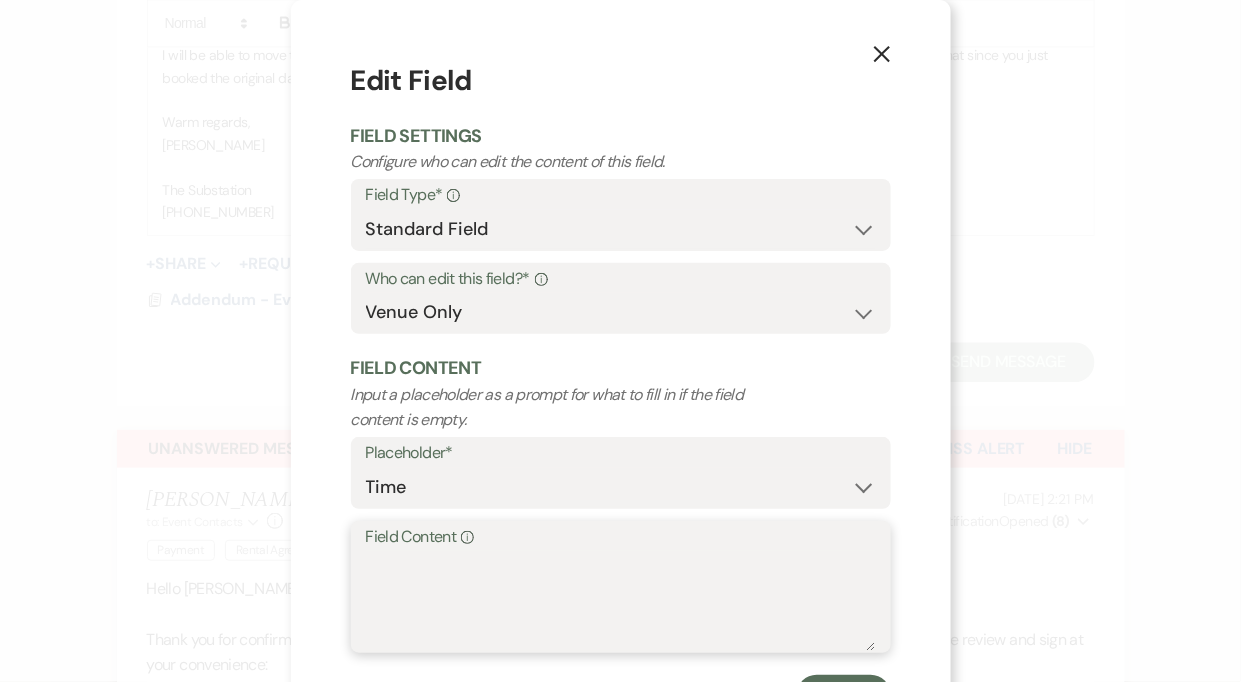 click on "Field Content Info" at bounding box center [621, 601] 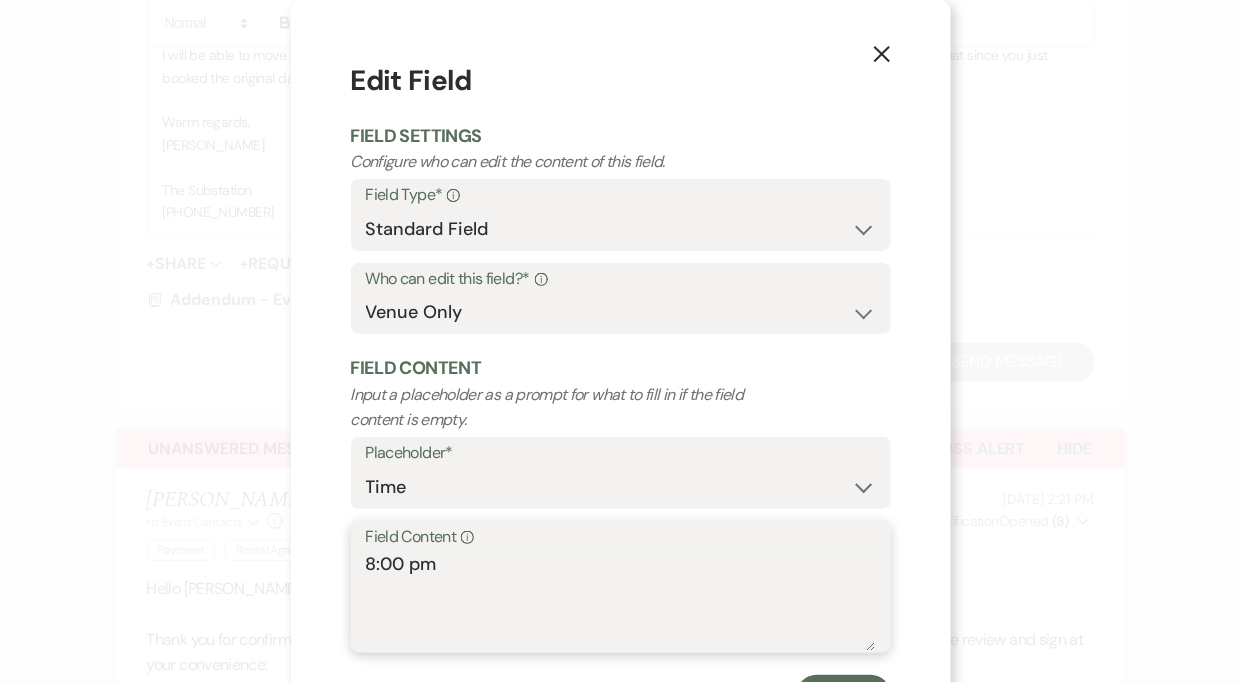 scroll, scrollTop: 93, scrollLeft: 0, axis: vertical 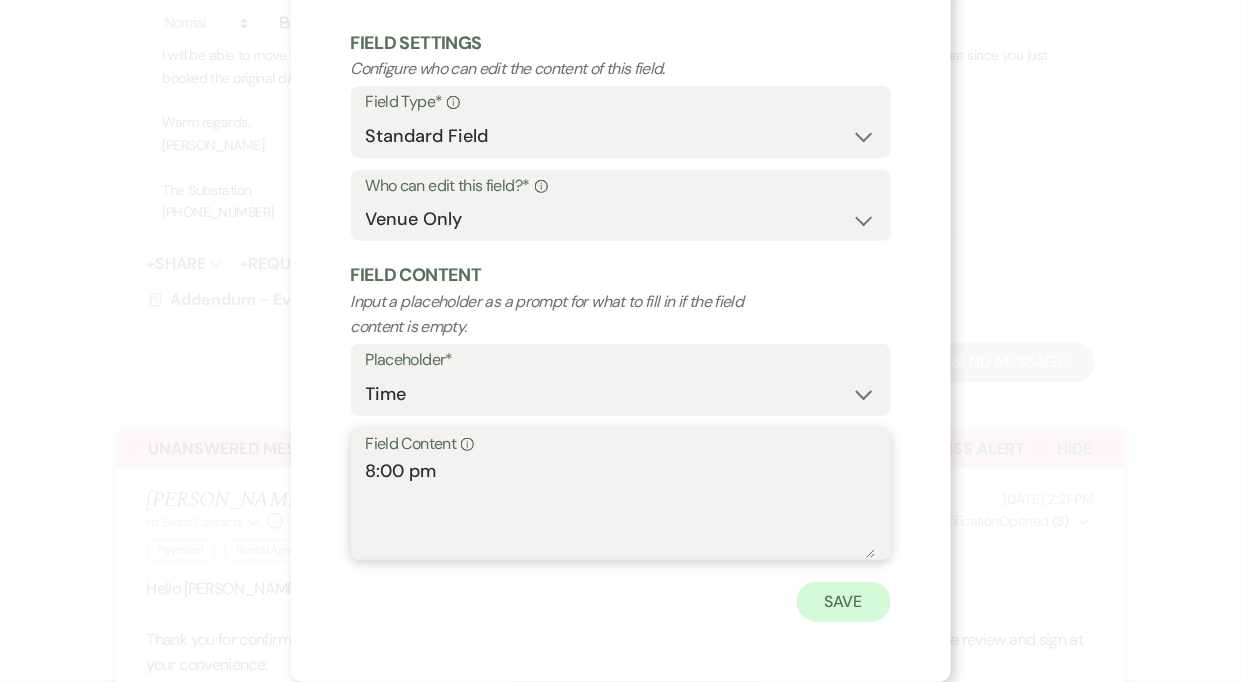 type on "8:00 pm" 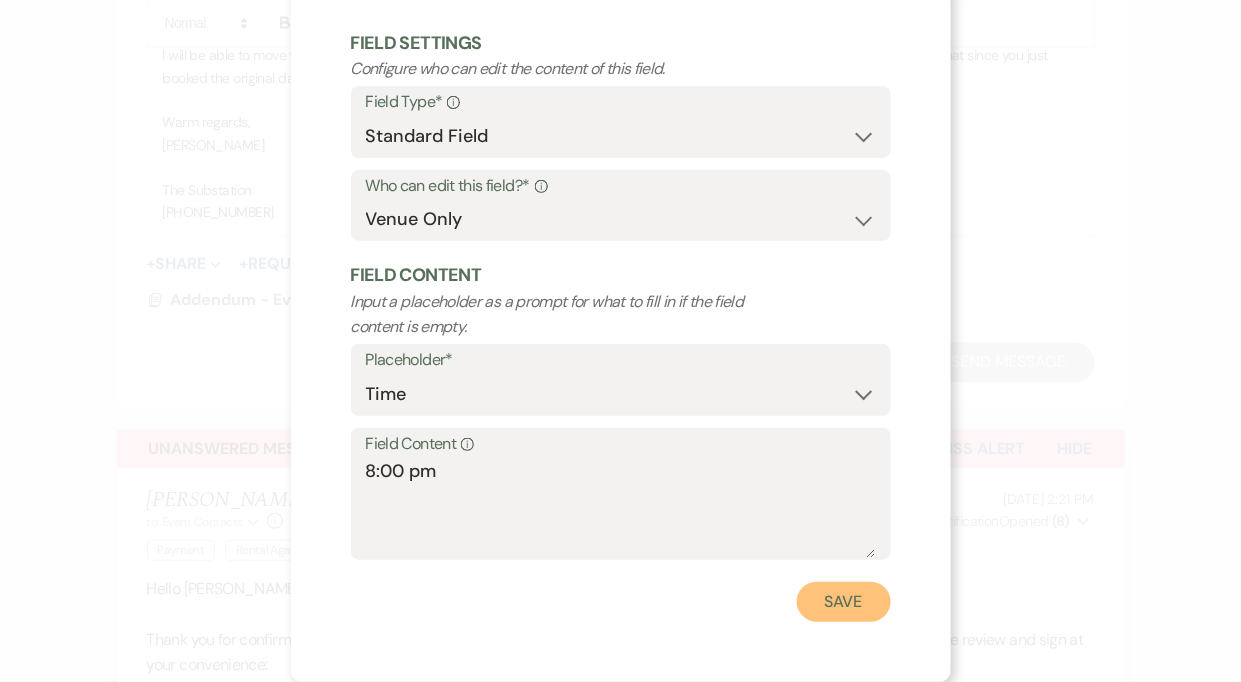 click on "Save" at bounding box center (844, 602) 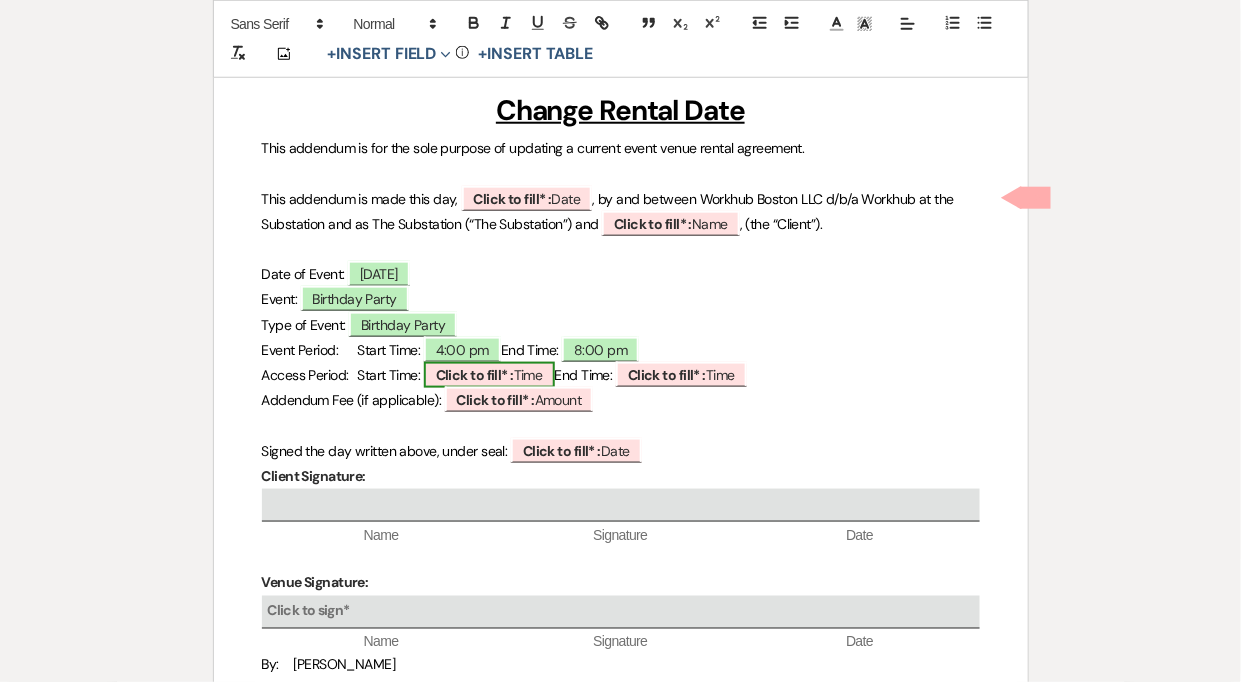 click on "Click to fill* :" at bounding box center (475, 375) 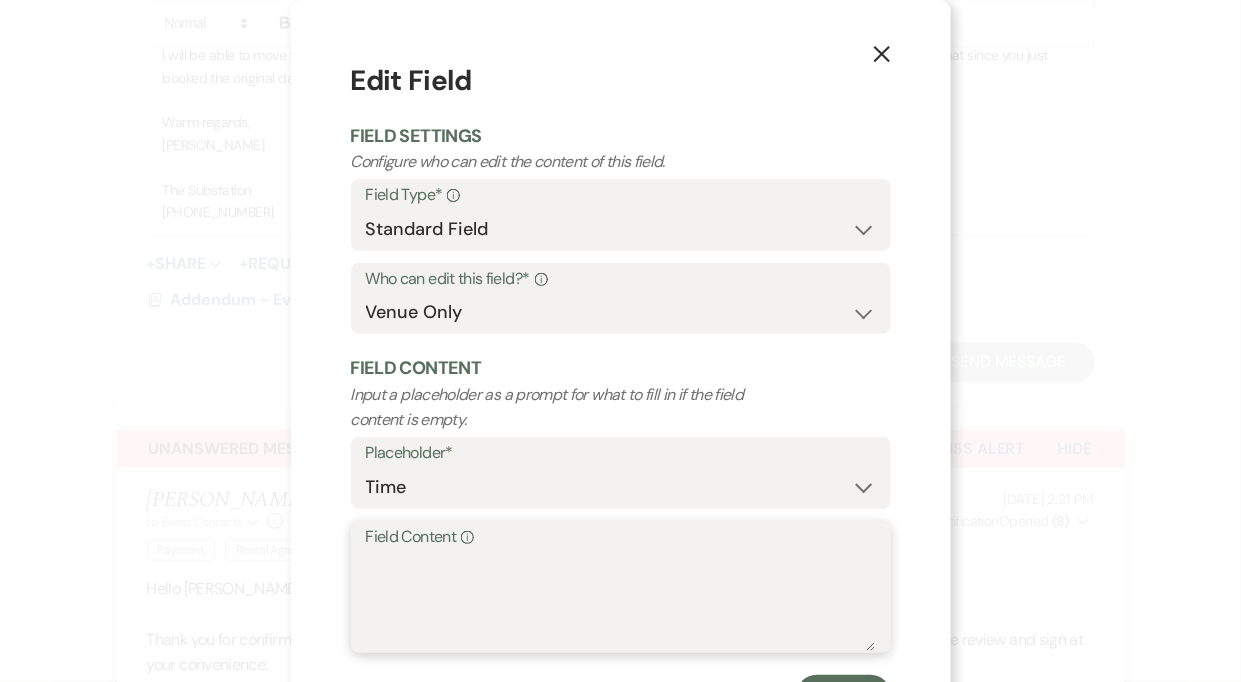 click on "Field Content Info" at bounding box center [621, 601] 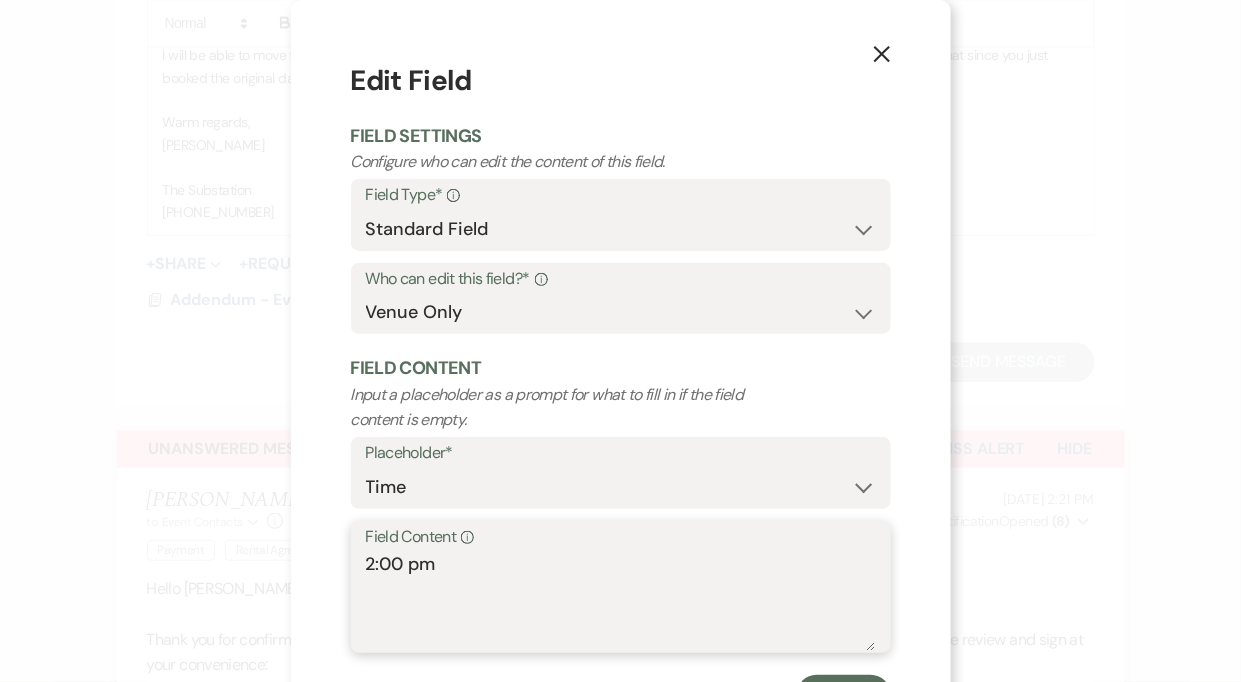 scroll, scrollTop: 93, scrollLeft: 0, axis: vertical 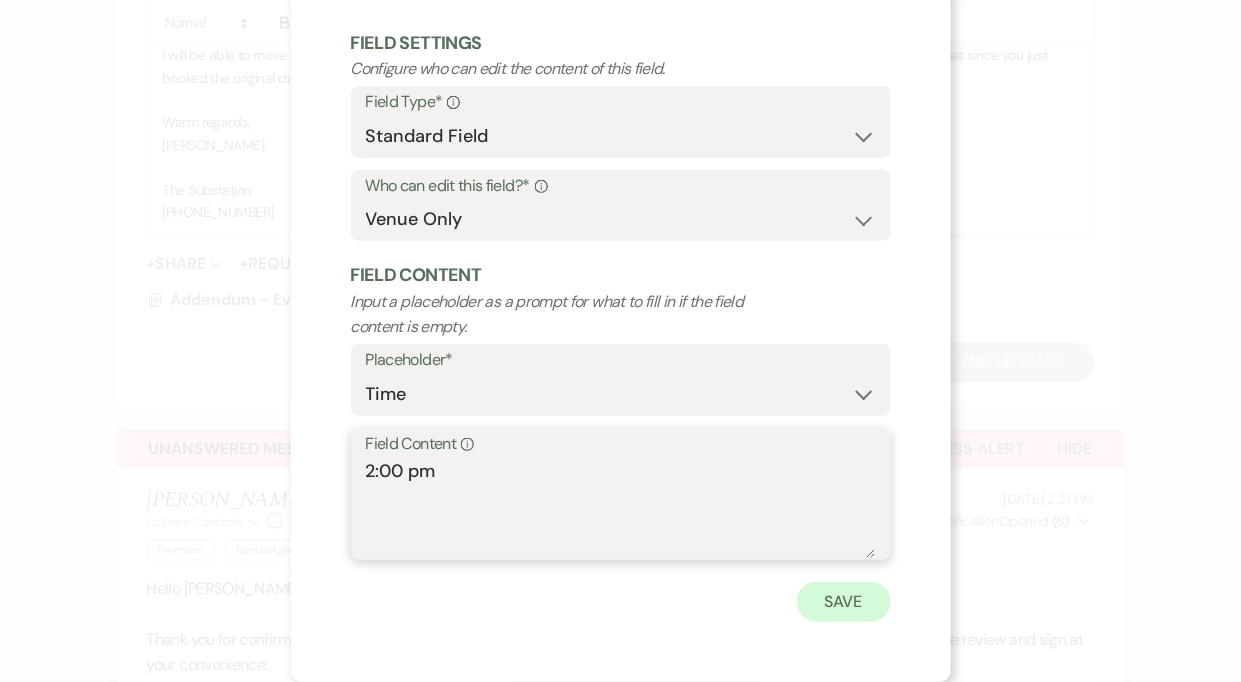 type on "2:00 pm" 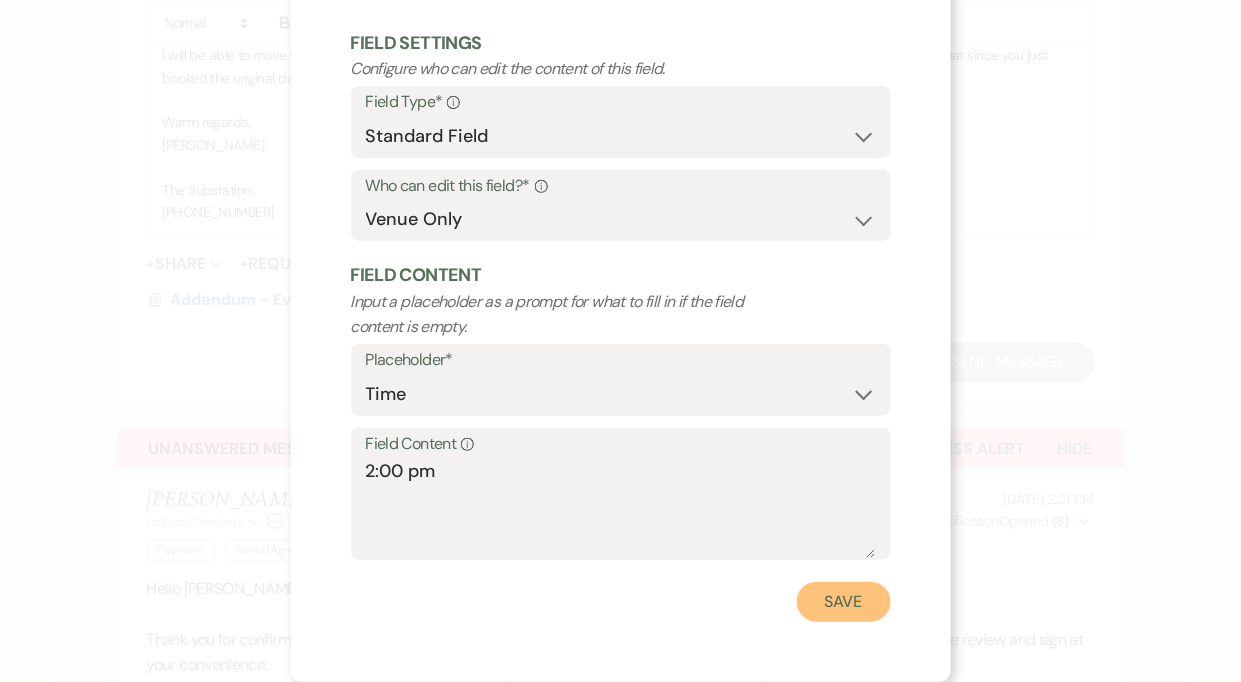 click on "Save" at bounding box center (844, 602) 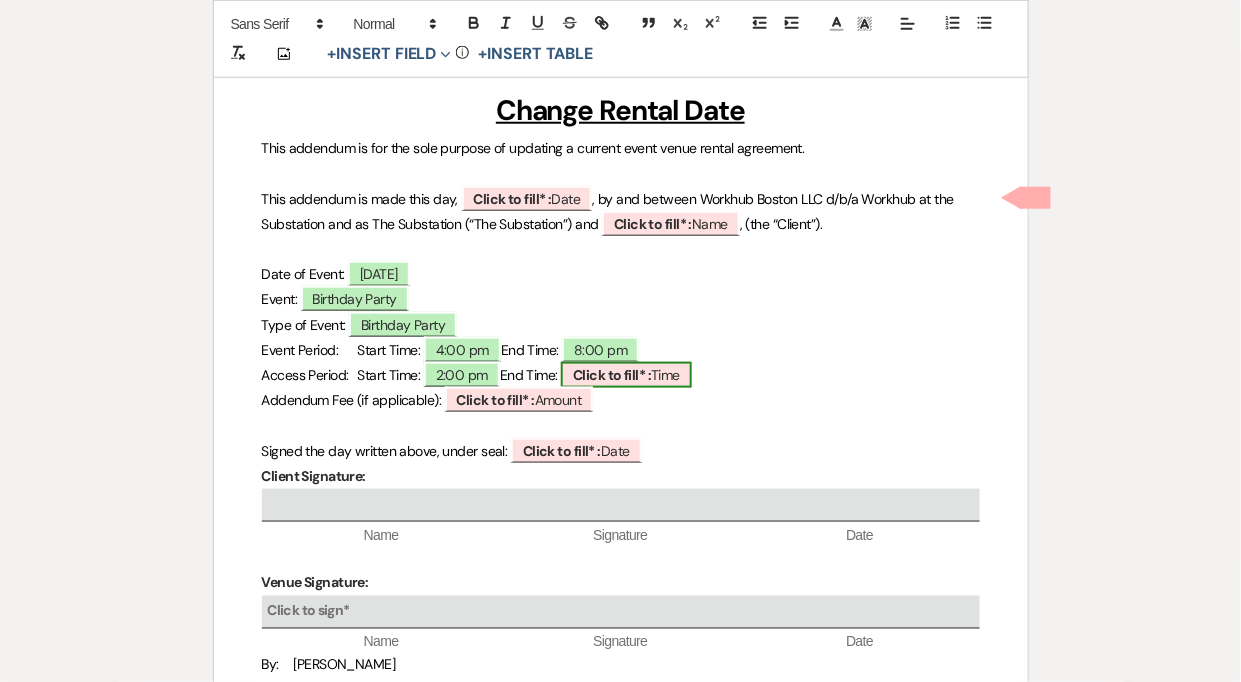 click on "Click to fill* :" at bounding box center (612, 375) 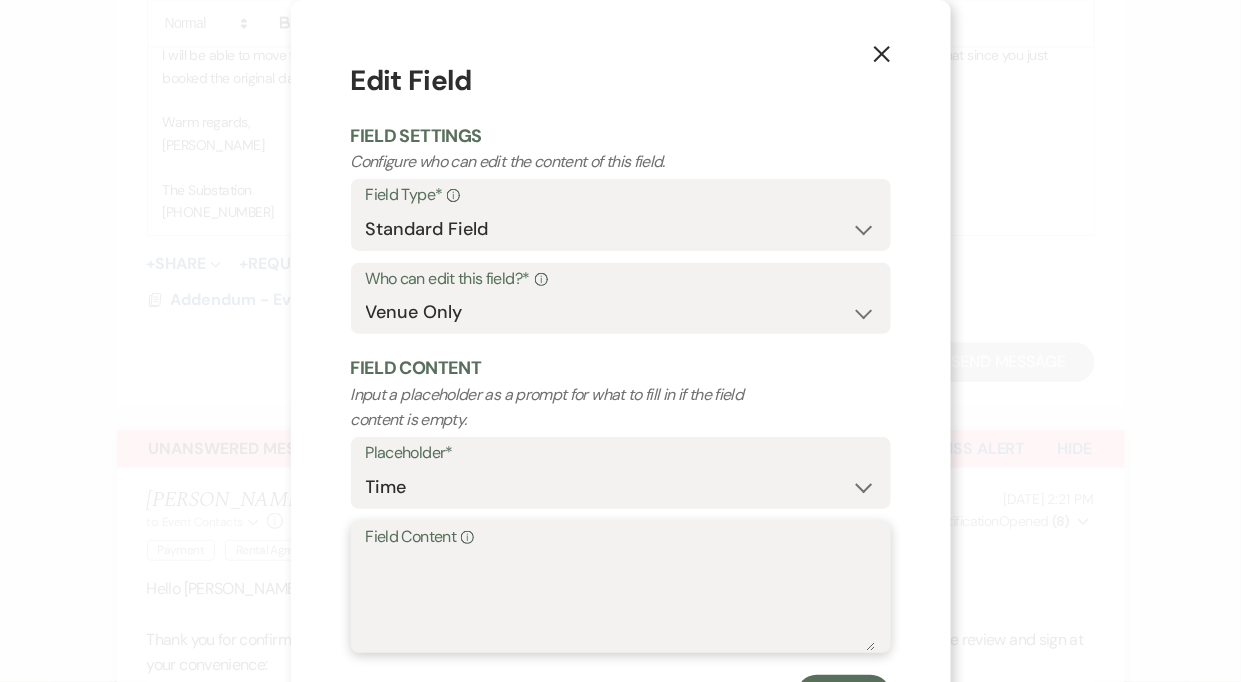 click on "Field Content Info" at bounding box center (621, 601) 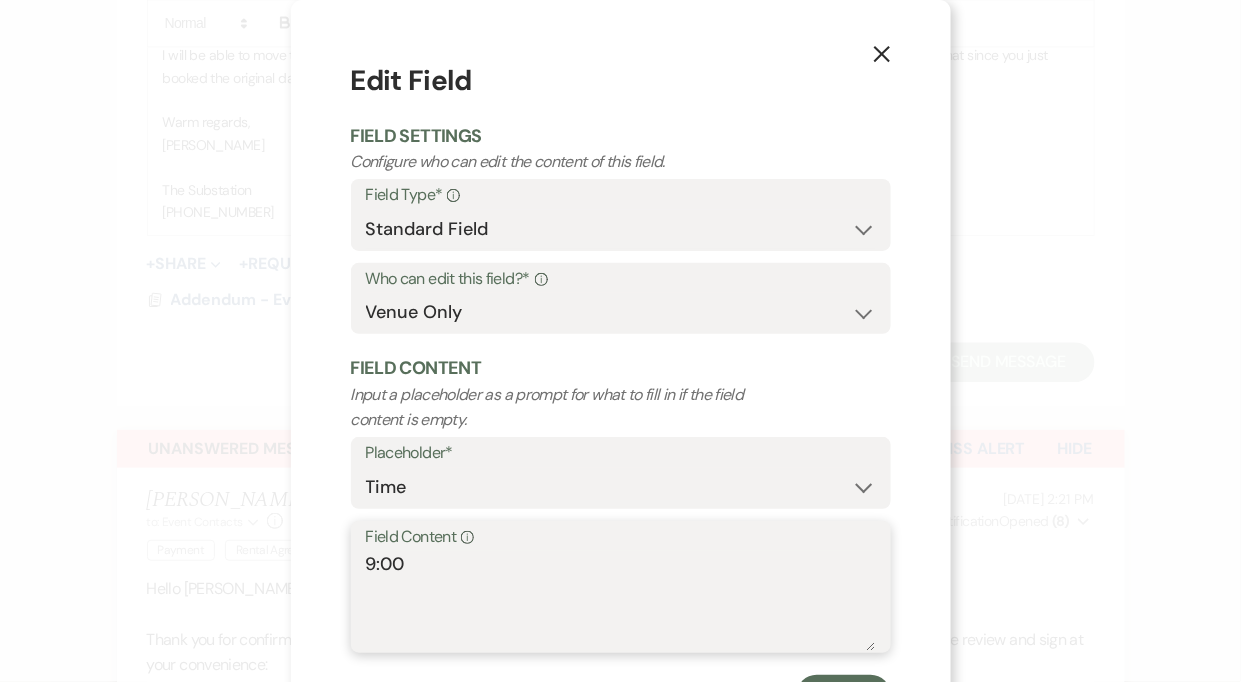 scroll, scrollTop: 93, scrollLeft: 0, axis: vertical 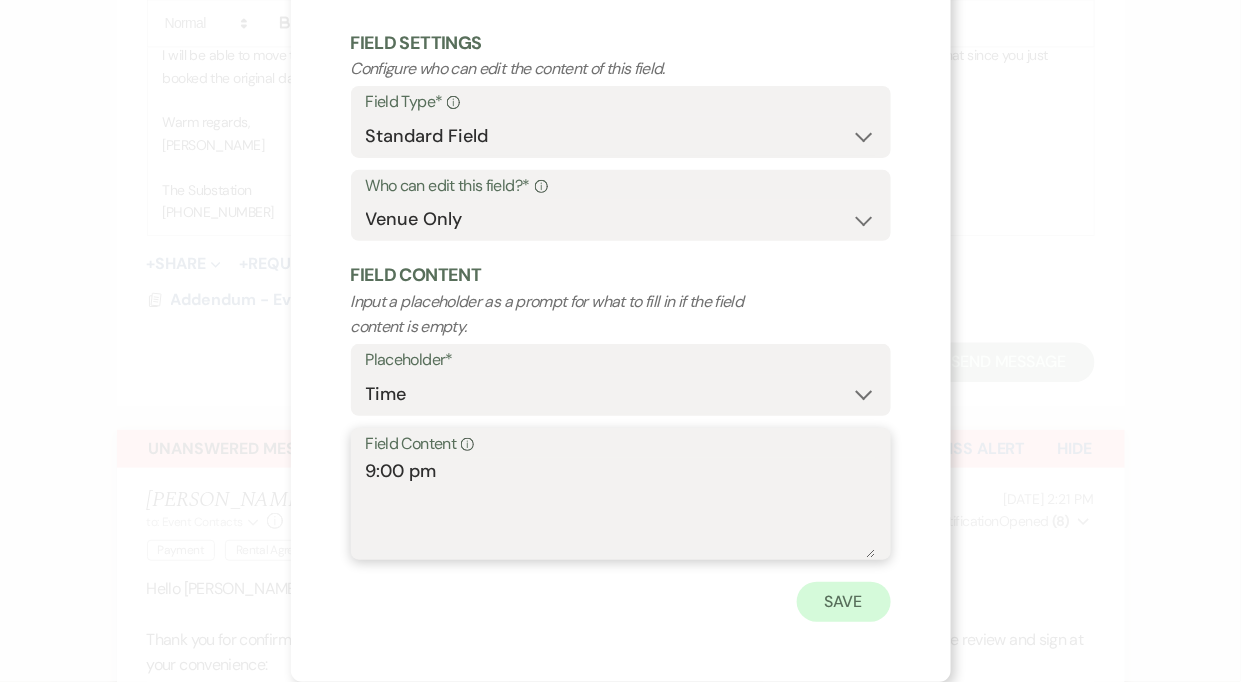 type on "9:00 pm" 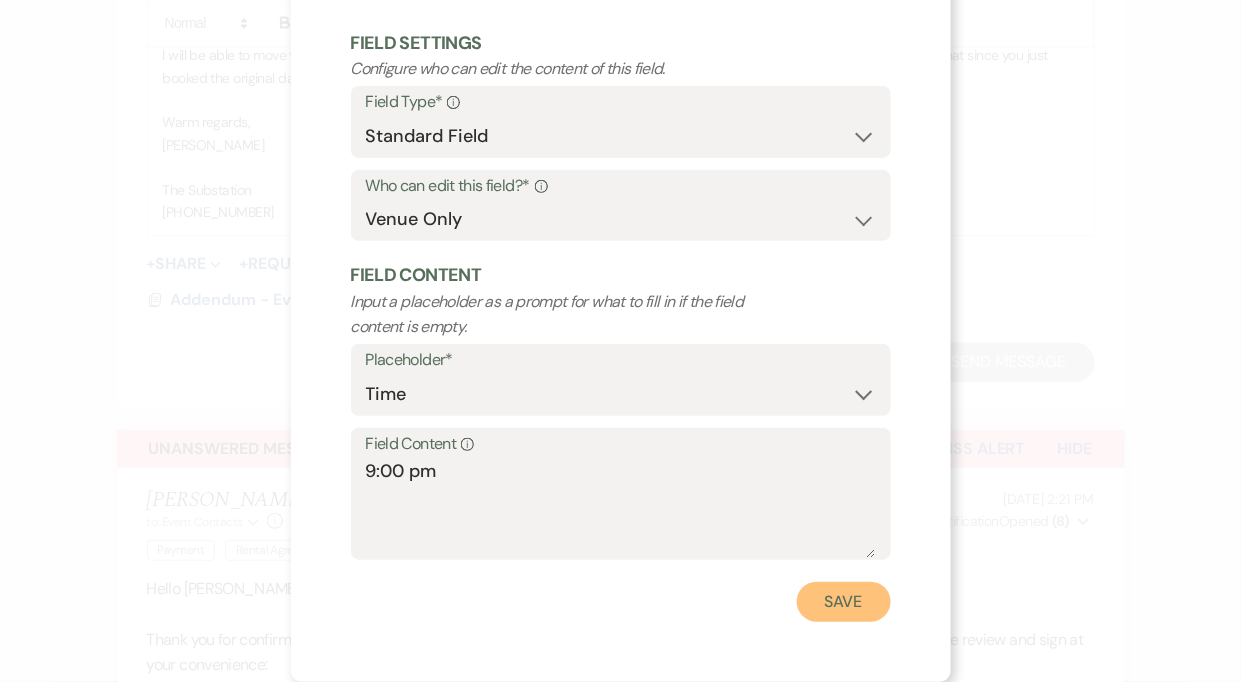 click on "Save" at bounding box center (844, 602) 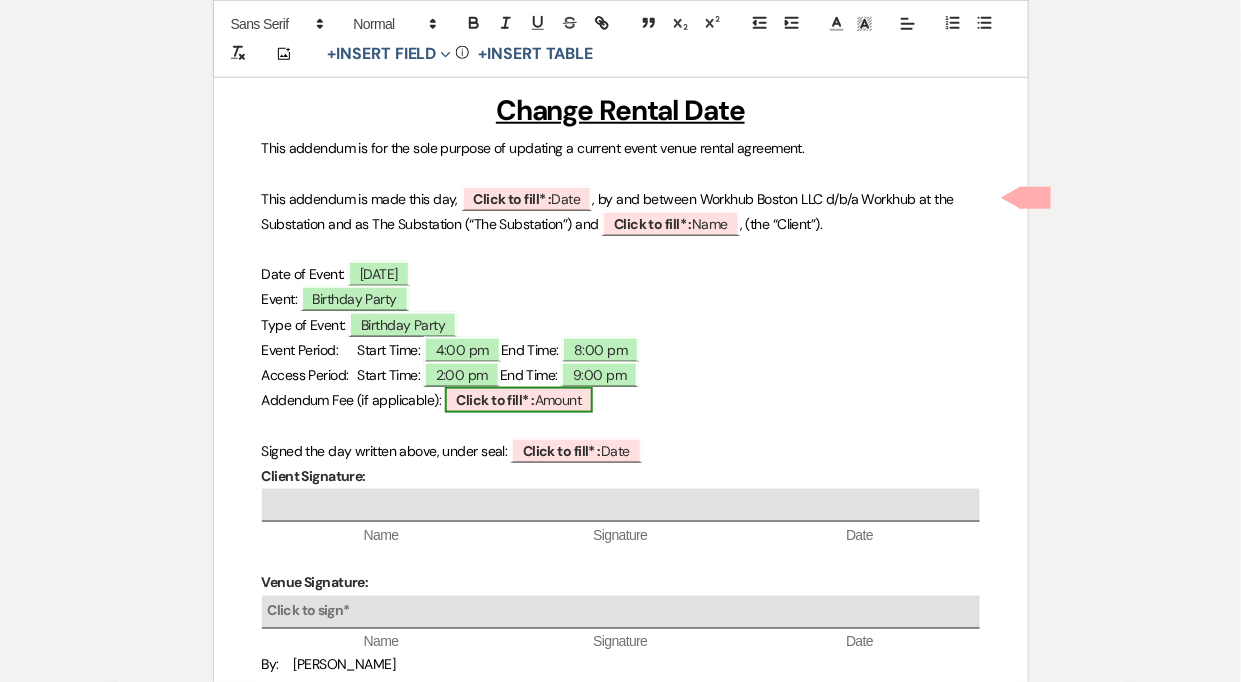 click on "Click to fill* :
Amount" at bounding box center (519, 400) 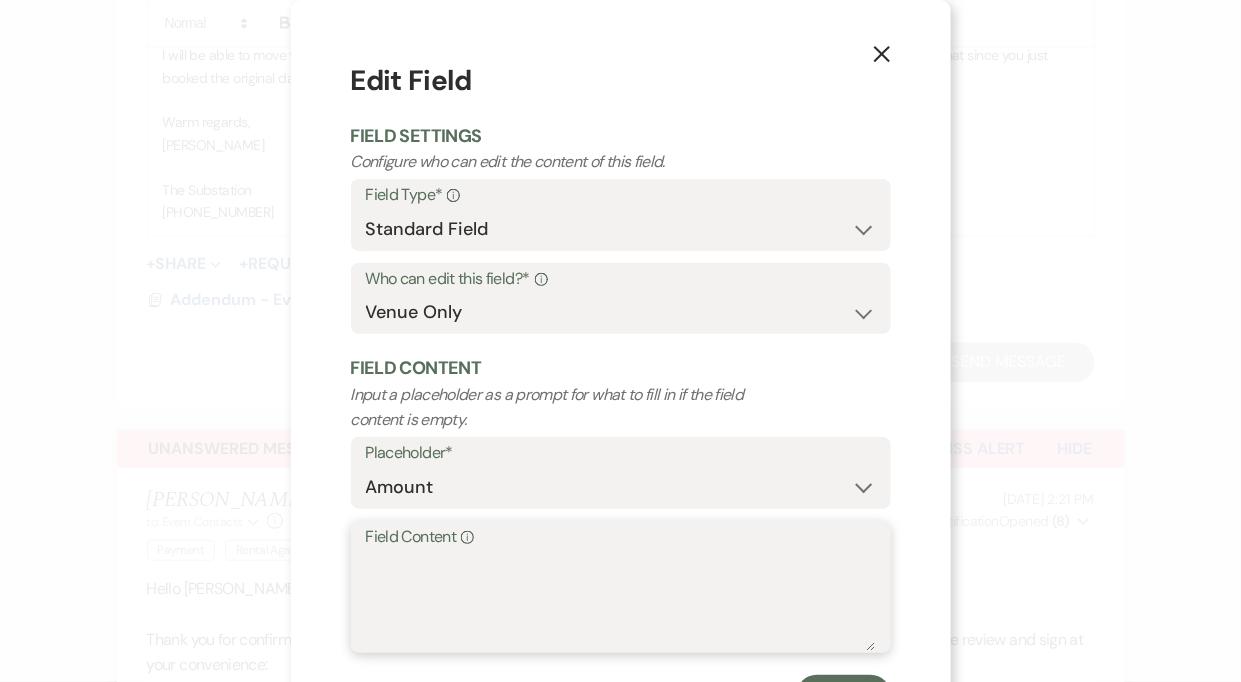 click on "Field Content Info" at bounding box center (621, 601) 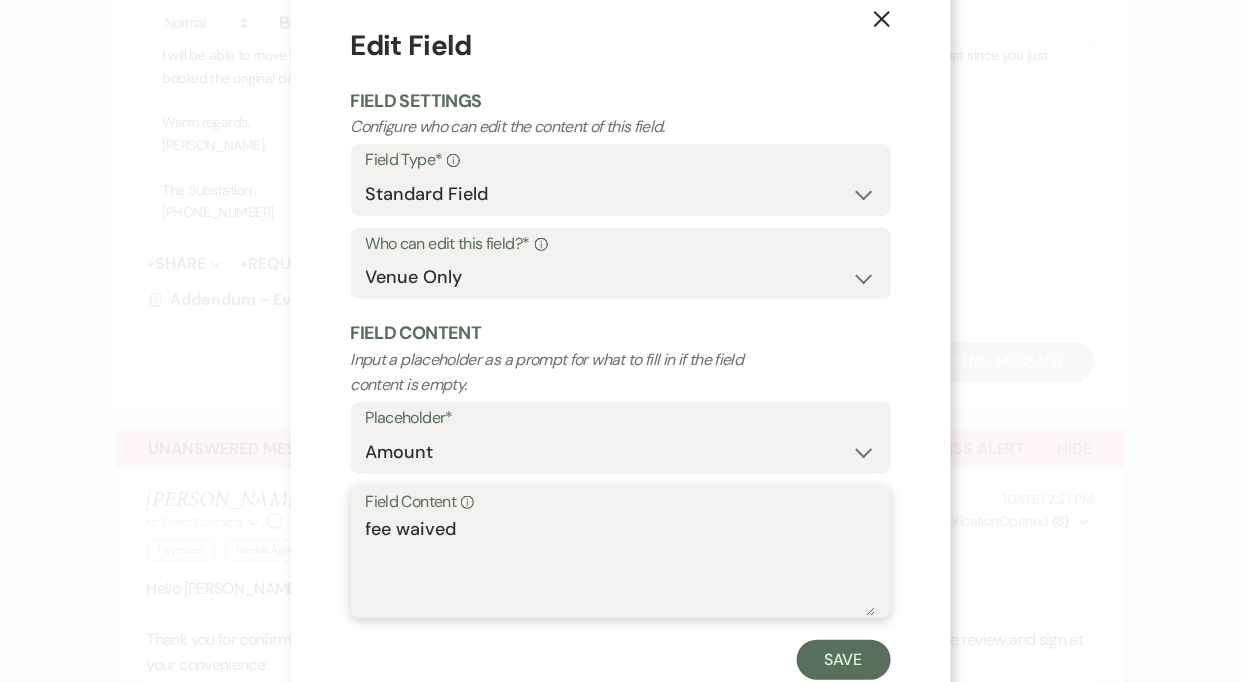 scroll, scrollTop: 93, scrollLeft: 0, axis: vertical 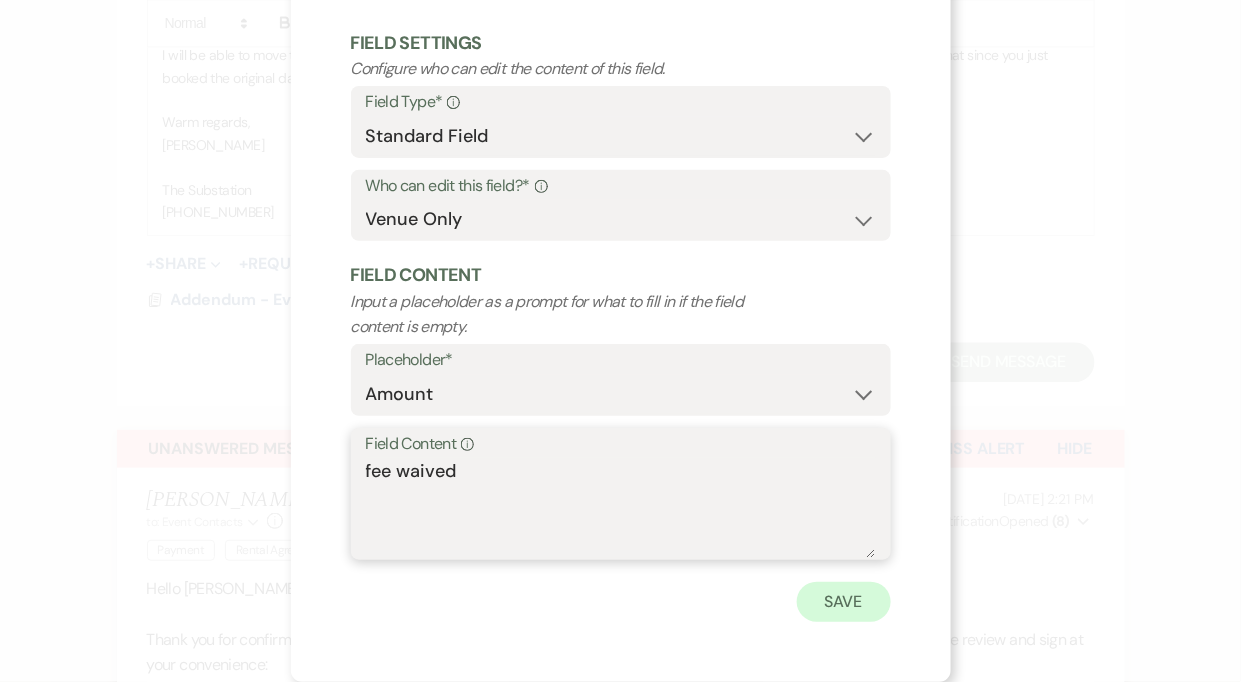 type on "fee waived" 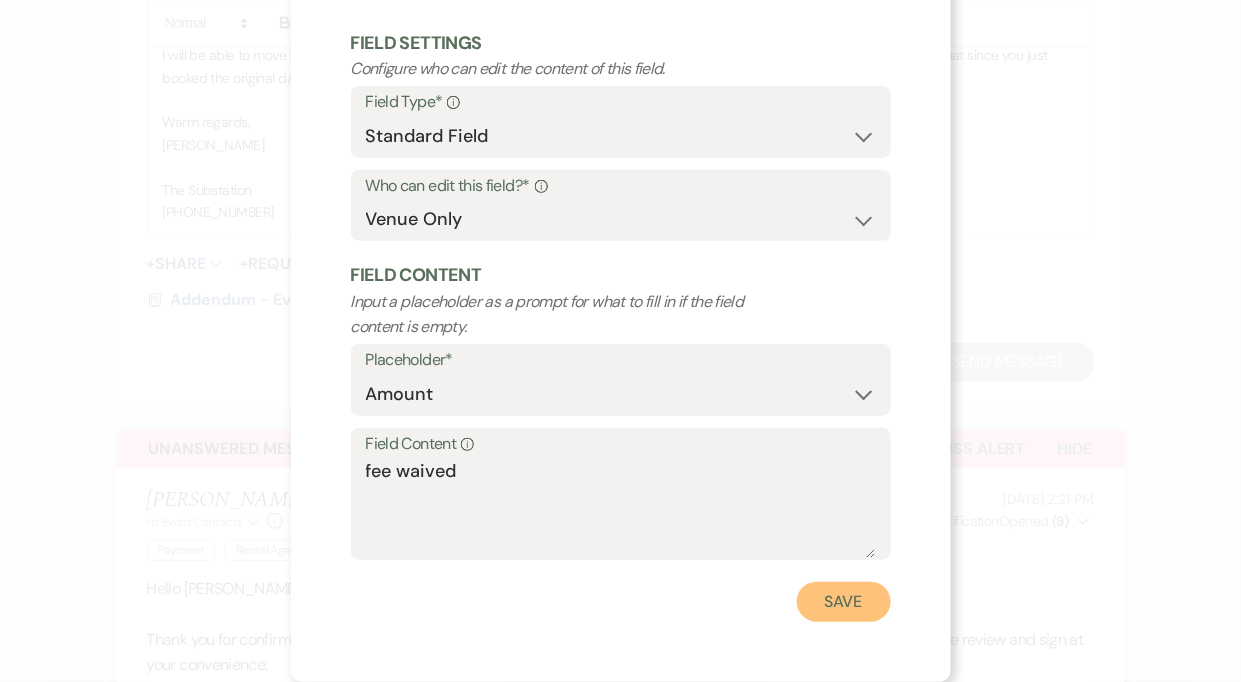 click on "Save" at bounding box center (844, 602) 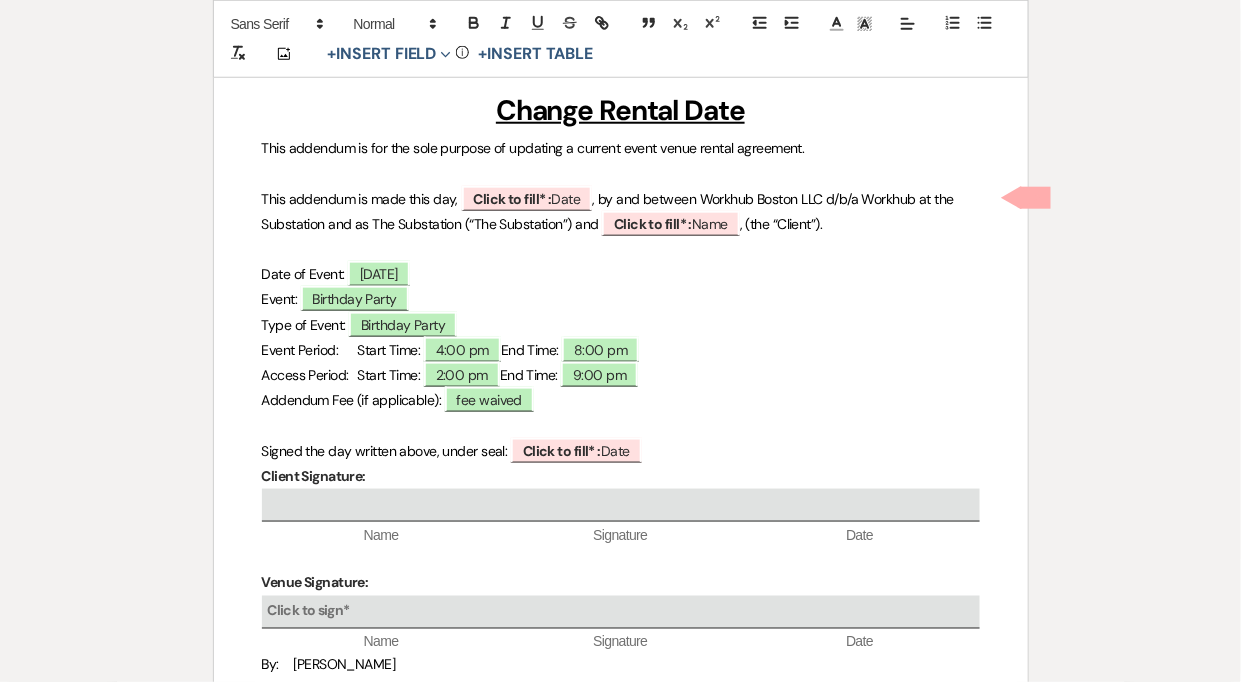 click on "Date of Event:	 ﻿
[DATE]
﻿" at bounding box center (621, 274) 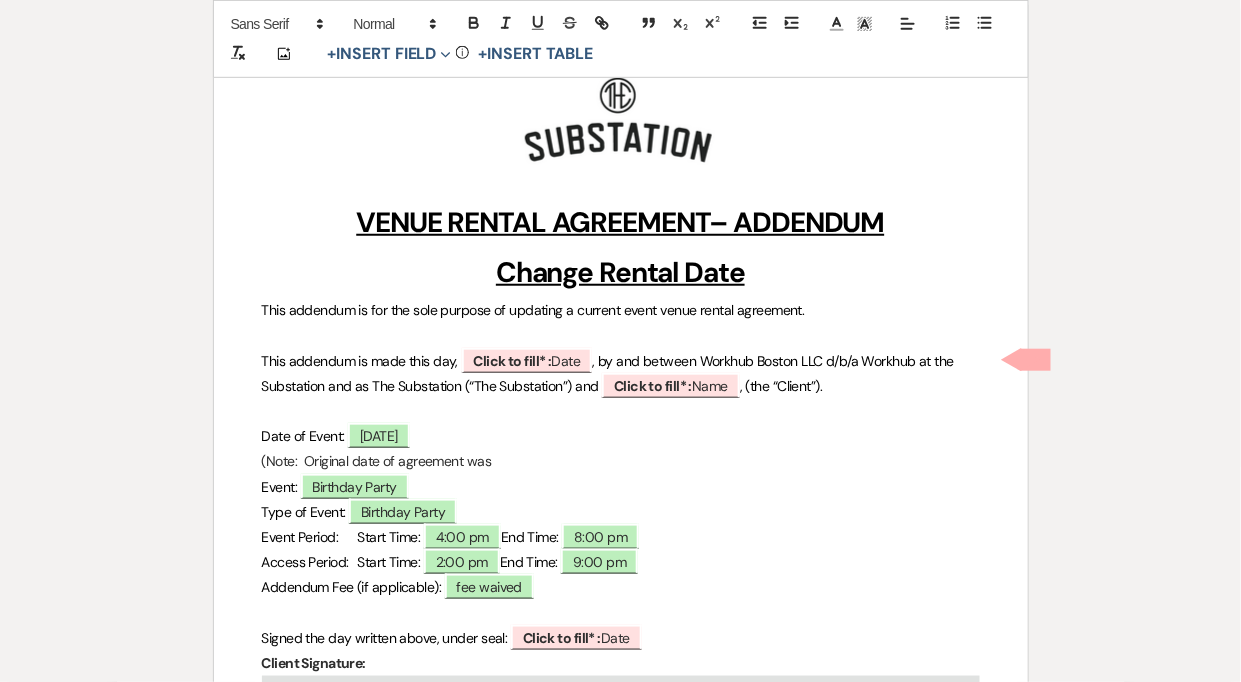 scroll, scrollTop: 300, scrollLeft: 0, axis: vertical 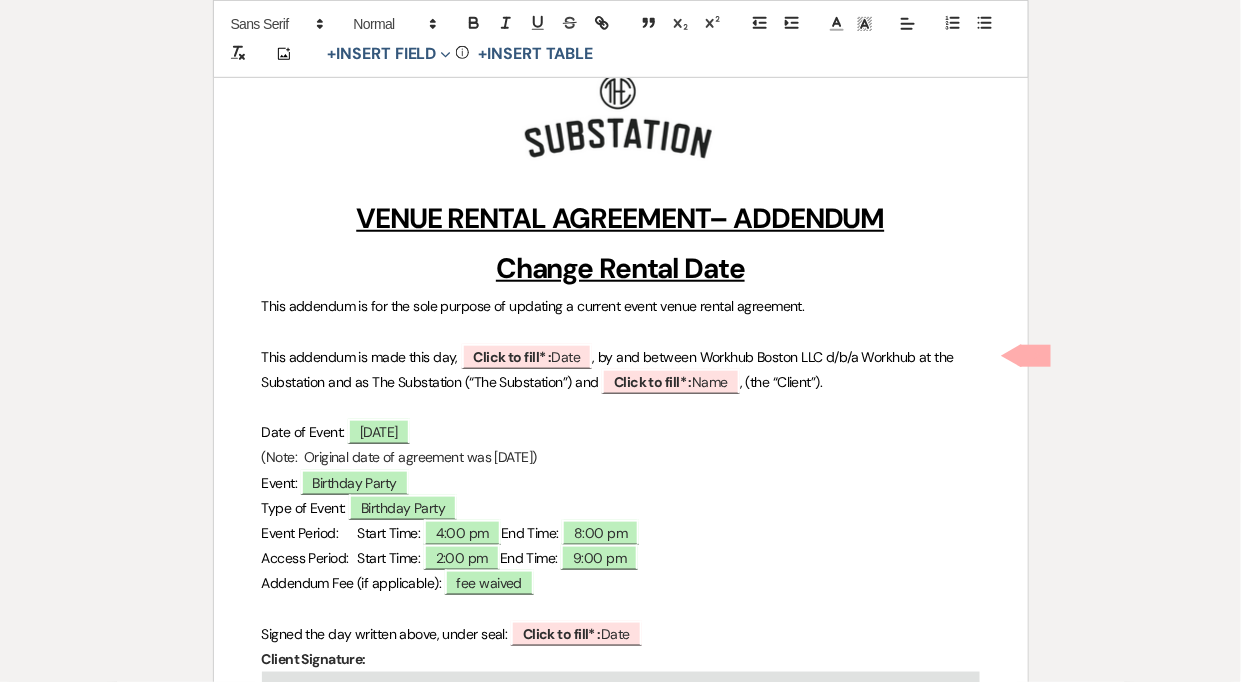 click on "﻿ ﻿   VENUE RENTAL AGREEMENT– ADDENDUM Change Rental Date This addendum is for the sole purpose of updating a current event venue rental agreement.   This addendum is made this day,  ﻿
Click to fill* :
Date
﻿   , by and between Workhub Boston LLC d/b/a Workhub at the Substation and as The Substation (“The Substation”) and  ﻿
Click to fill* :
Name
﻿  , (the “Client”).   Date of Event:	 ﻿
[DATE]
﻿   (Note:  Original date of agreement was [DATE]) Event:   ﻿
Birthday Party
﻿   Type of Event:  ﻿
Birthday Party
﻿   Event Period: 	Start Time:
4:00 pm
End Time:
8:00 pm
Access Period: 	Start Time:
2:00 pm
End Time:
9:00 pm" at bounding box center (621, 504) 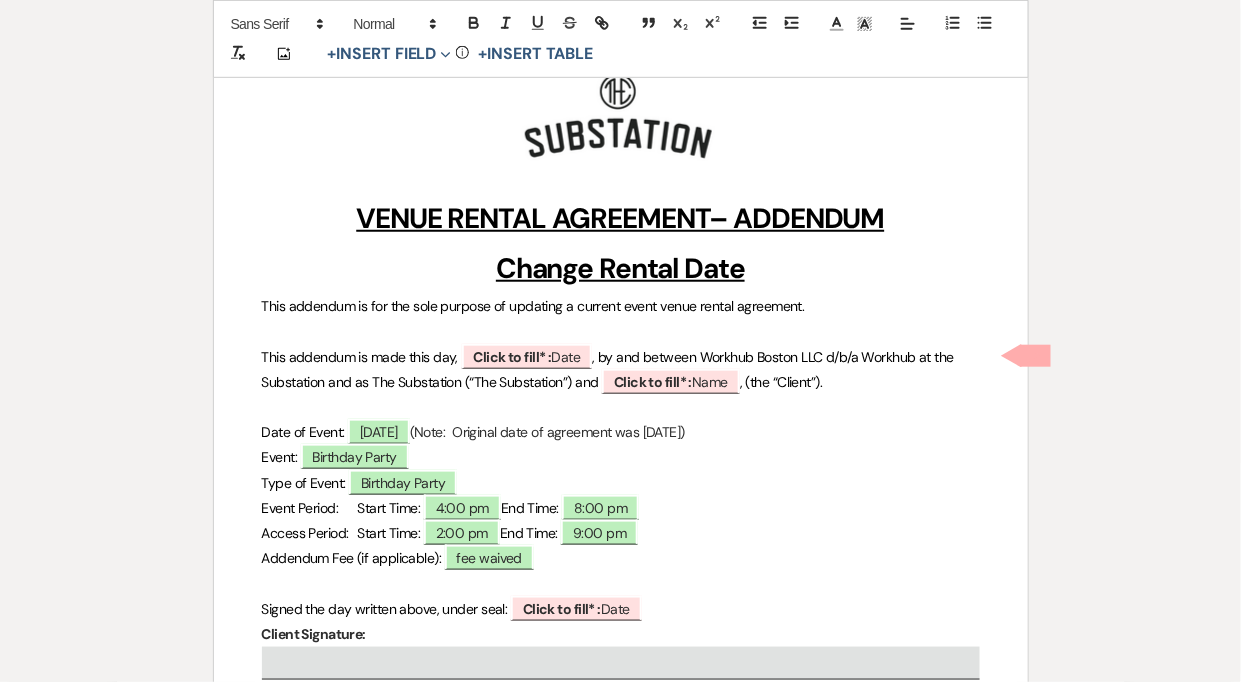 click on "﻿ ﻿   VENUE RENTAL AGREEMENT– ADDENDUM Change Rental Date This addendum is for the sole purpose of updating a current event venue rental agreement.   This addendum is made this day,  ﻿
Click to fill* :
Date
﻿   , by and between Workhub Boston LLC d/b/a Workhub at the Substation and as The Substation (“The Substation”) and  ﻿
Click to fill* :
Name
﻿  , (the “Client”).   Date of Event:	 ﻿
[DATE]
﻿  (Note:  Original date of agreement was [DATE]) Event:   ﻿
Birthday Party
﻿   Type of Event:  ﻿
Birthday Party
﻿   Event Period: 	Start Time:
4:00 pm
End Time:
8:00 pm
Access Period: 	Start Time:
2:00 pm
End Time:
9:00 pm" at bounding box center (621, 492) 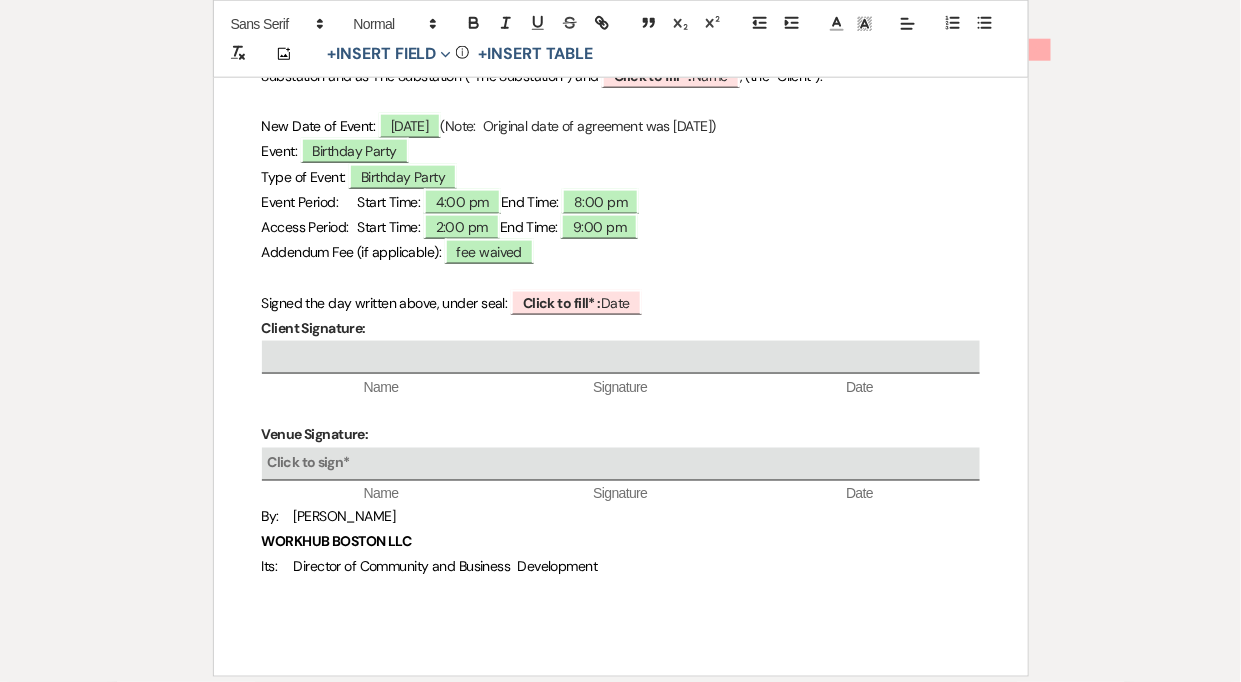 scroll, scrollTop: 608, scrollLeft: 0, axis: vertical 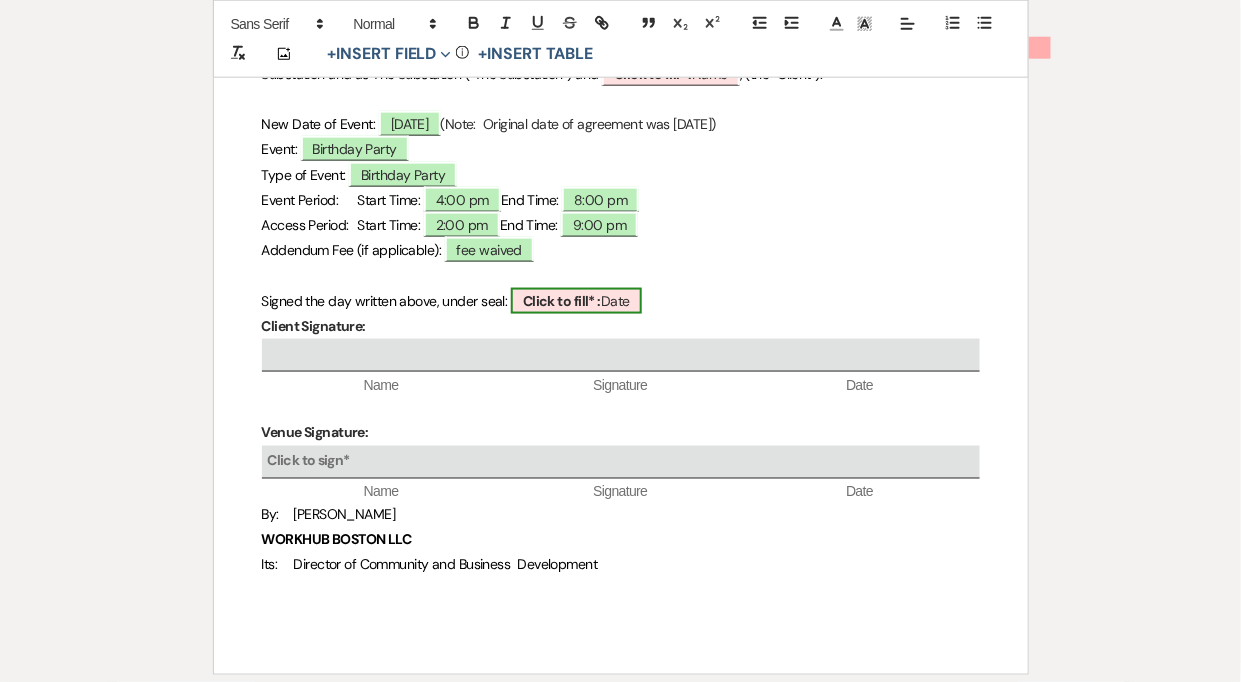 click on "Click to fill* :" at bounding box center (562, 301) 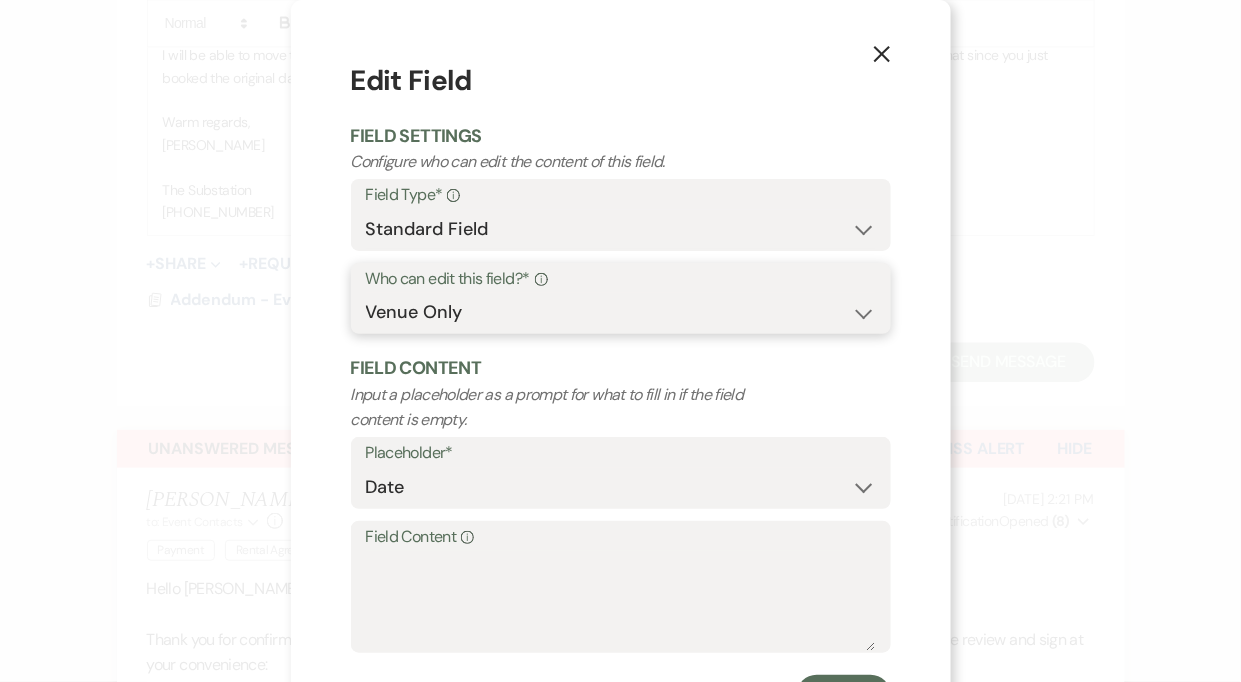 click on "Both Venue & Client Client Only Venue Only" at bounding box center [621, 312] 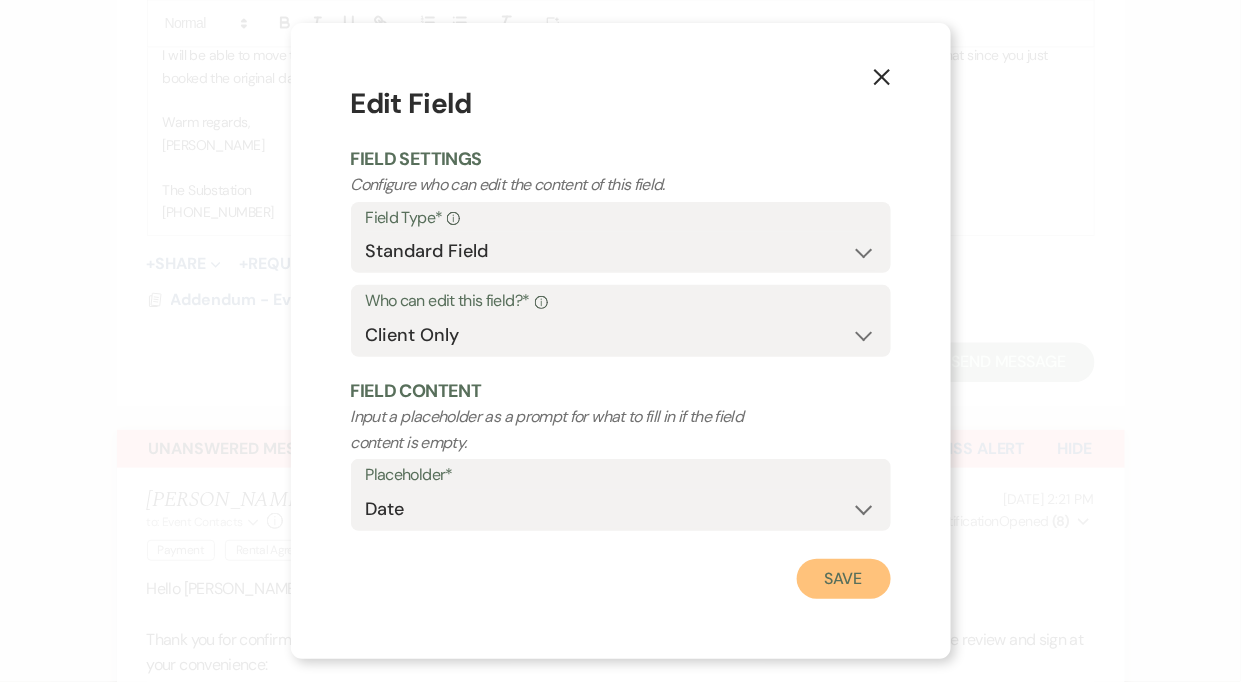click on "Save" at bounding box center (844, 579) 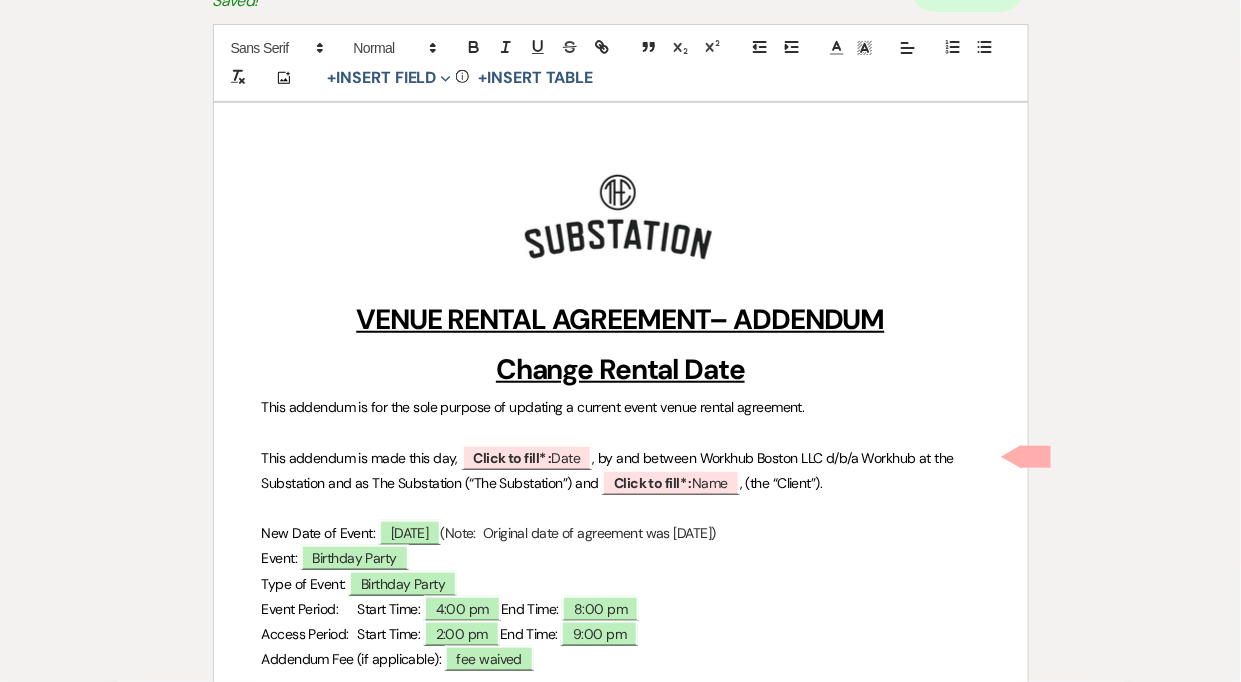 scroll, scrollTop: 201, scrollLeft: 0, axis: vertical 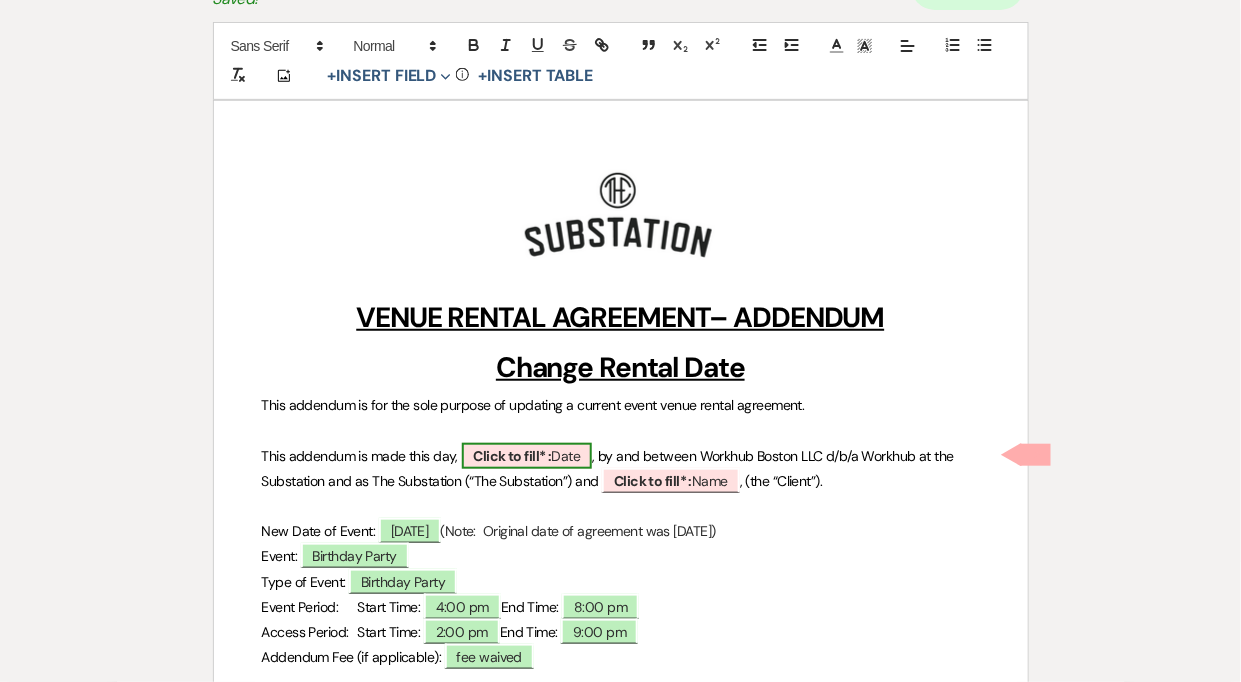 click on "Click to fill* :
Date" at bounding box center (527, 456) 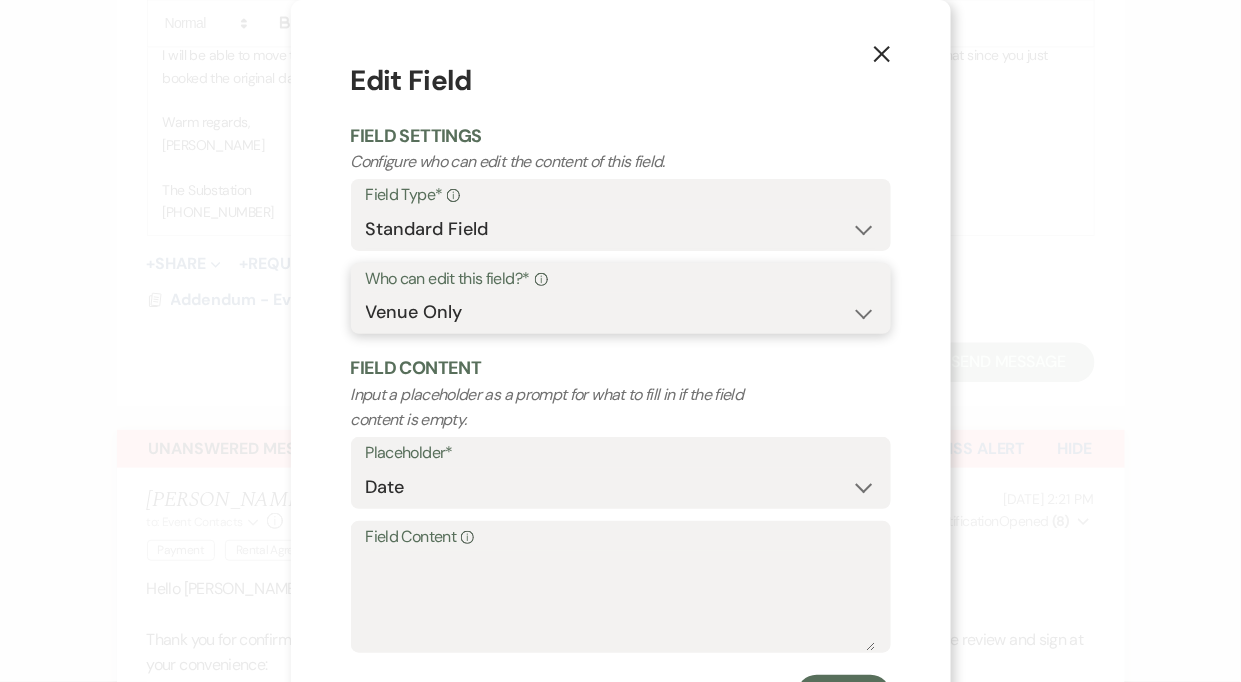 click on "Both Venue & Client Client Only Venue Only" at bounding box center [621, 312] 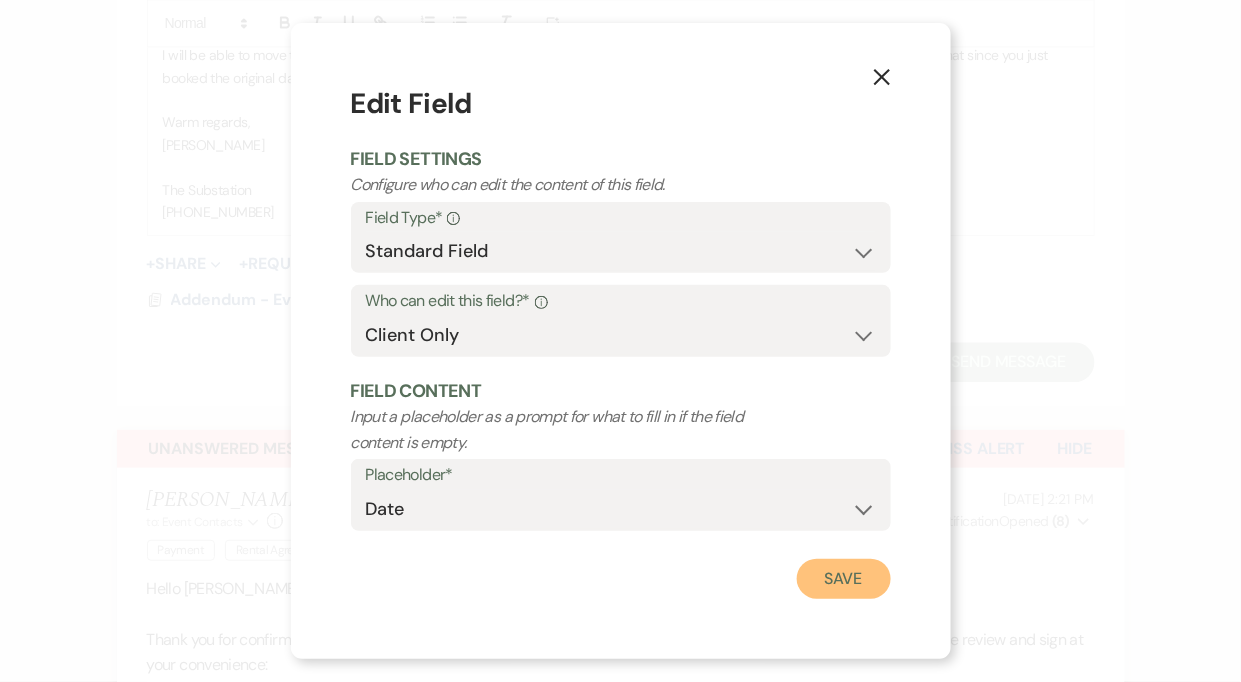 click on "Save" at bounding box center [844, 579] 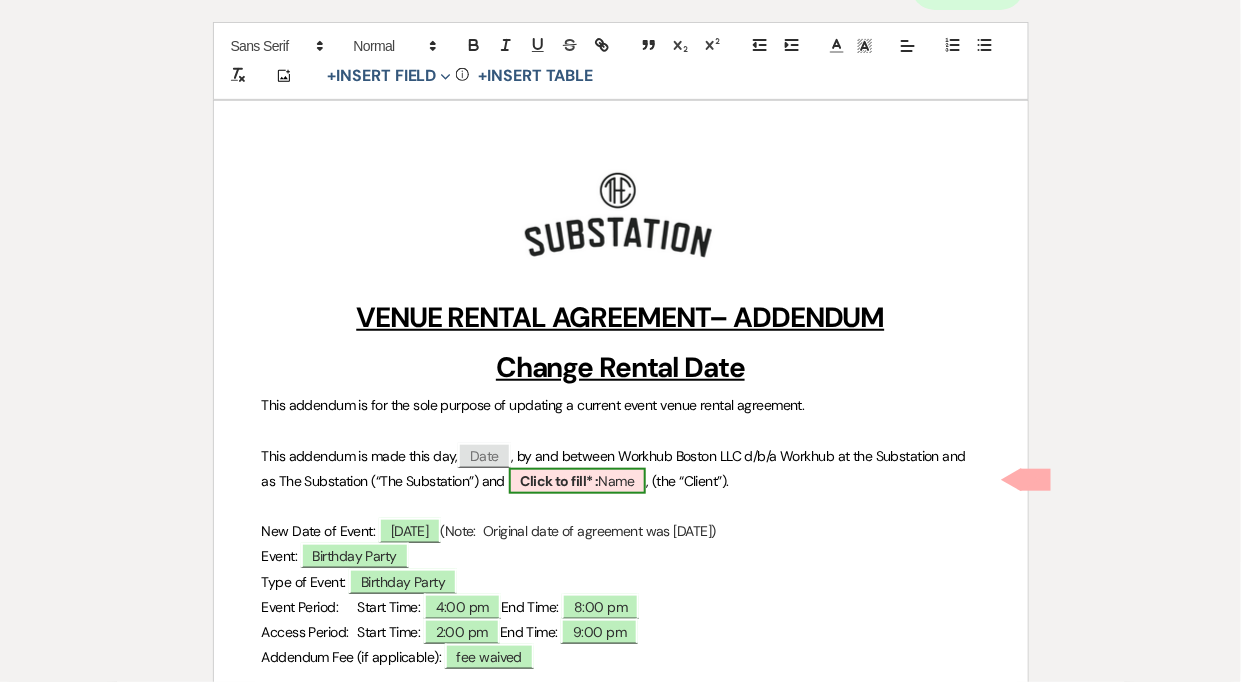 click on "Click to fill* :" at bounding box center (560, 481) 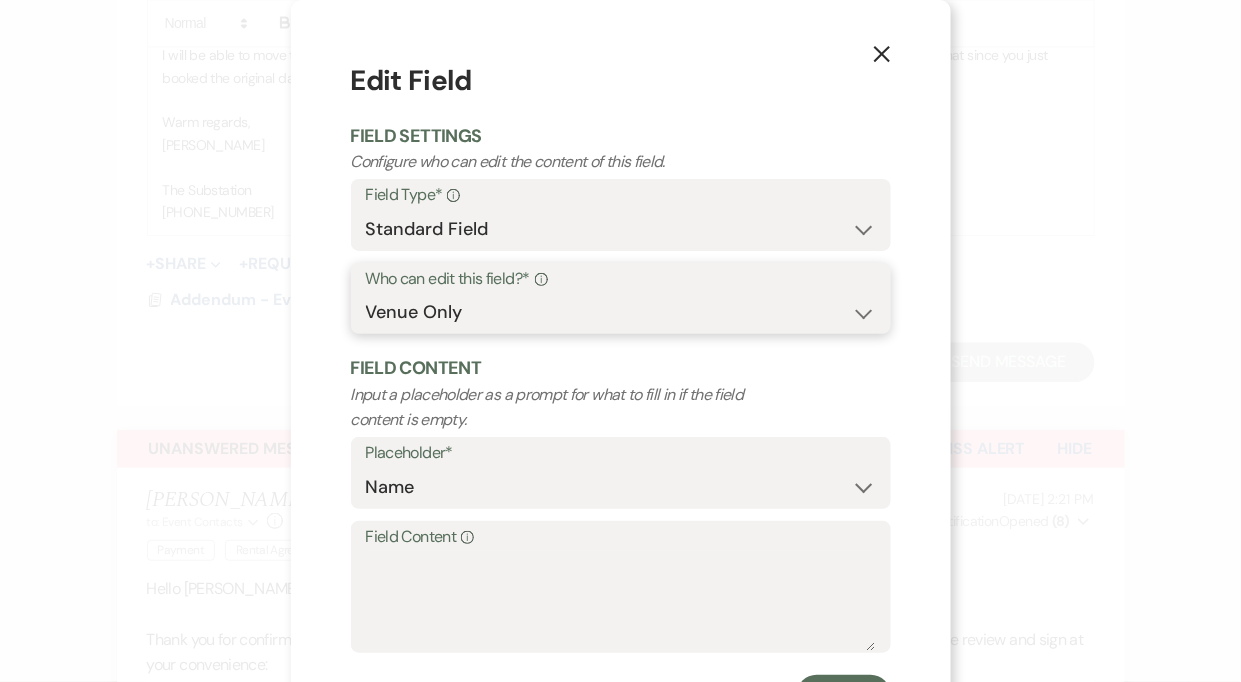 click on "Both Venue & Client Client Only Venue Only" at bounding box center (621, 312) 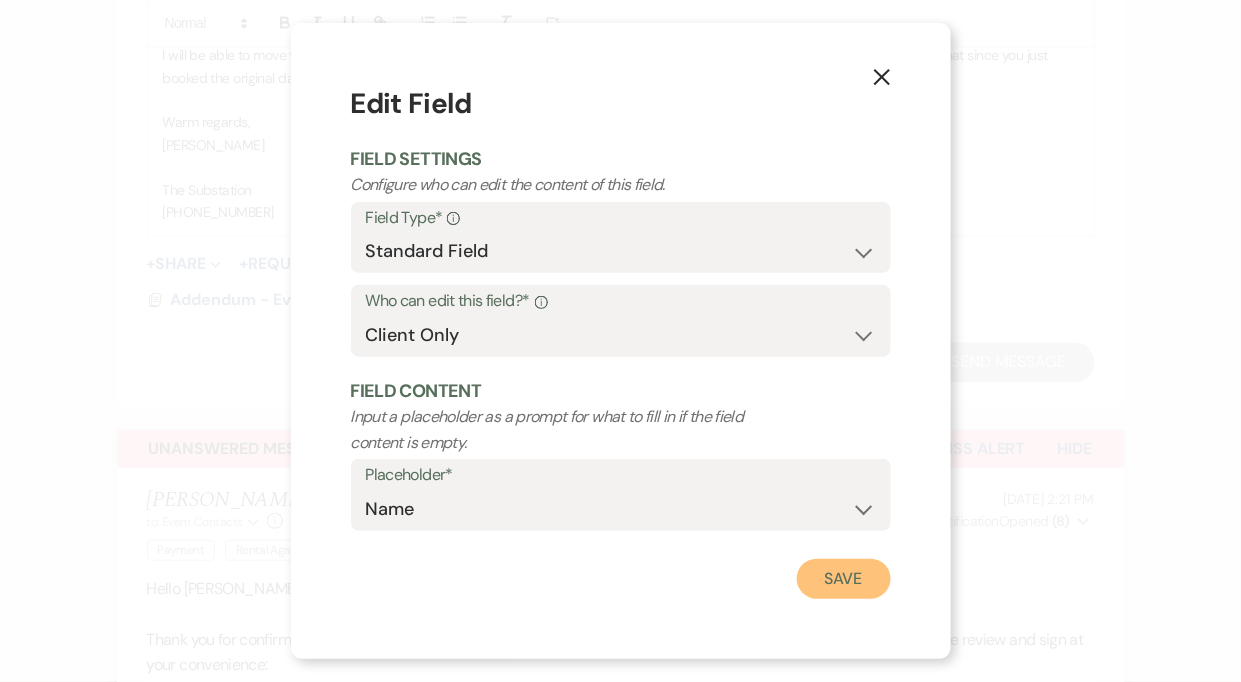 click on "Save" at bounding box center [844, 579] 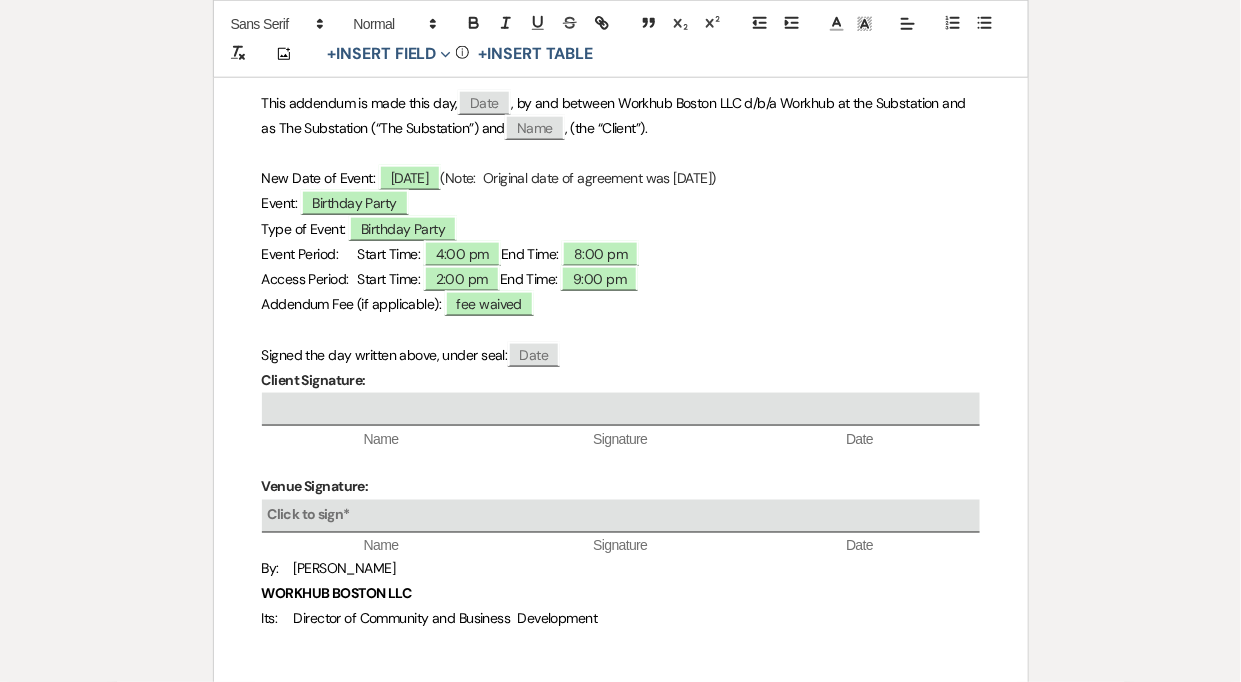 scroll, scrollTop: 0, scrollLeft: 0, axis: both 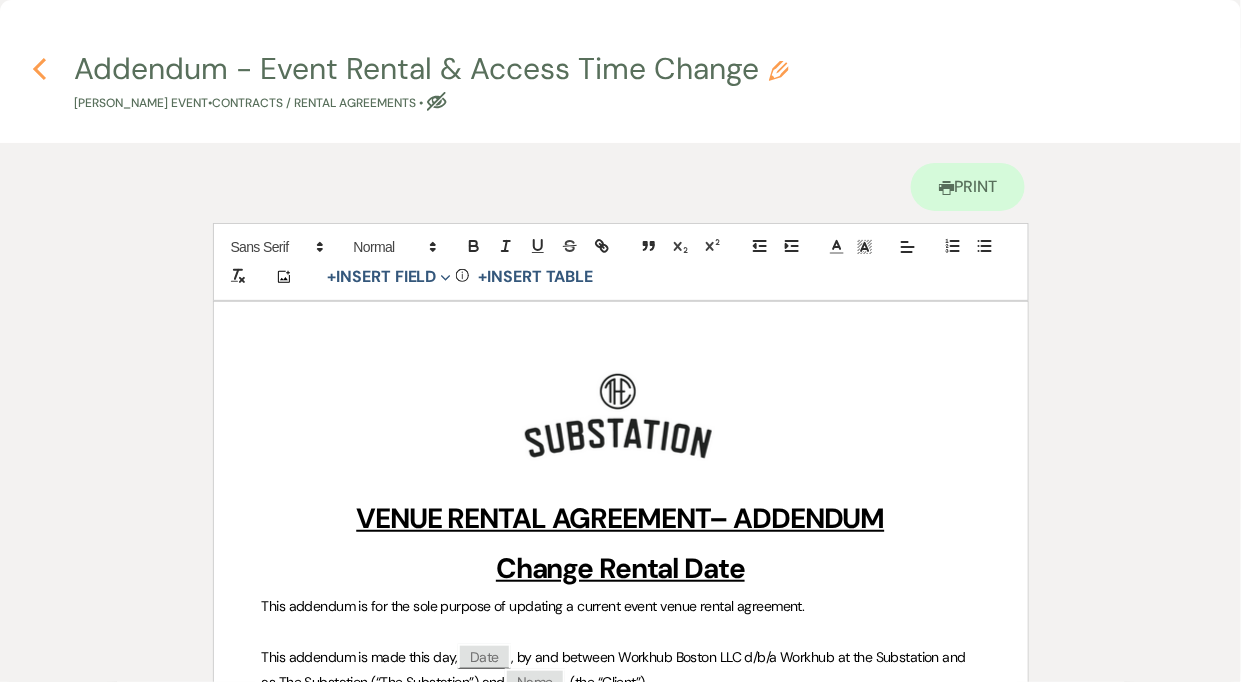 click 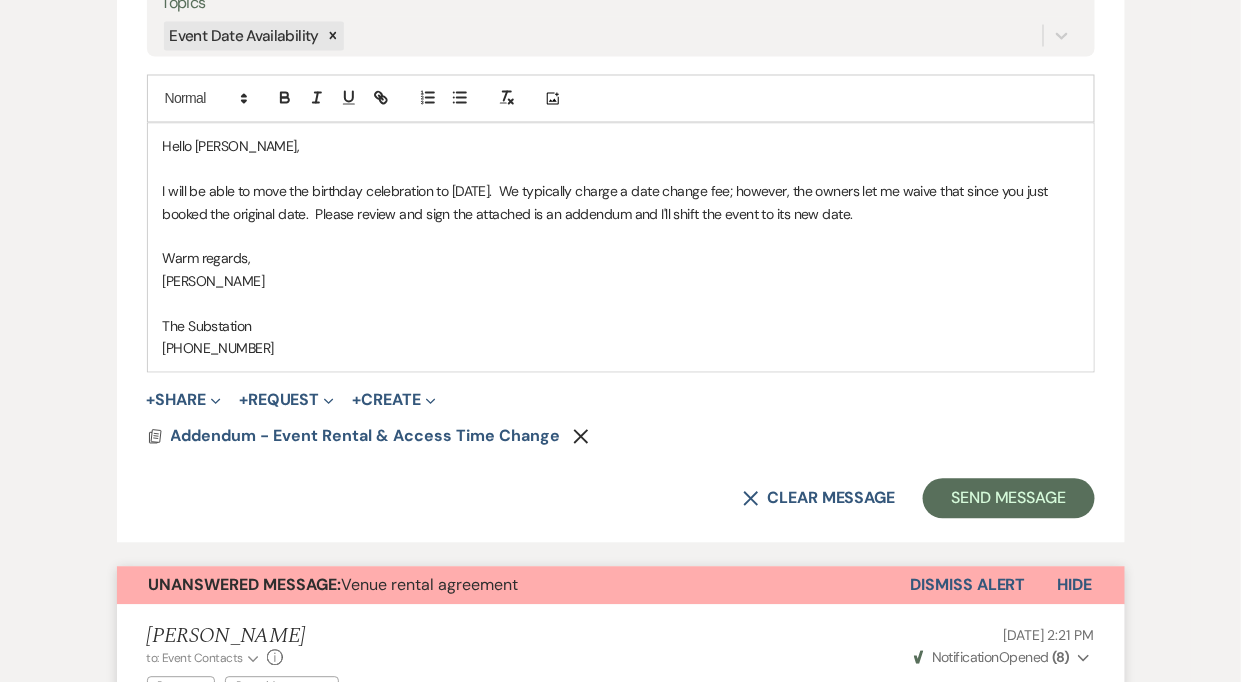 scroll, scrollTop: 978, scrollLeft: 0, axis: vertical 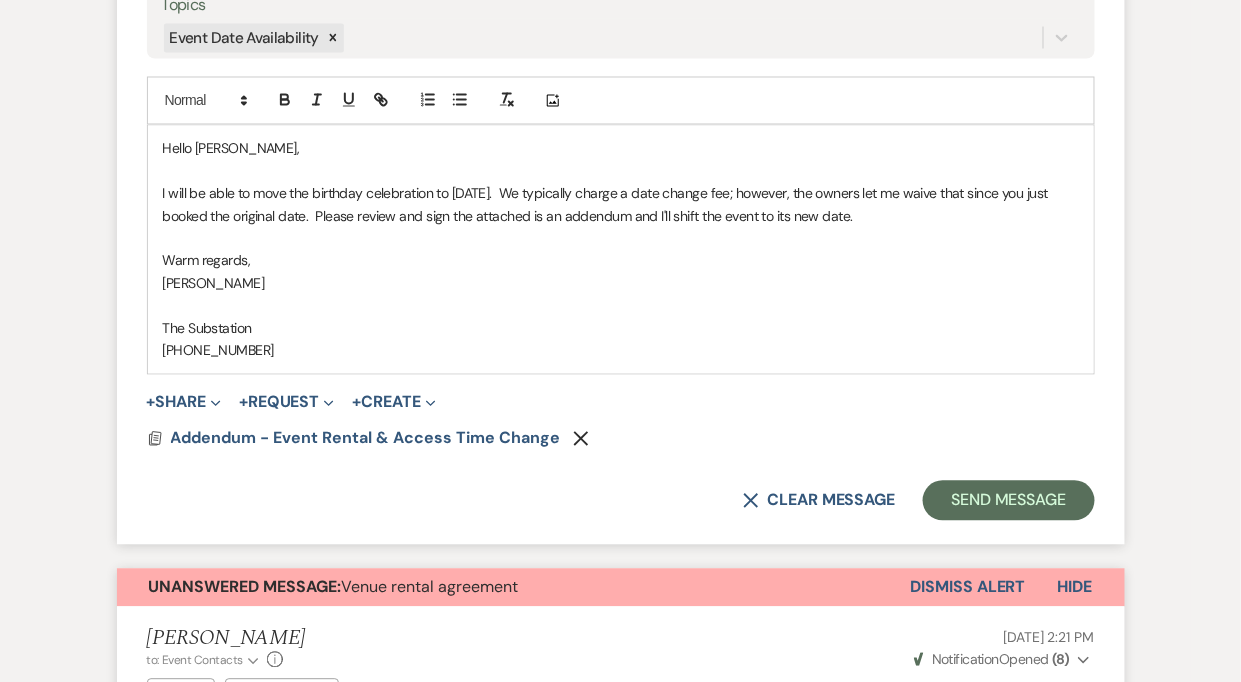 click on "I will be able to move the birthday celebration to [DATE].  We typically charge a date change fee; however, the owners let me waive that since you just booked the original date.  Please review and sign the attached is an addendum and I'll shift the event to its new date." at bounding box center [621, 205] 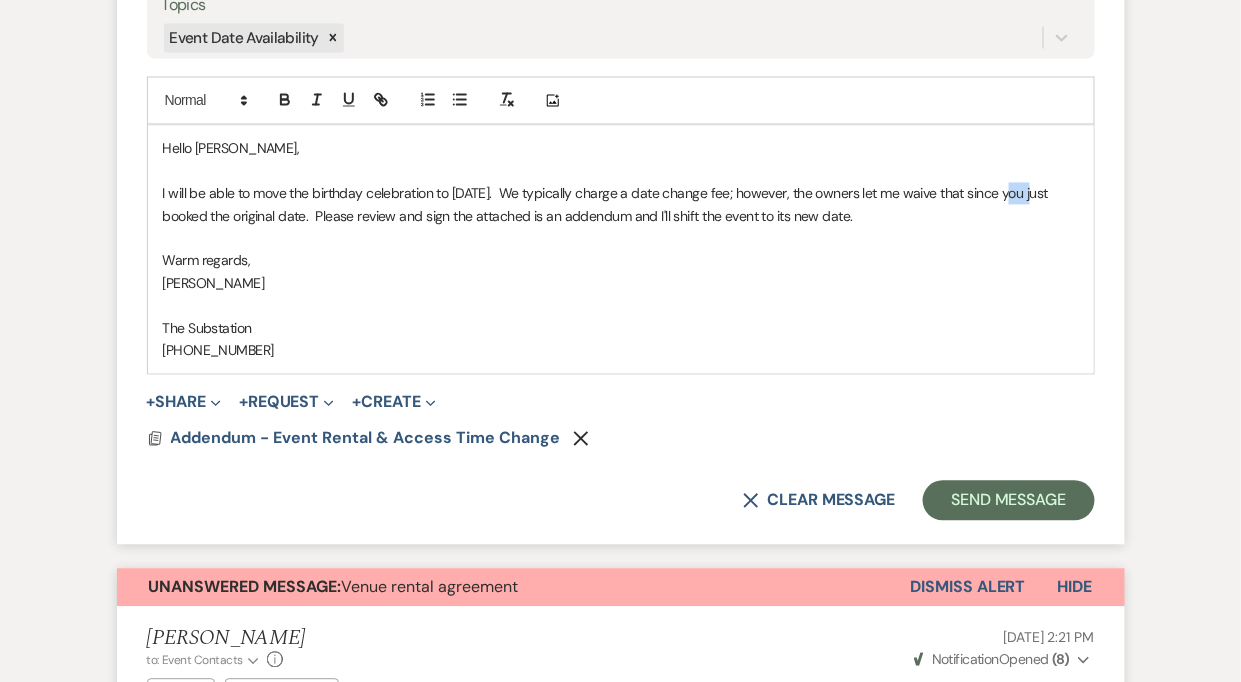 click on "I will be able to move the birthday celebration to [DATE].  We typically charge a date change fee; however, the owners let me waive that since you just booked the original date.  Please review and sign the attached is an addendum and I'll shift the event to its new date." at bounding box center (621, 205) 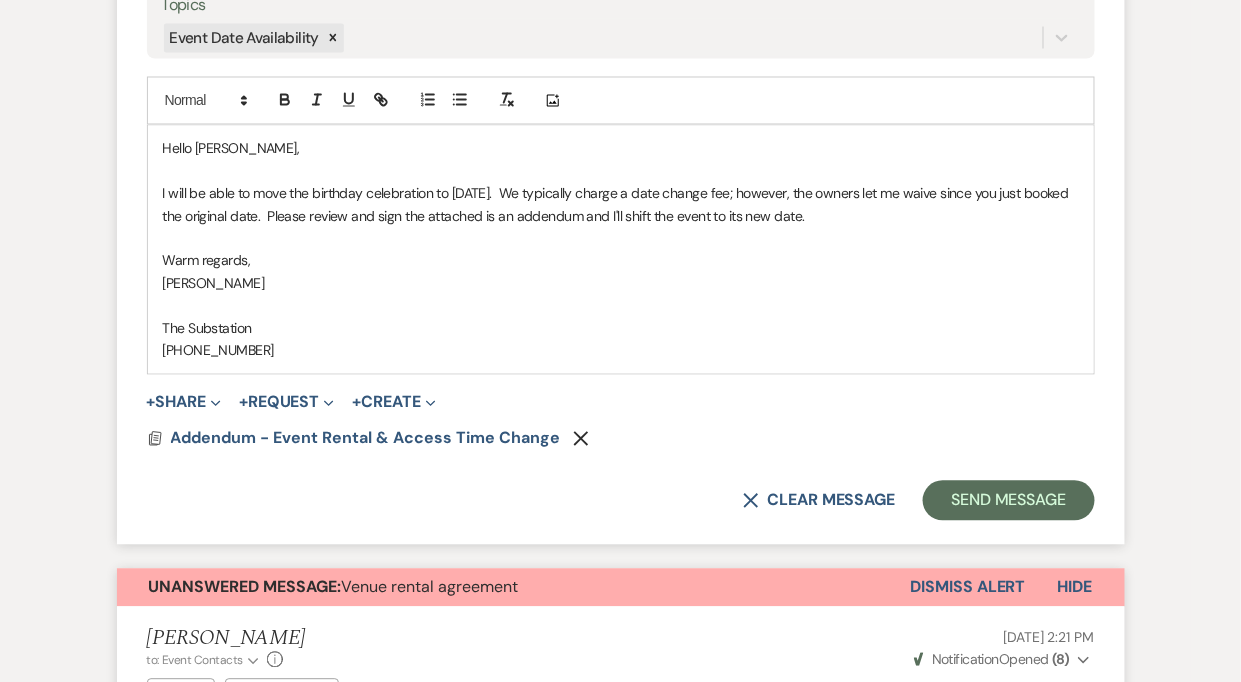 click on "I will be able to move the birthday celebration to [DATE].  We typically charge a date change fee; however, the owners let me waive since you just booked the original date.  Please review and sign the attached is an addendum and I'll shift the event to its new date." at bounding box center (621, 205) 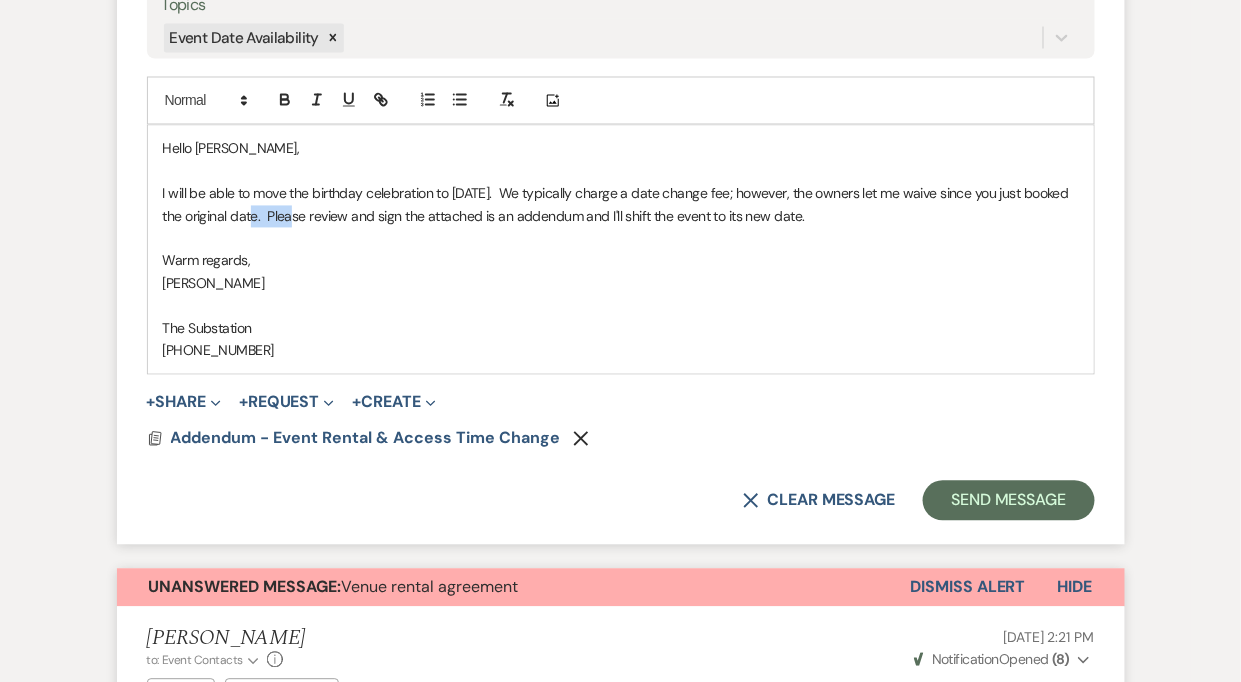 click on "I will be able to move the birthday celebration to [DATE].  We typically charge a date change fee; however, the owners let me waive since you just booked the original date.  Please review and sign the attached is an addendum and I'll shift the event to its new date." at bounding box center [621, 205] 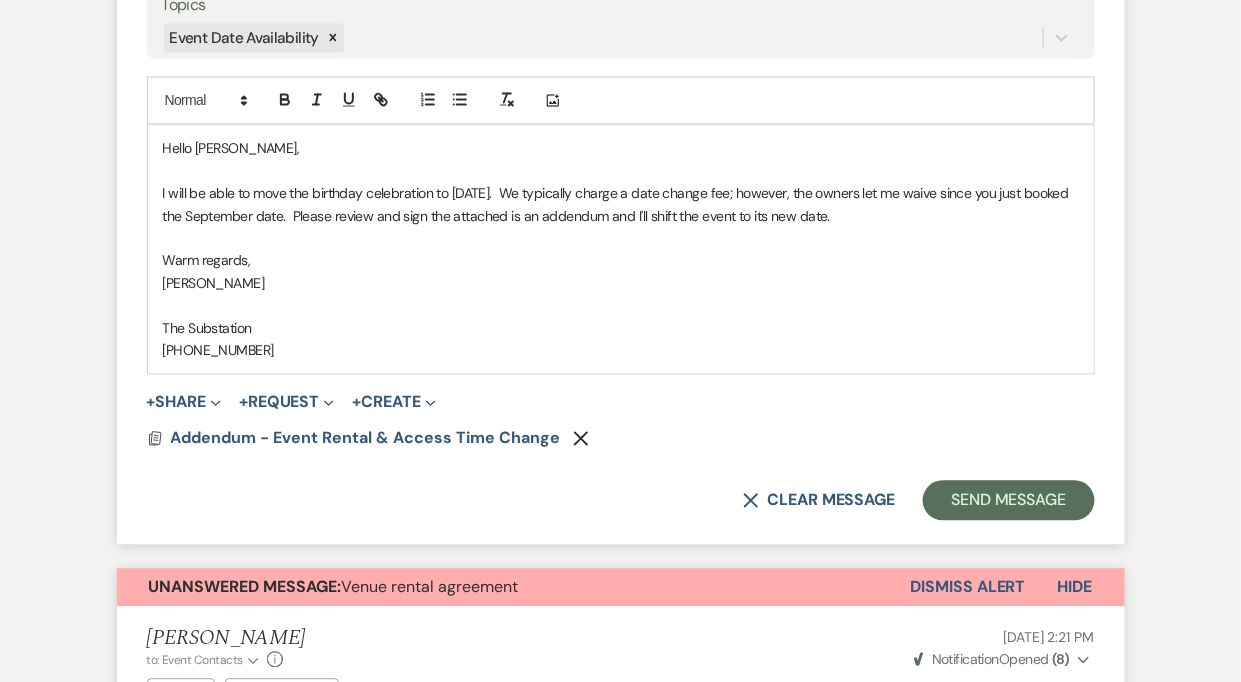 click on "I will be able to move the birthday celebration to [DATE].  We typically charge a date change fee; however, the owners let me waive since you just booked the September date.  Please review and sign the attached is an addendum and I'll shift the event to its new date." at bounding box center [621, 205] 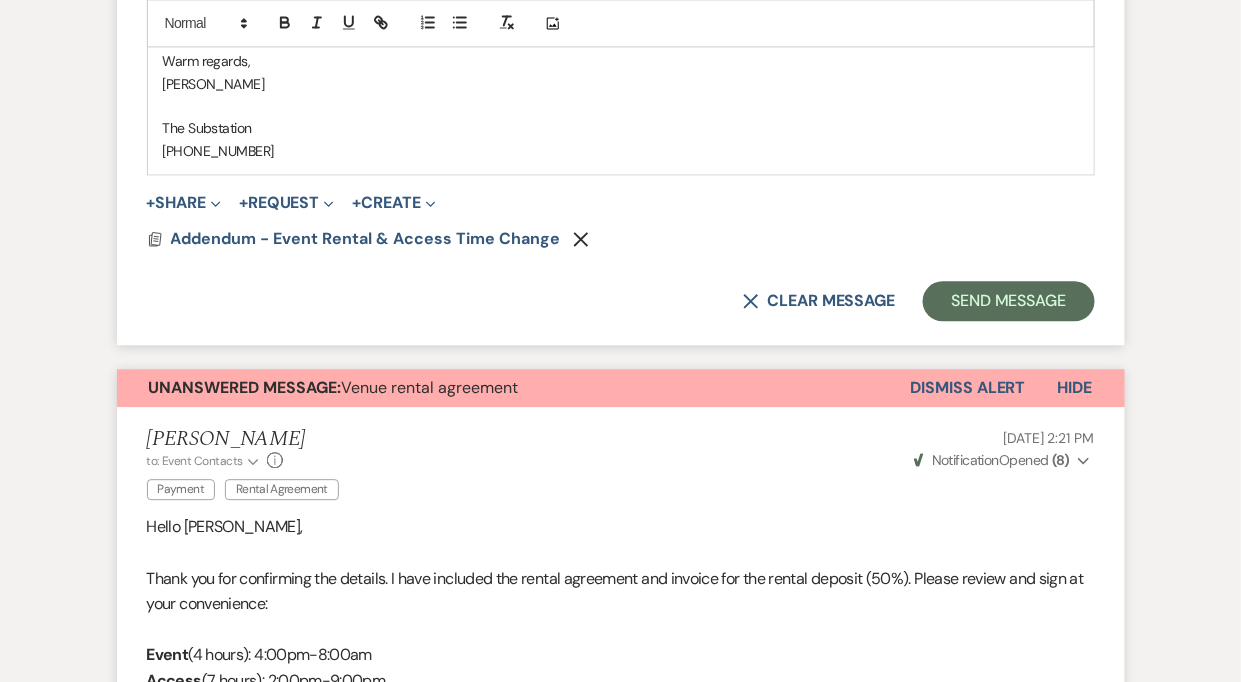 scroll, scrollTop: 1268, scrollLeft: 0, axis: vertical 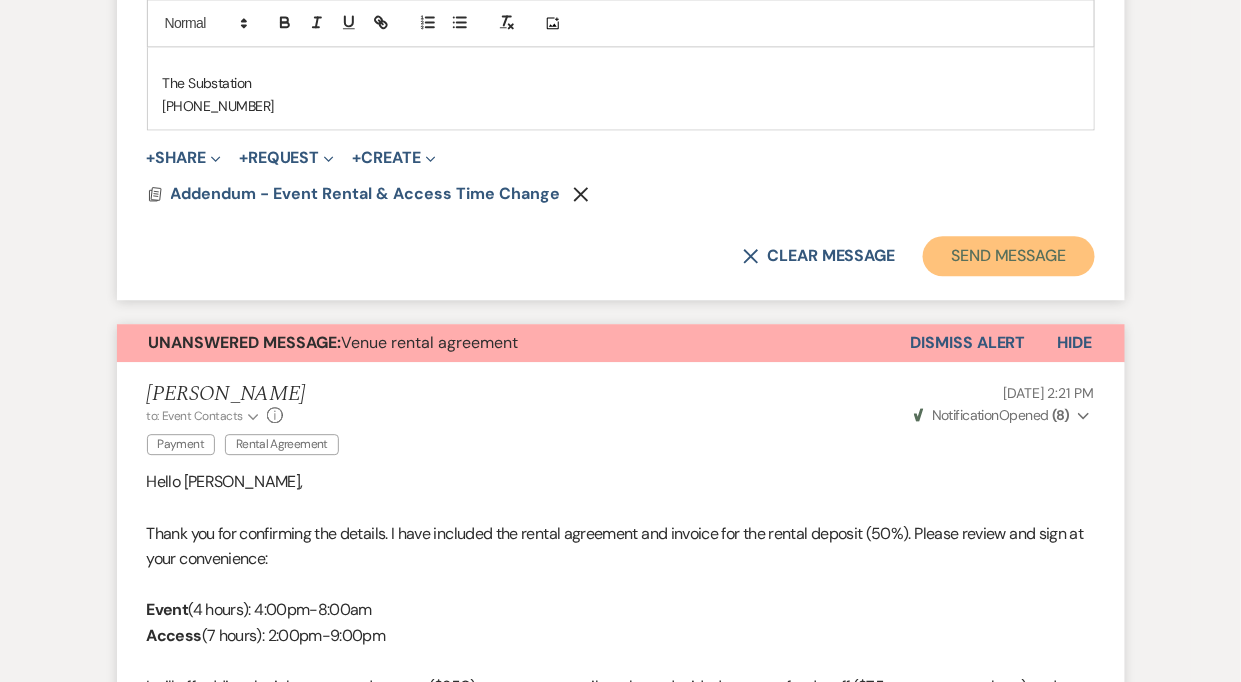 click on "Send Message" at bounding box center [1008, 256] 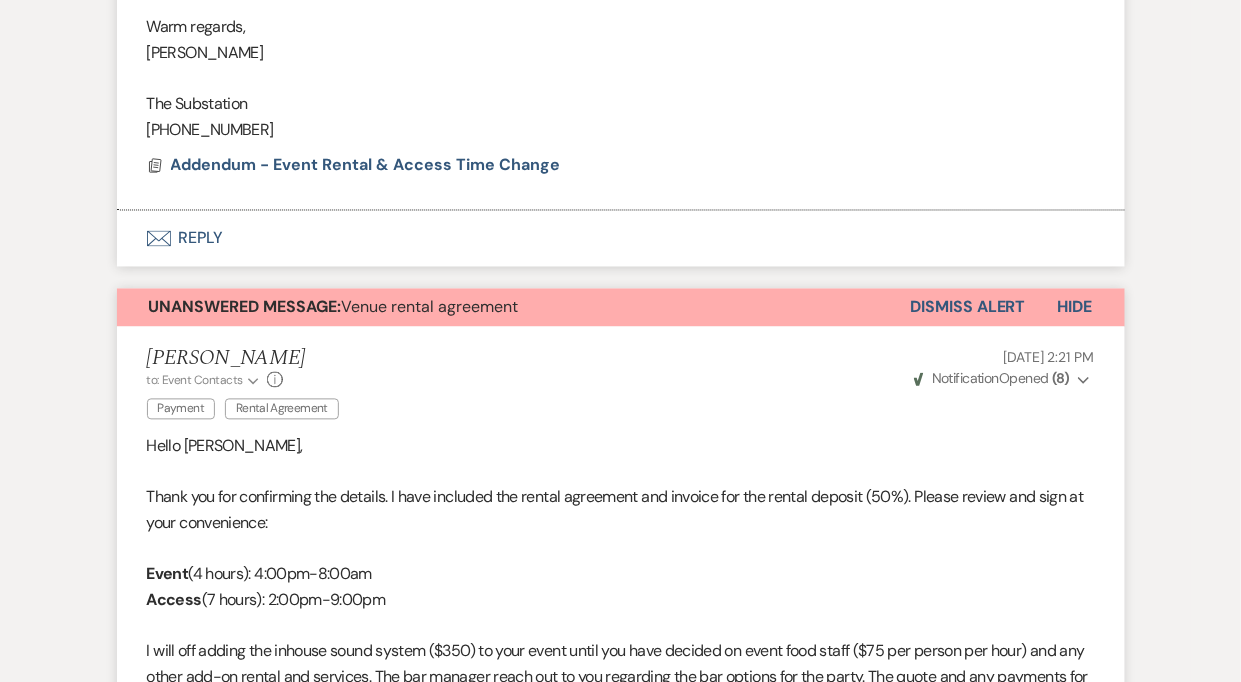 scroll, scrollTop: 957, scrollLeft: 0, axis: vertical 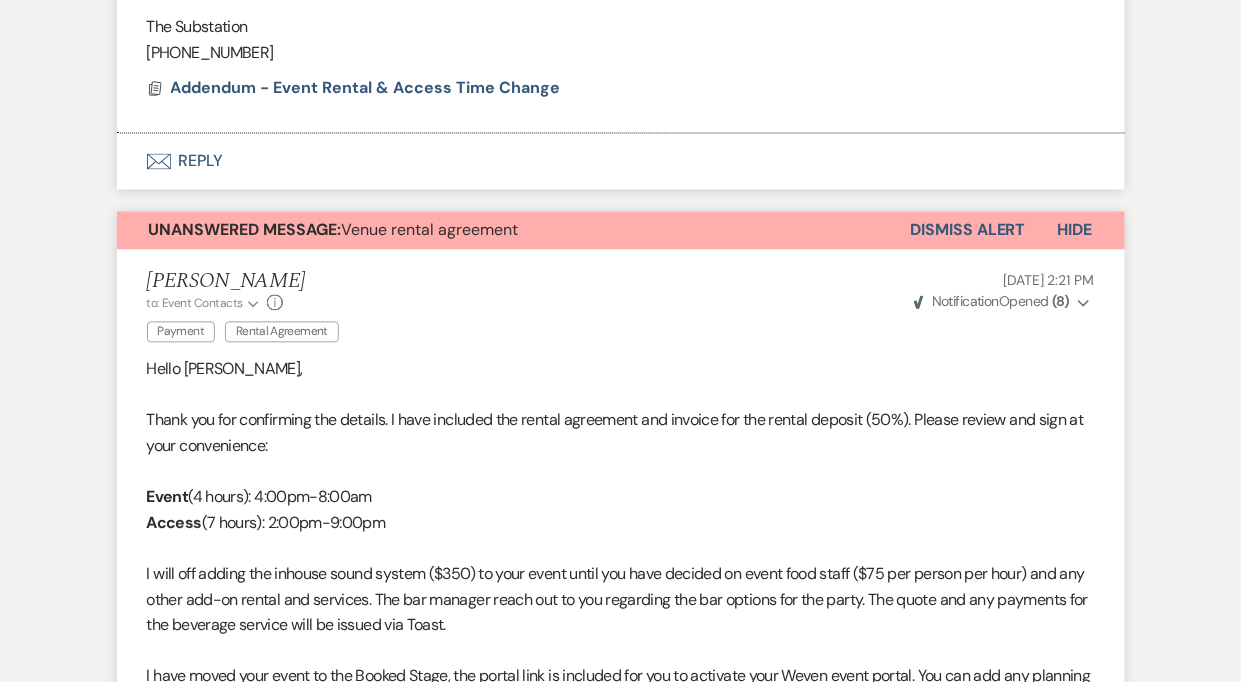 click on "Dismiss Alert" at bounding box center (968, 231) 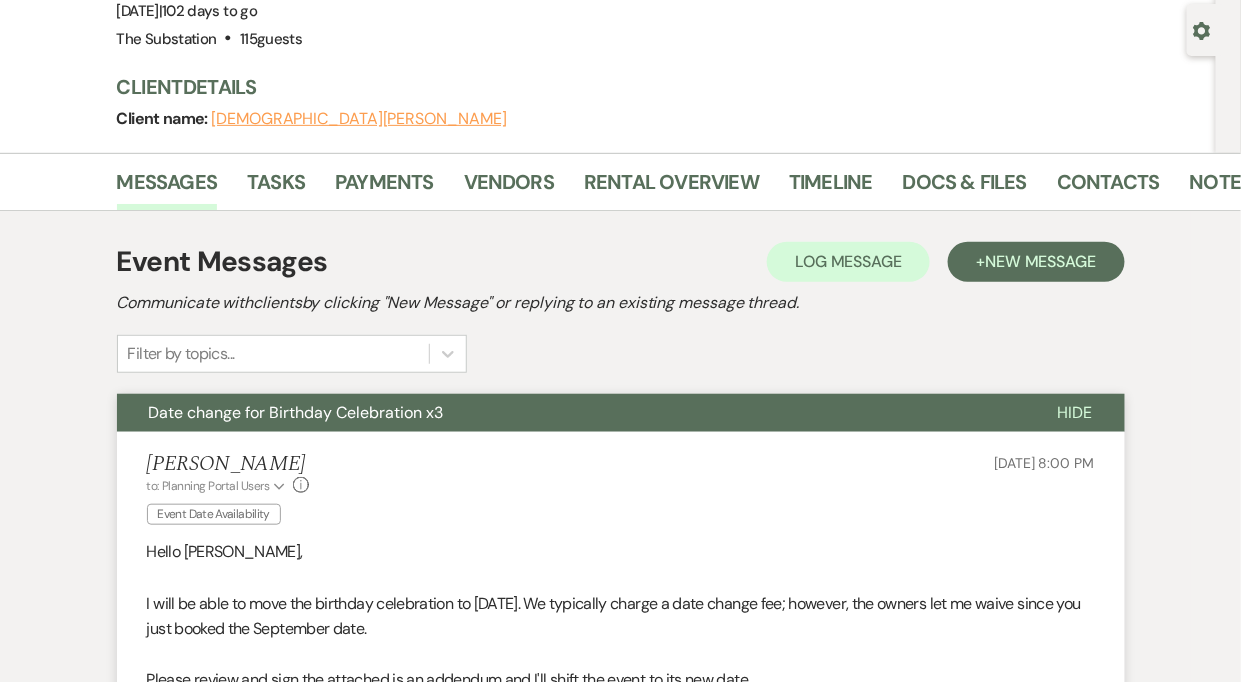 scroll, scrollTop: 0, scrollLeft: 0, axis: both 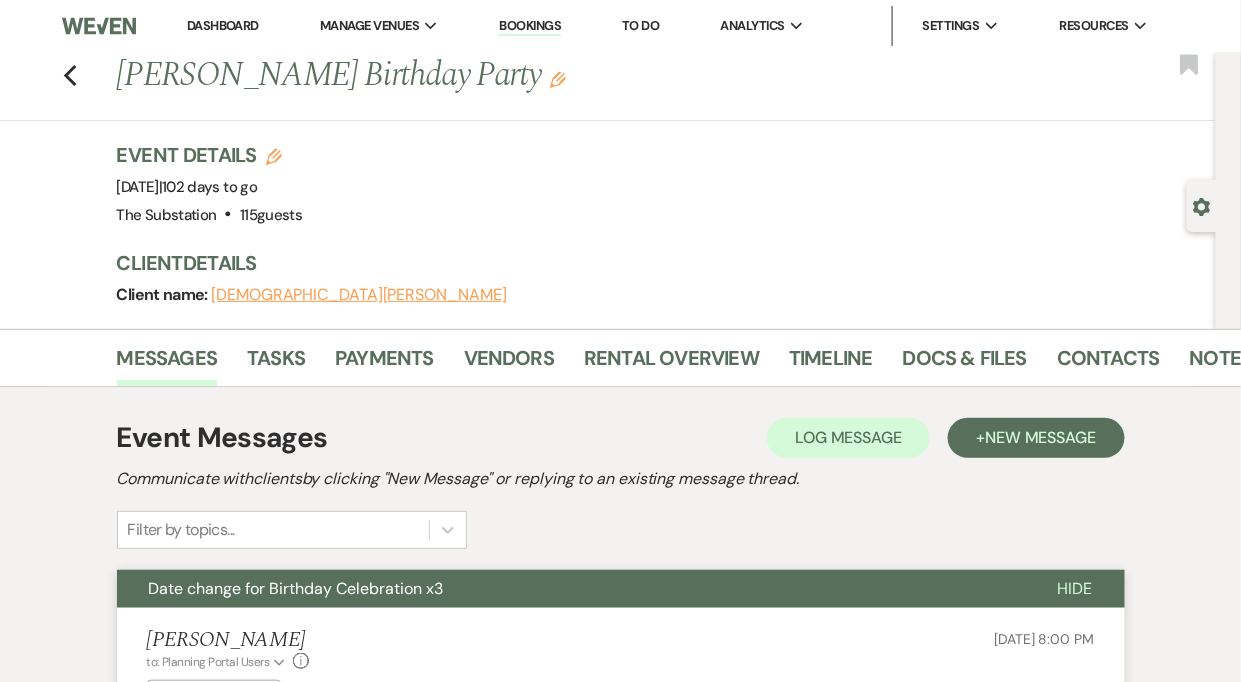 click on "Dashboard" at bounding box center [223, 25] 